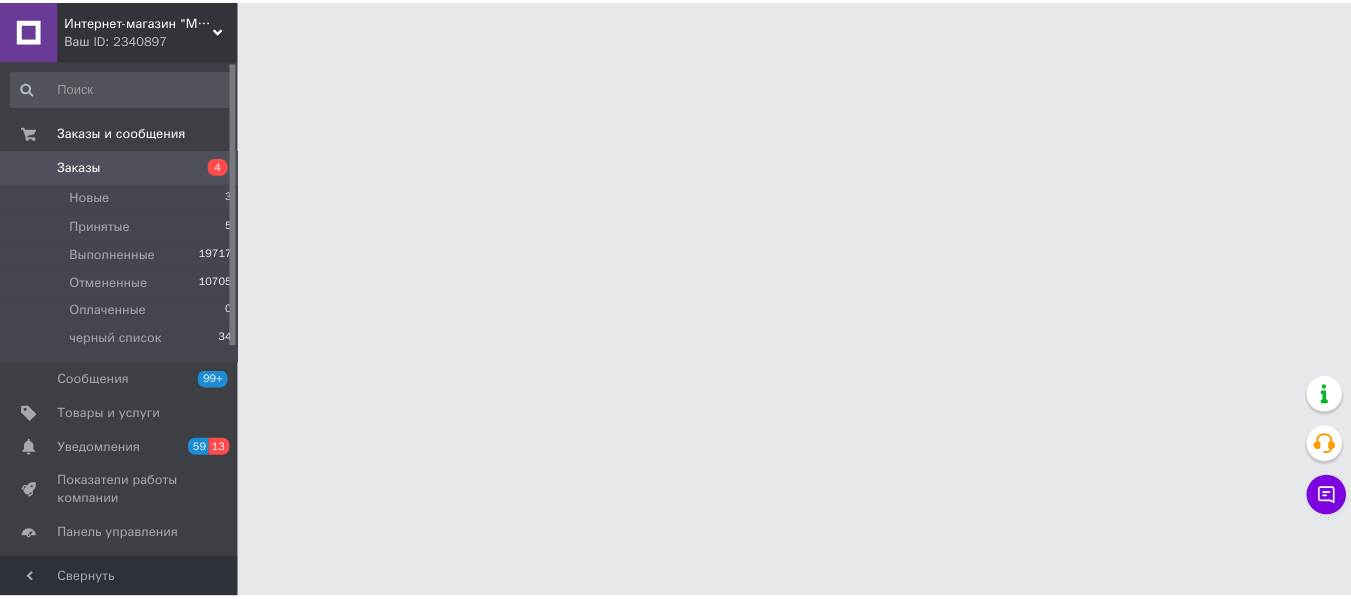 scroll, scrollTop: 0, scrollLeft: 0, axis: both 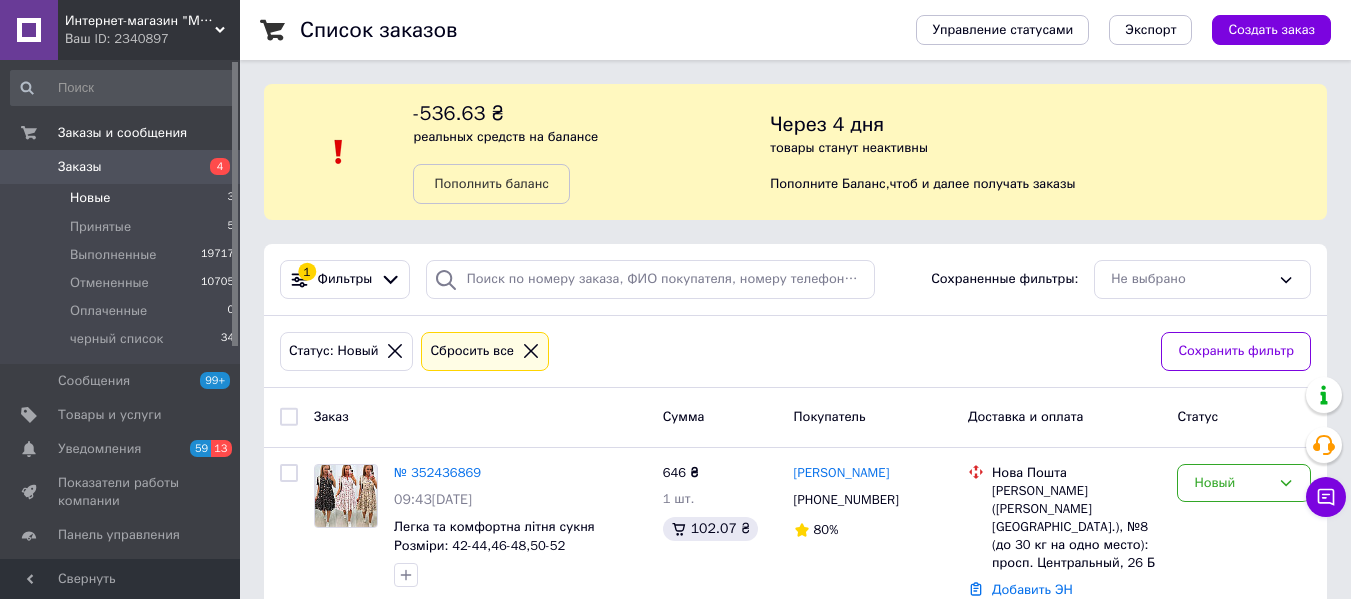 click on "Новые" at bounding box center (90, 198) 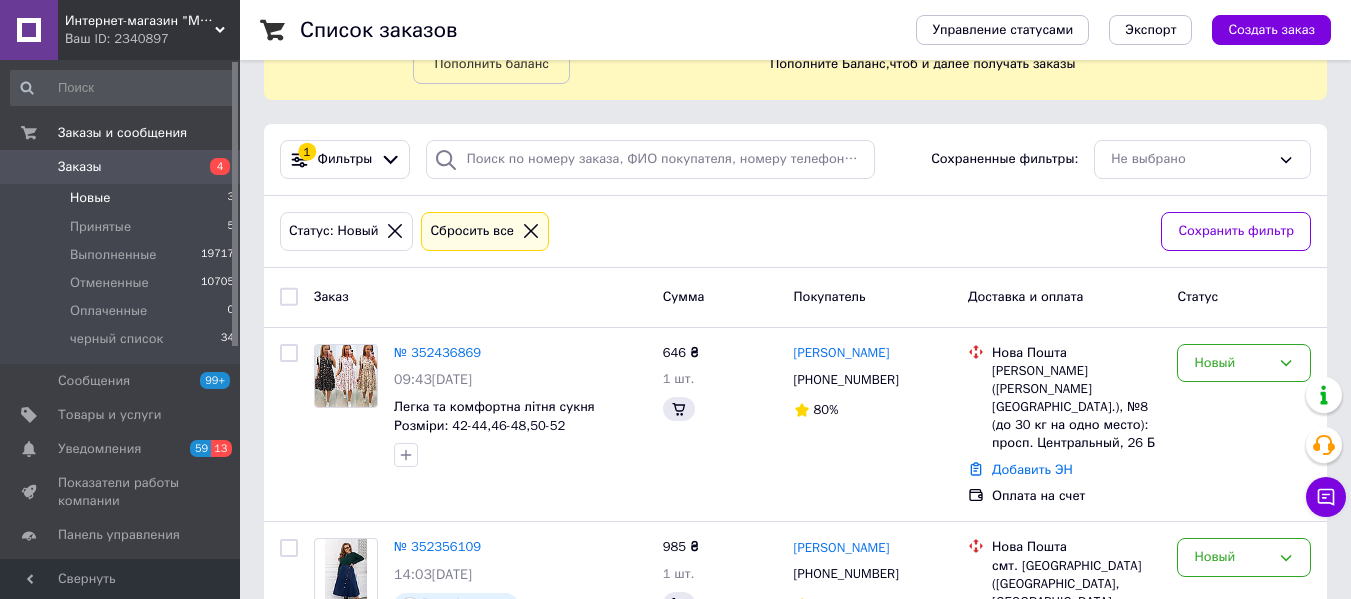 scroll, scrollTop: 194, scrollLeft: 0, axis: vertical 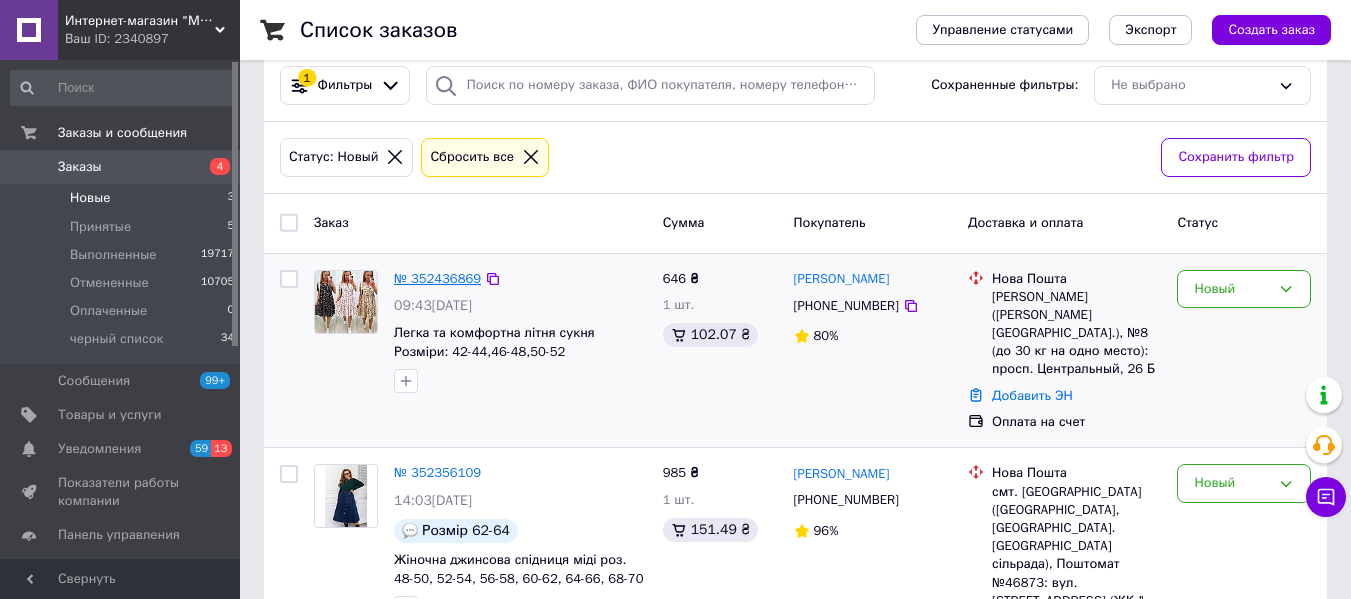 click on "№ 352436869" at bounding box center (437, 278) 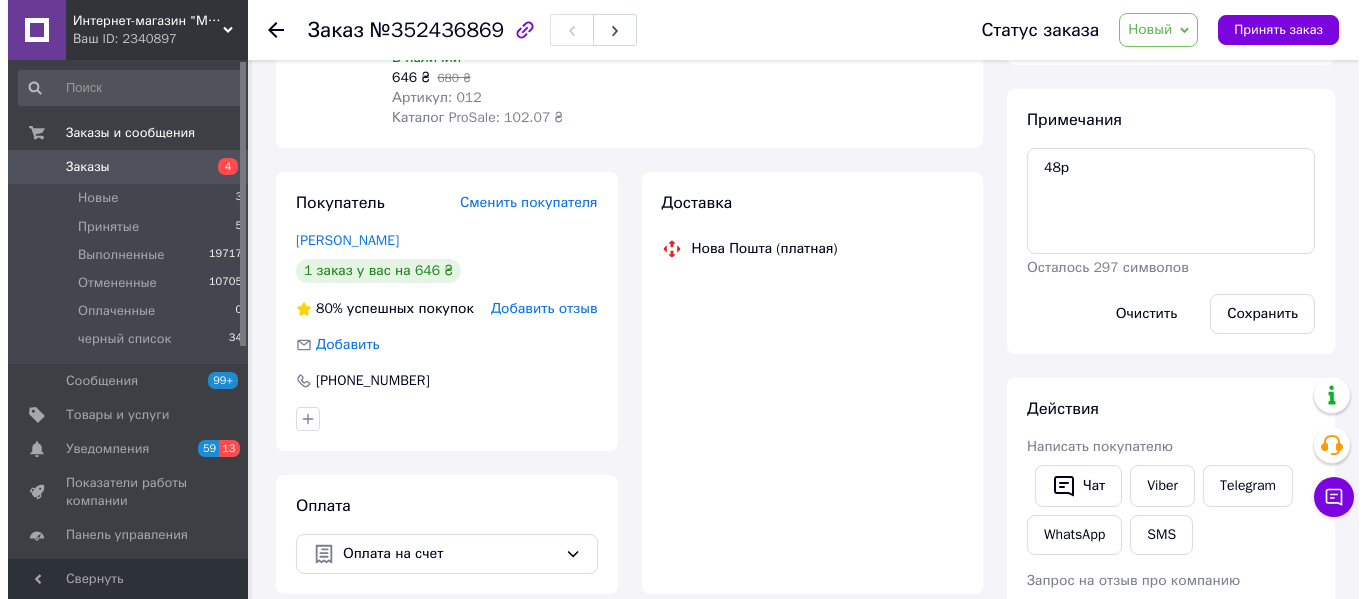 scroll, scrollTop: 394, scrollLeft: 0, axis: vertical 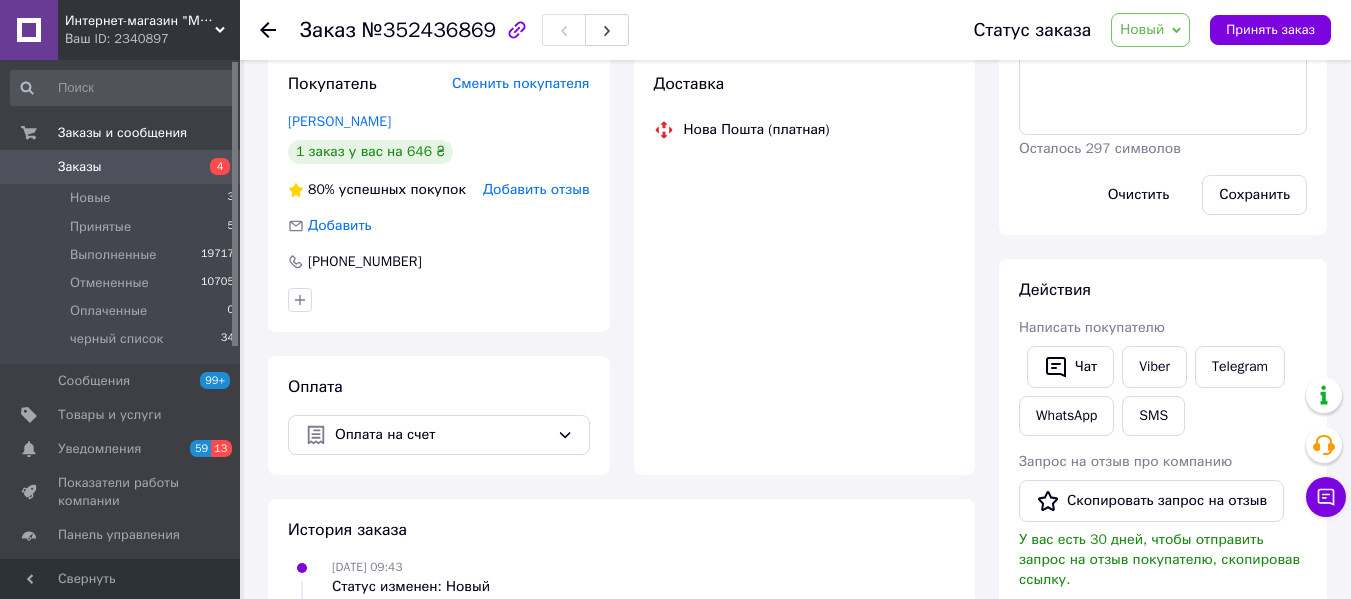 click on "Добавить отзыв" at bounding box center (536, 189) 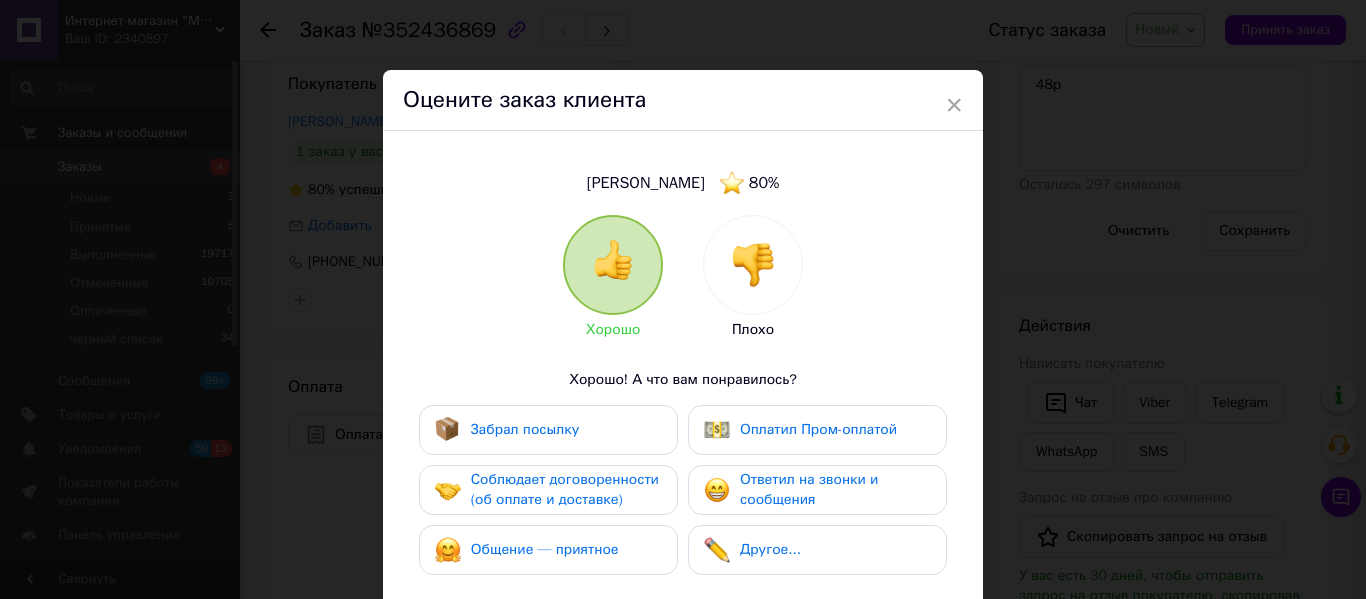 click at bounding box center [753, 265] 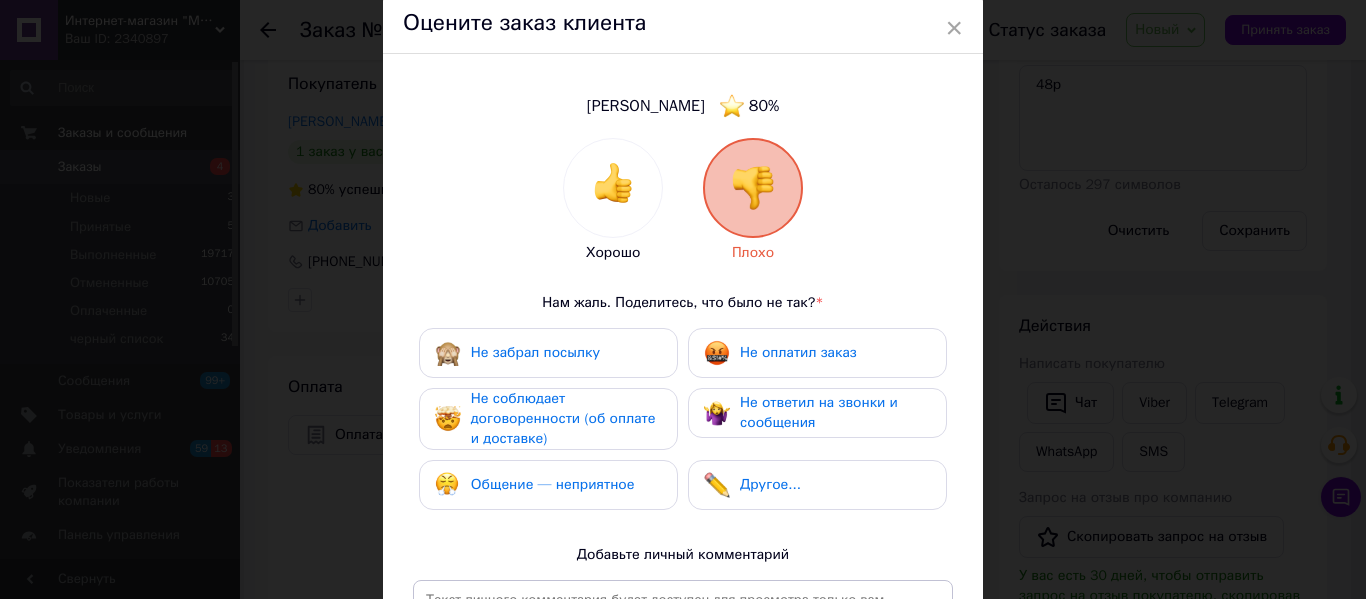 scroll, scrollTop: 200, scrollLeft: 0, axis: vertical 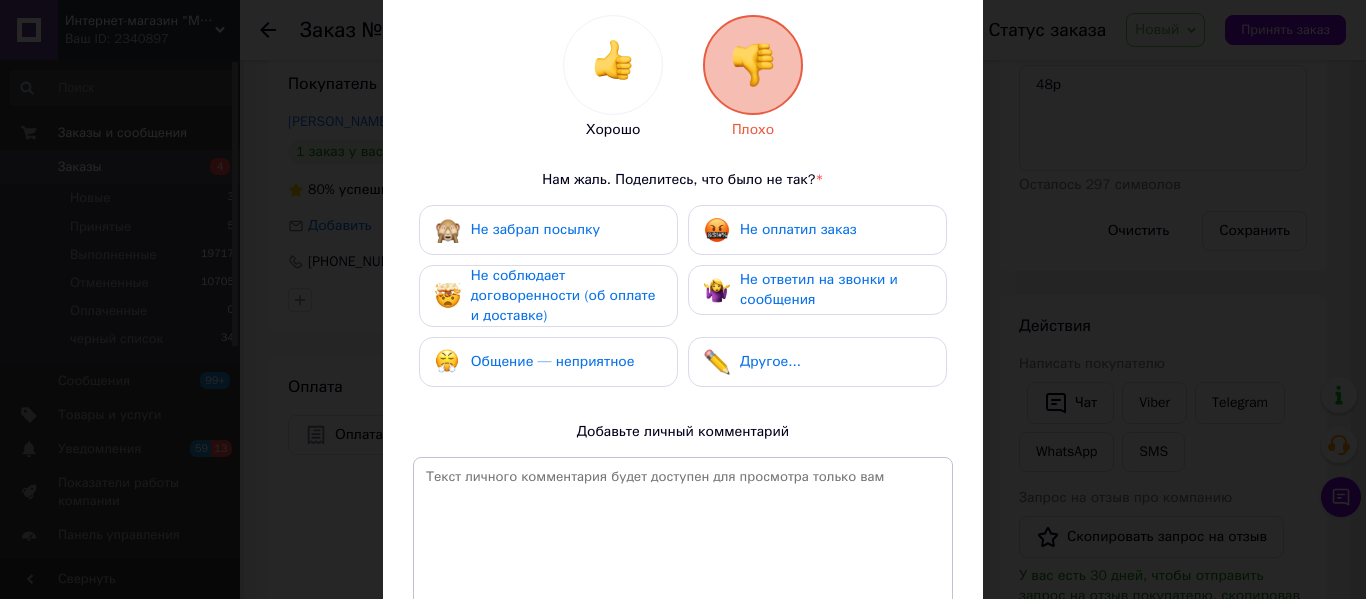 click on "Не оплатил заказ" at bounding box center (798, 229) 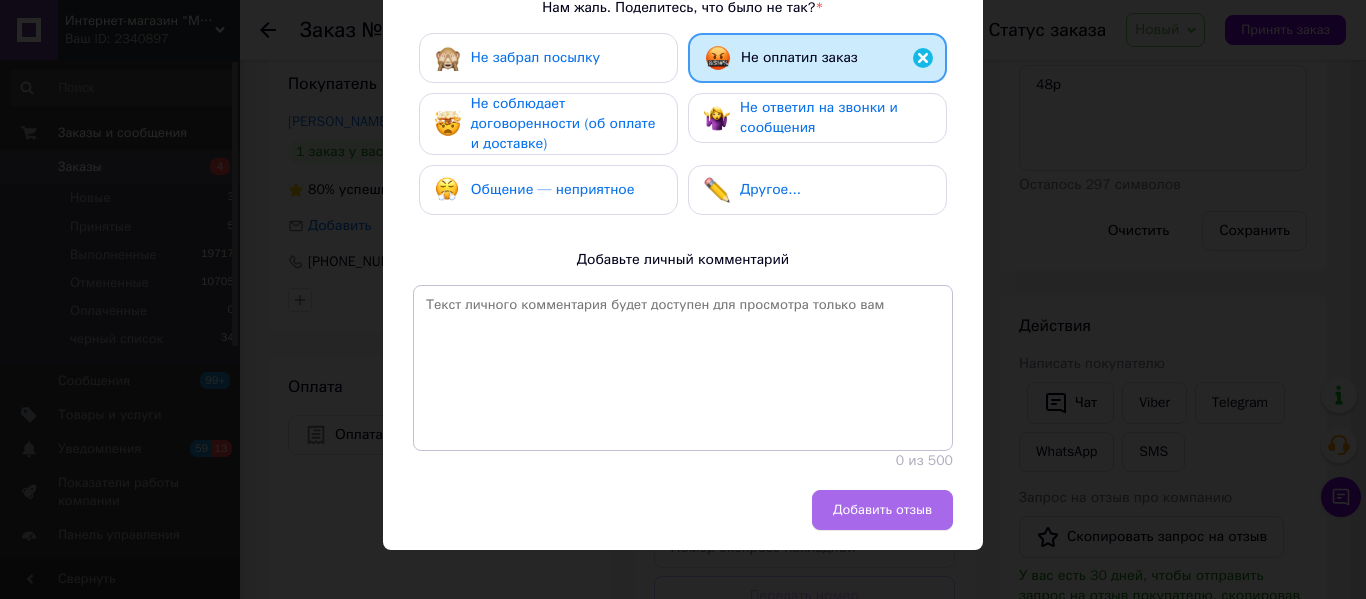 scroll, scrollTop: 385, scrollLeft: 0, axis: vertical 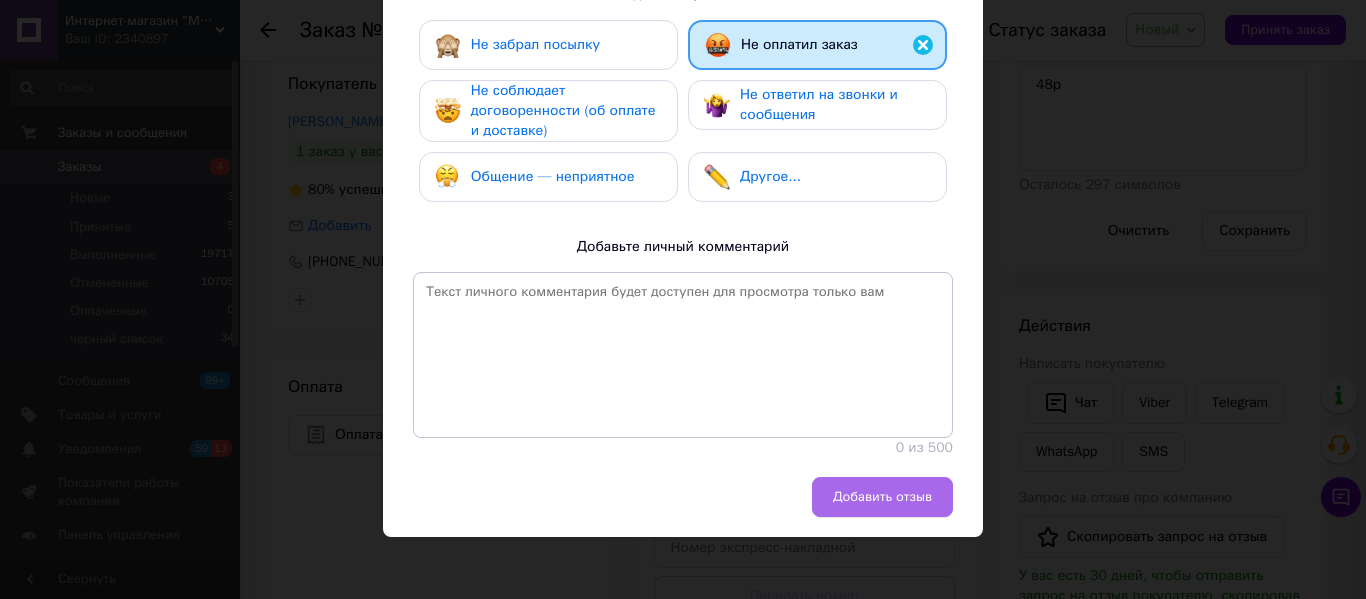 click on "Добавить отзыв" at bounding box center [882, 497] 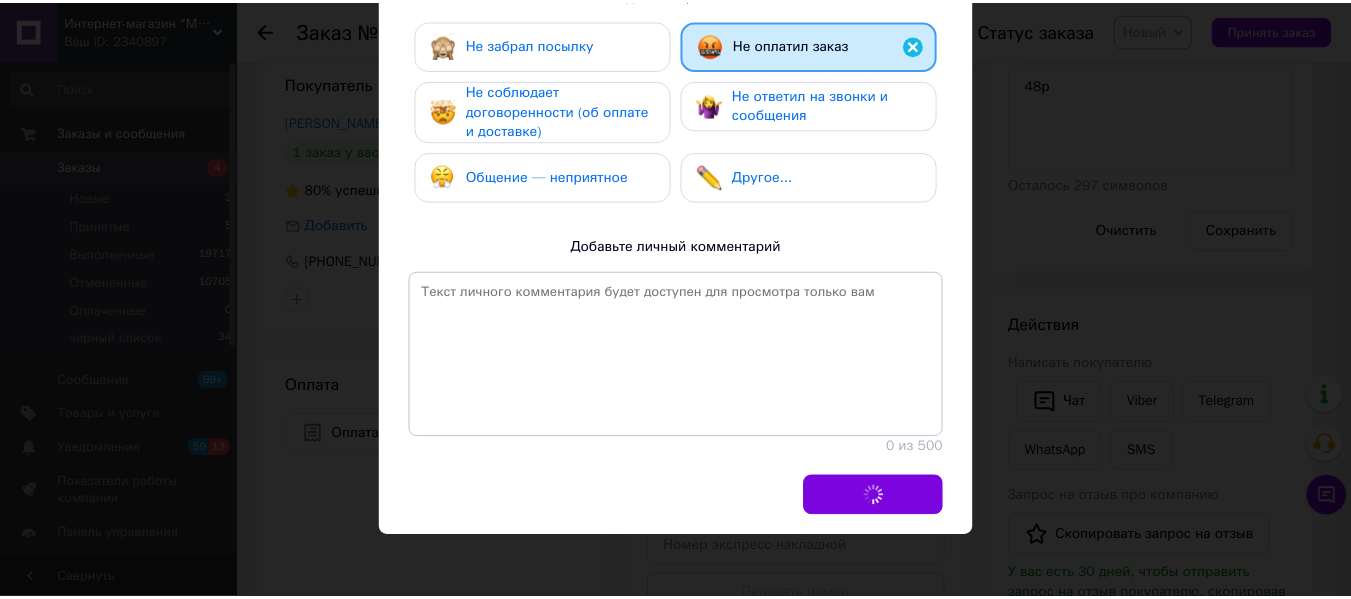 scroll, scrollTop: 0, scrollLeft: 0, axis: both 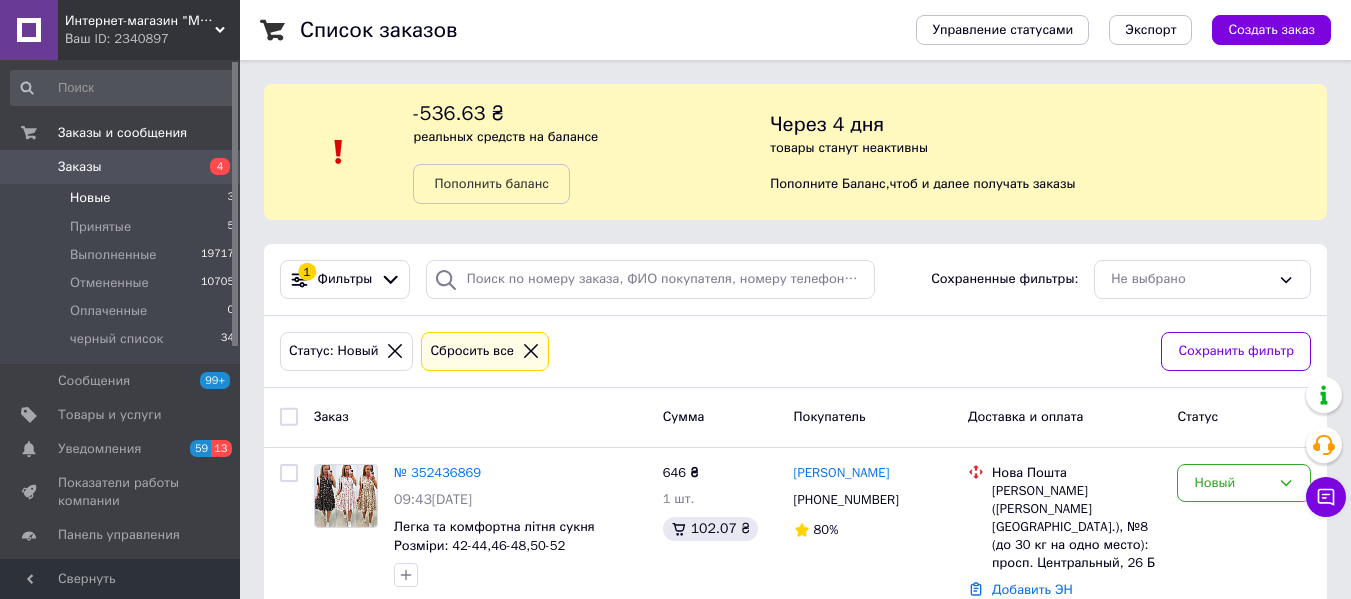 click 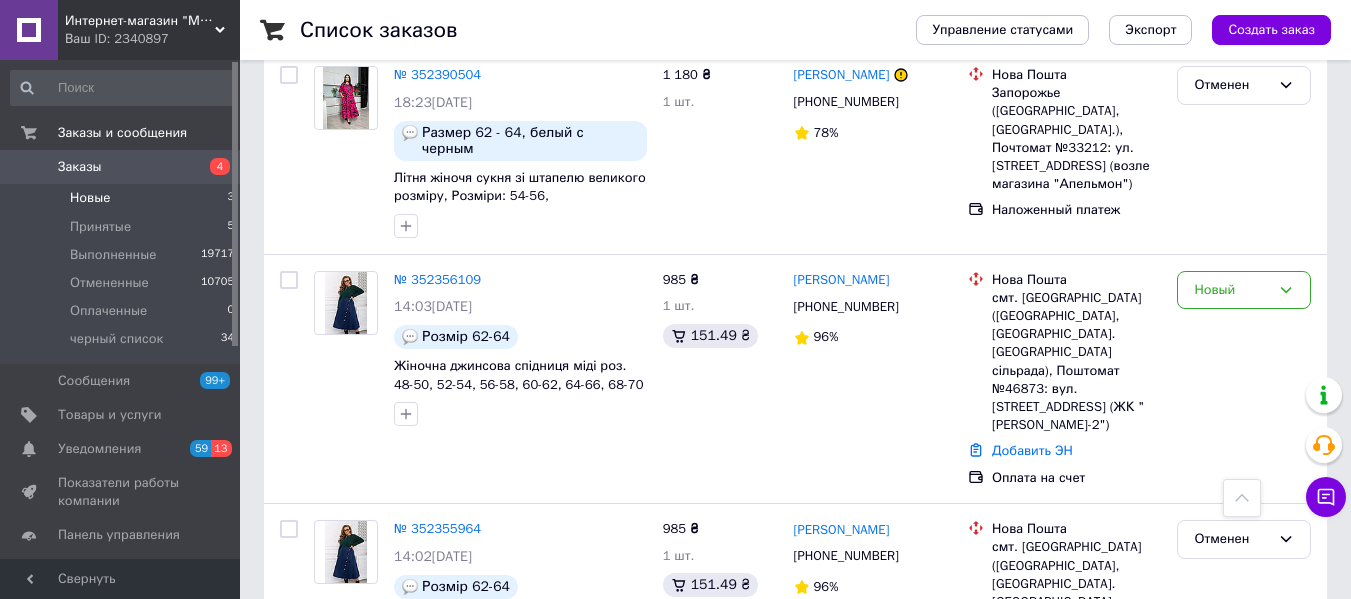scroll, scrollTop: 1100, scrollLeft: 0, axis: vertical 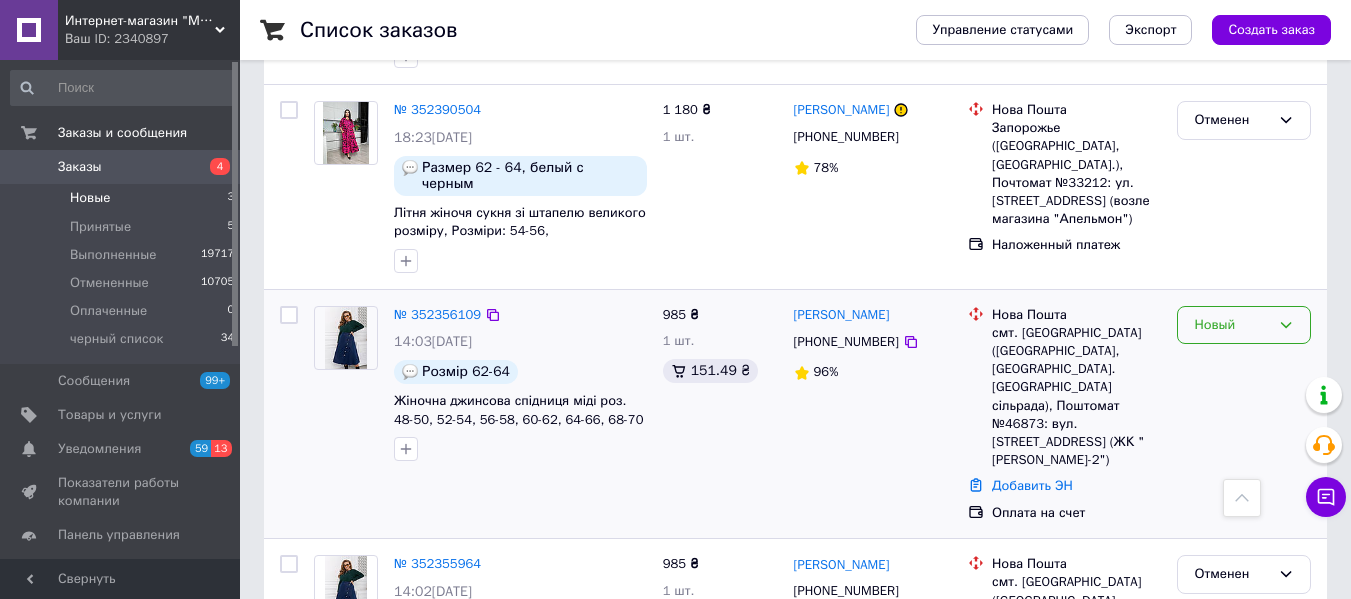 click on "Новый" at bounding box center (1232, 325) 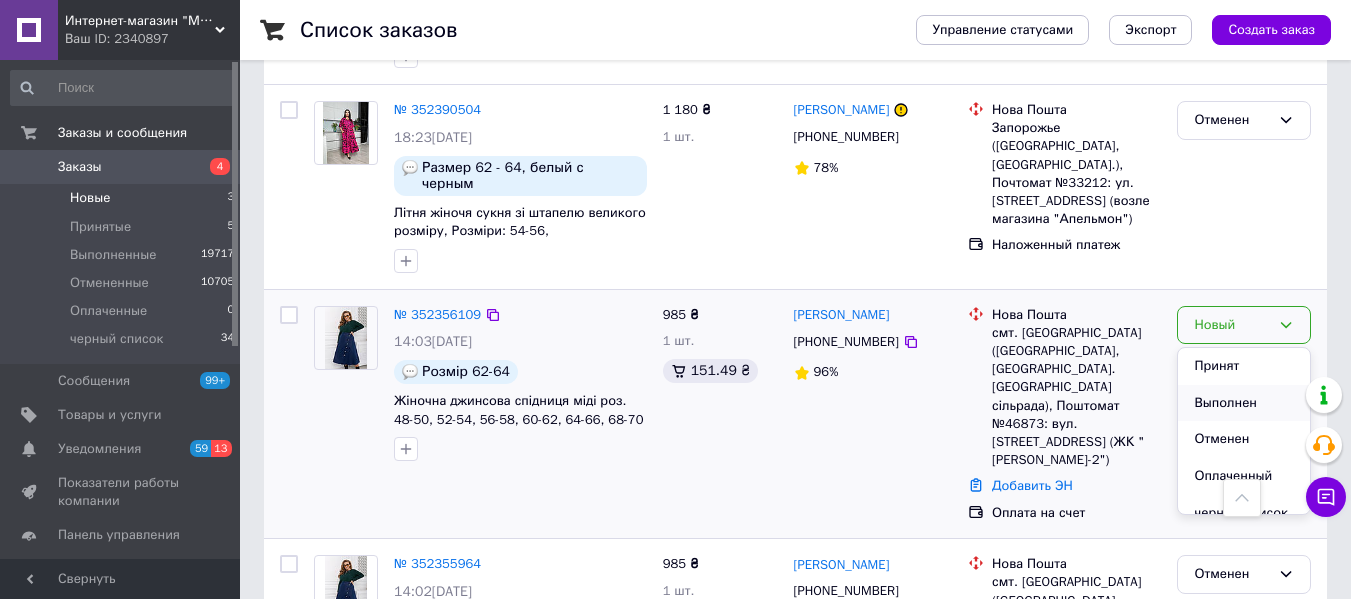 click on "Выполнен" at bounding box center [1244, 403] 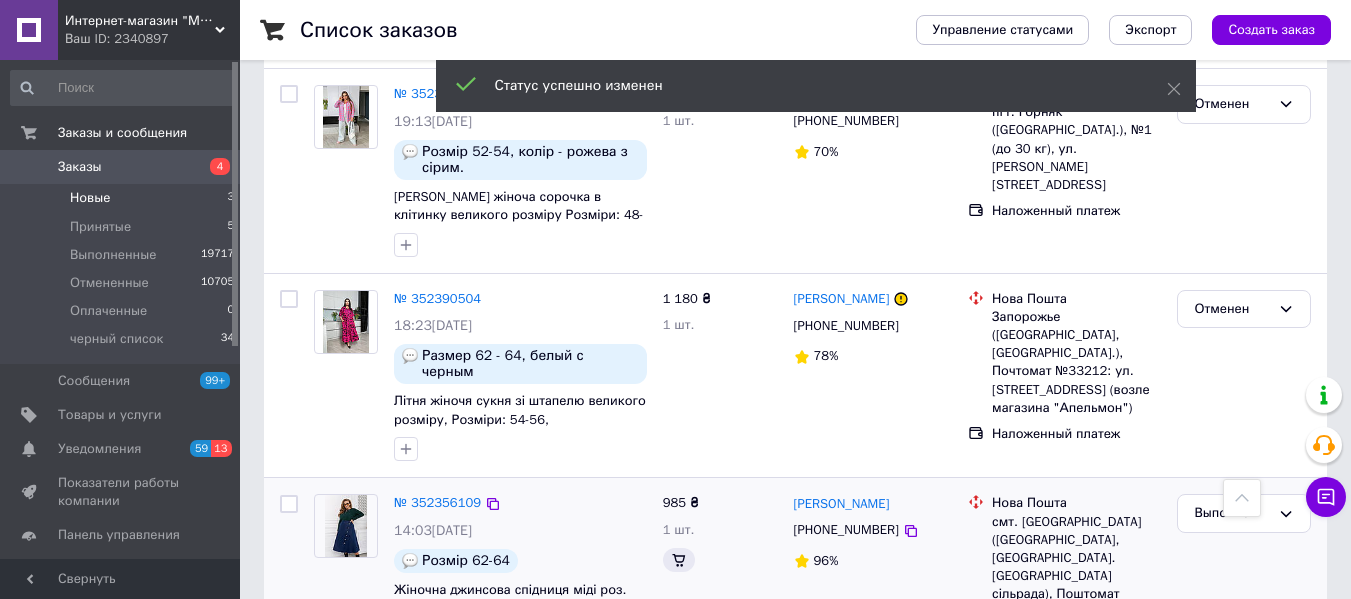 scroll, scrollTop: 1289, scrollLeft: 0, axis: vertical 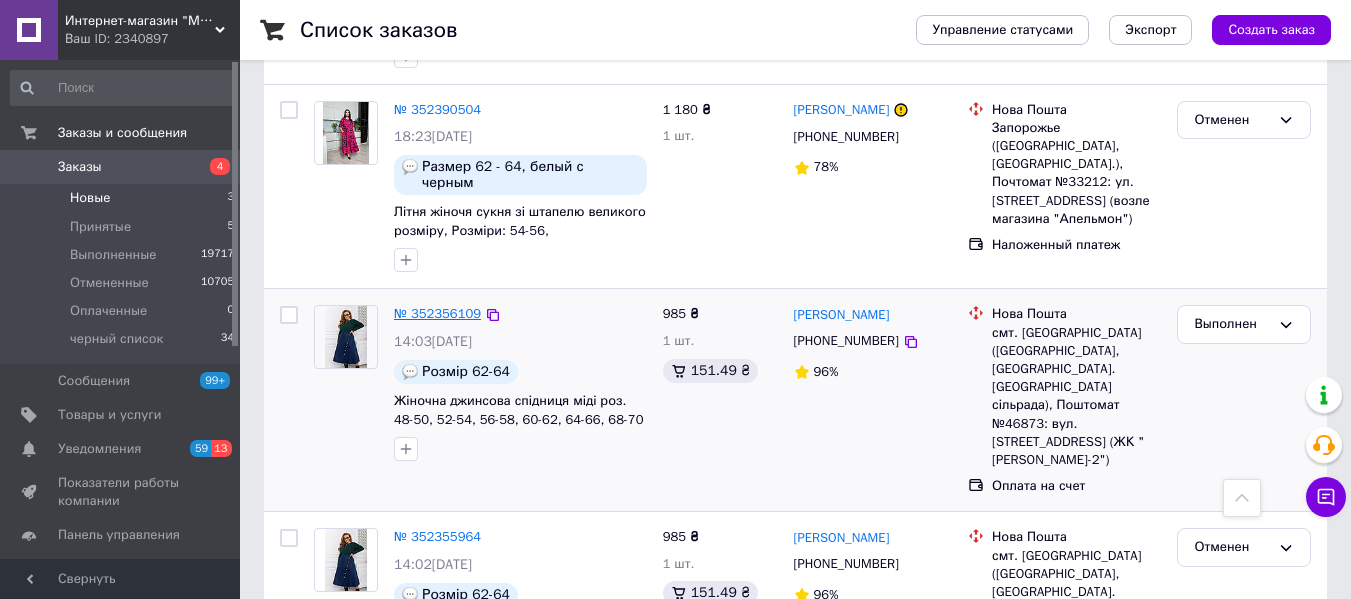 click on "№ 352356109" at bounding box center [437, 313] 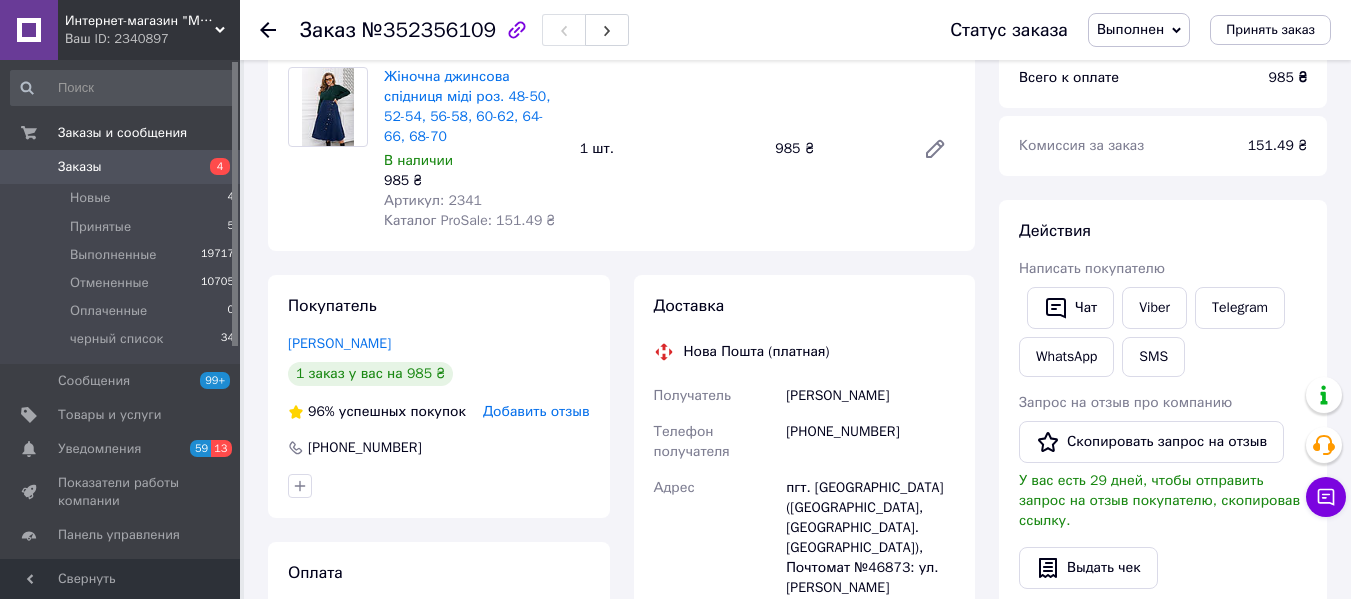 scroll, scrollTop: 264, scrollLeft: 0, axis: vertical 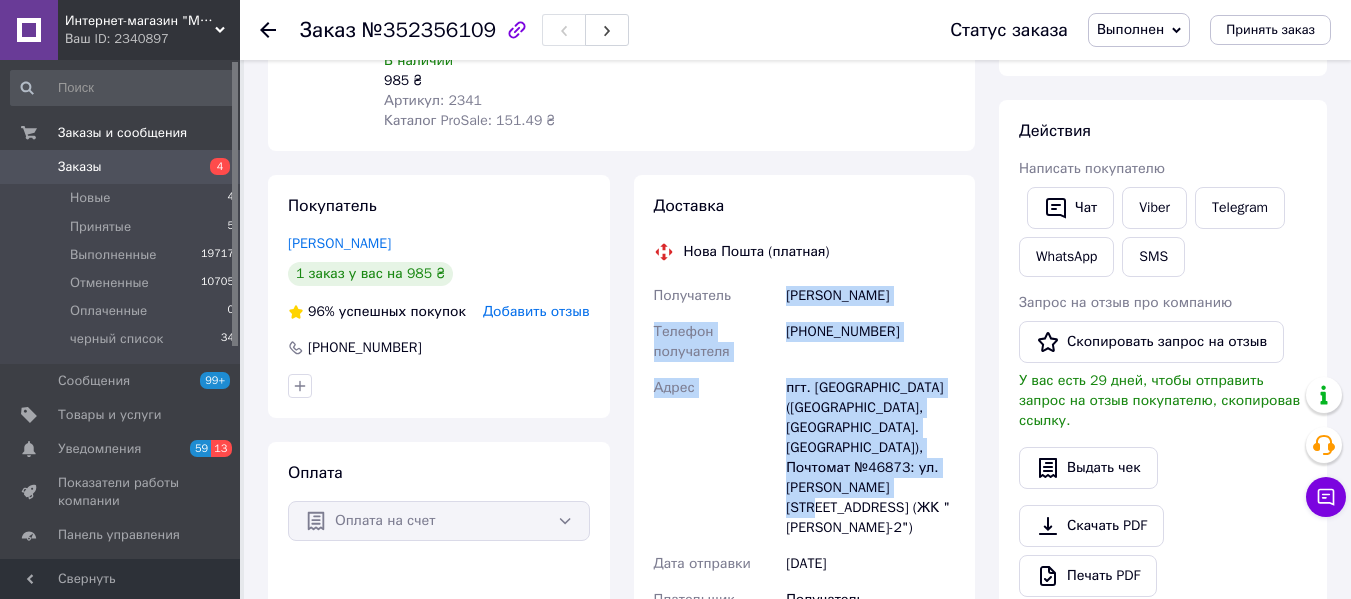 drag, startPoint x: 828, startPoint y: 330, endPoint x: 890, endPoint y: 500, distance: 180.95303 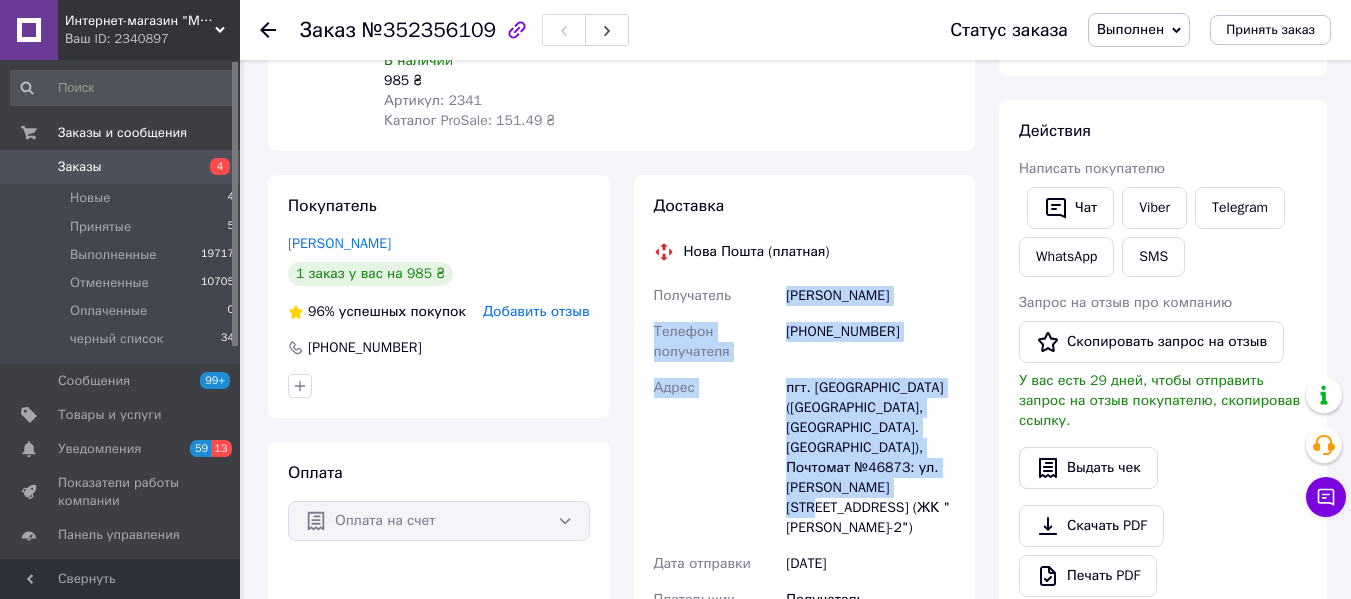 scroll, scrollTop: 0, scrollLeft: 0, axis: both 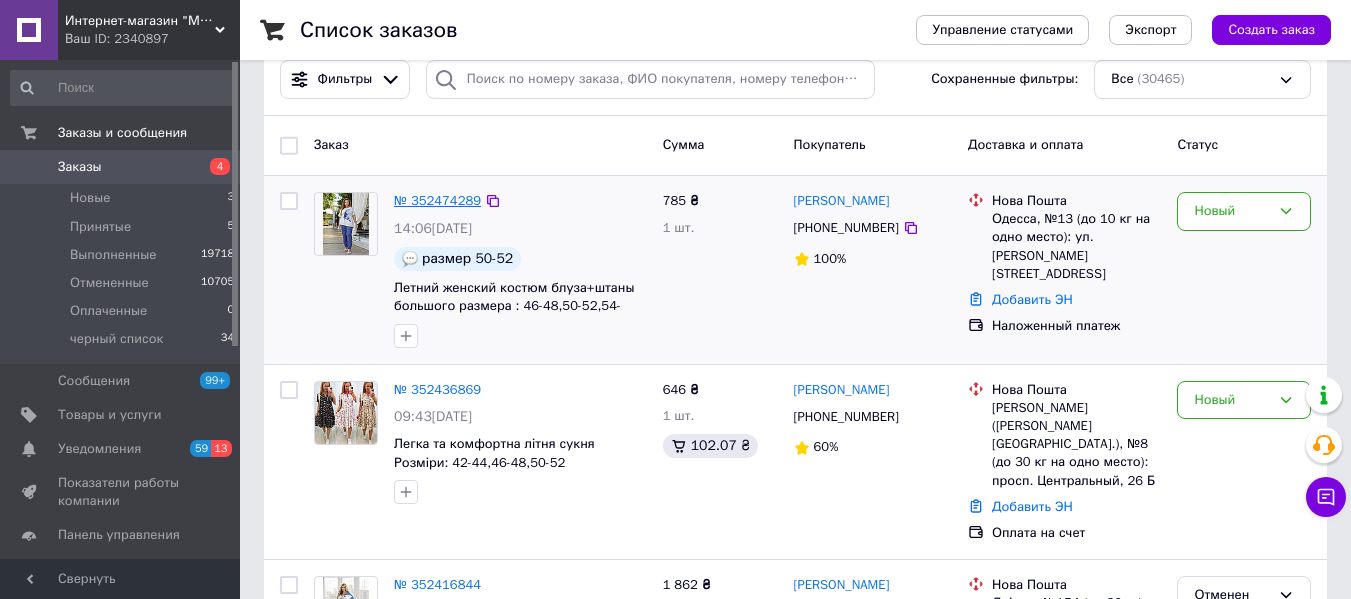 click on "№ 352474289" at bounding box center [437, 200] 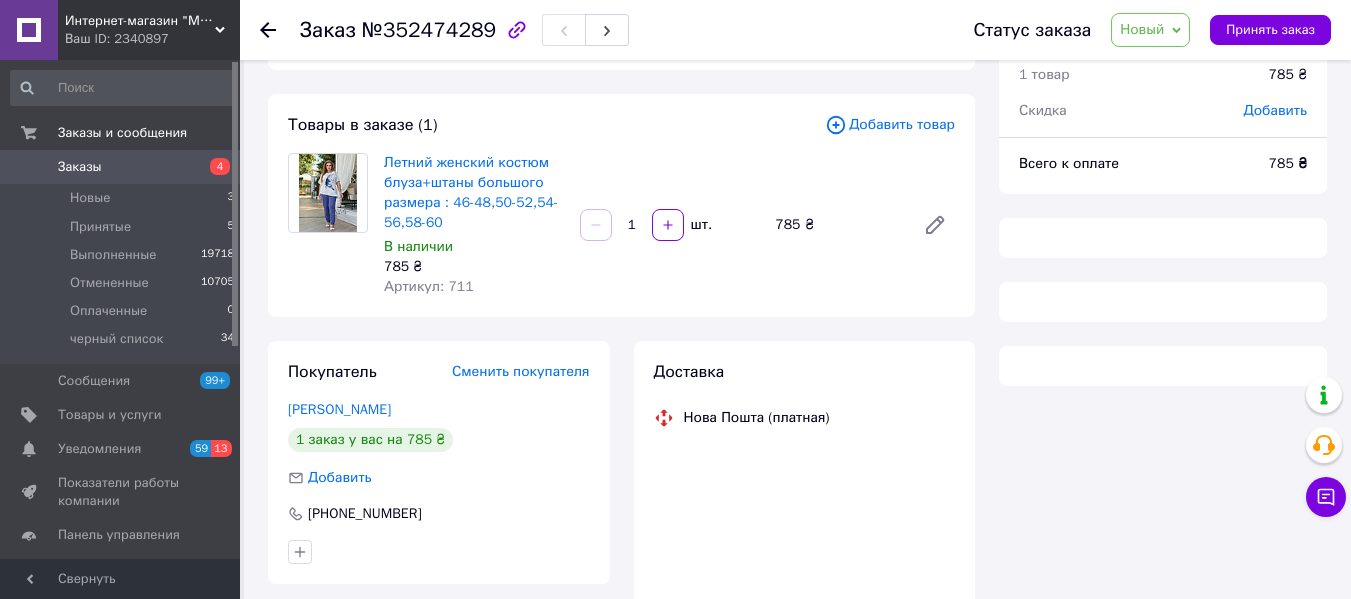 scroll, scrollTop: 0, scrollLeft: 0, axis: both 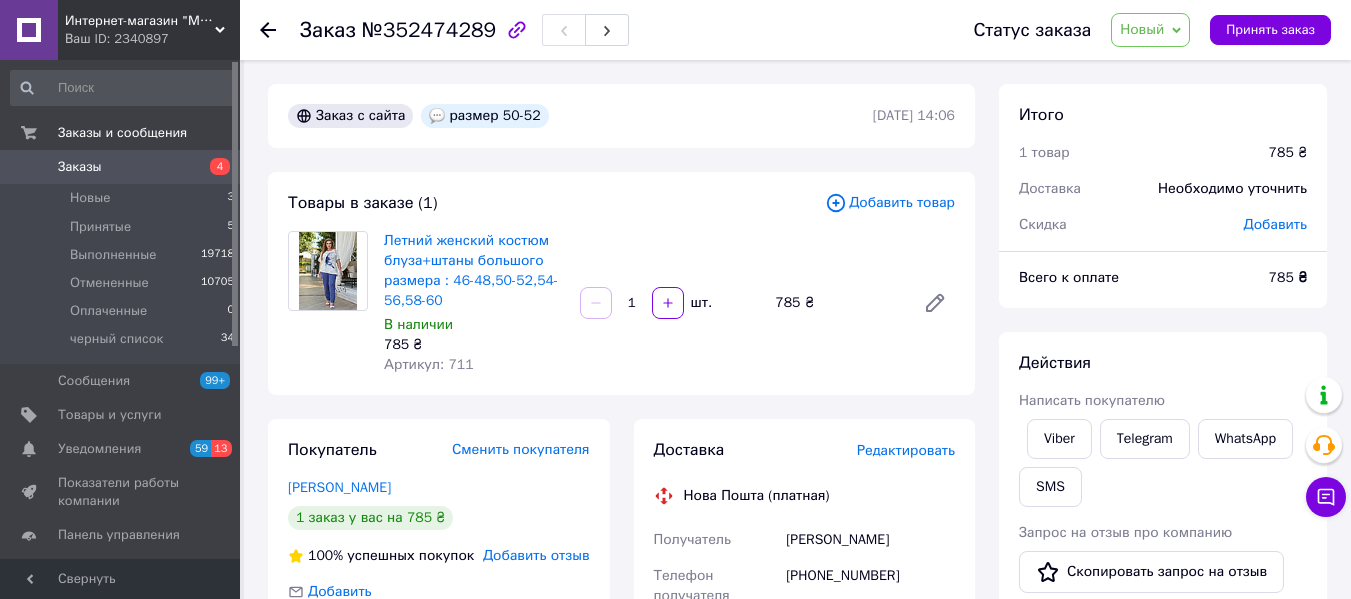 click on "Новый" at bounding box center [1142, 29] 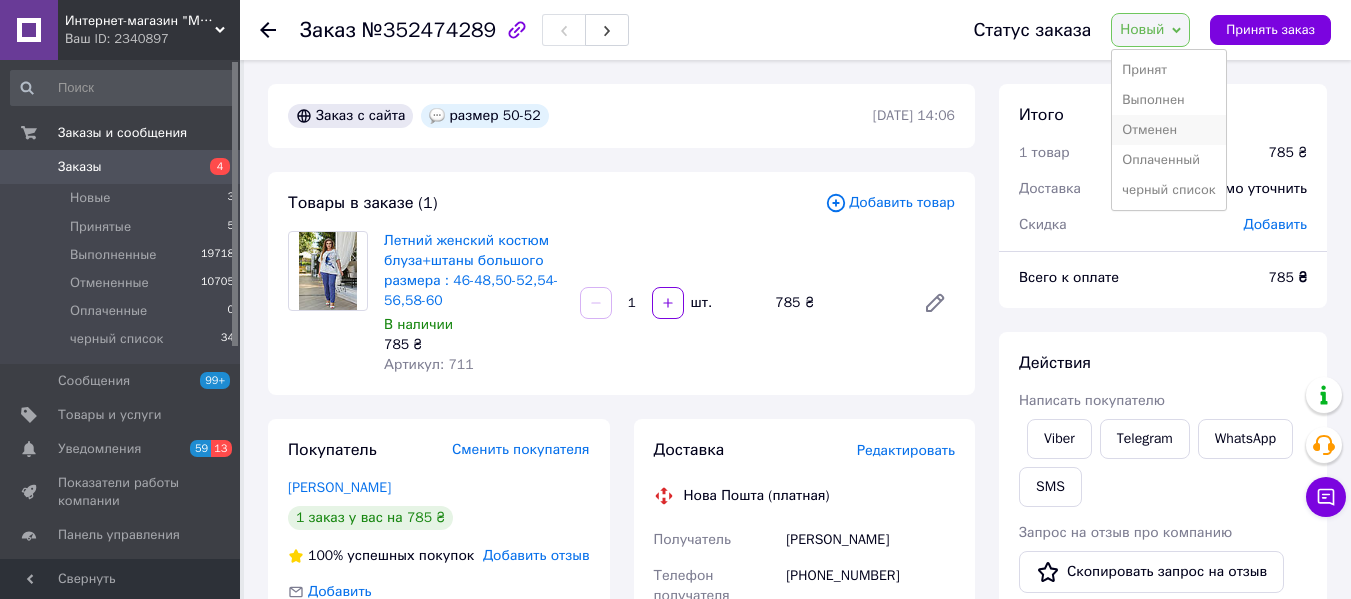 click on "Отменен" at bounding box center (1168, 130) 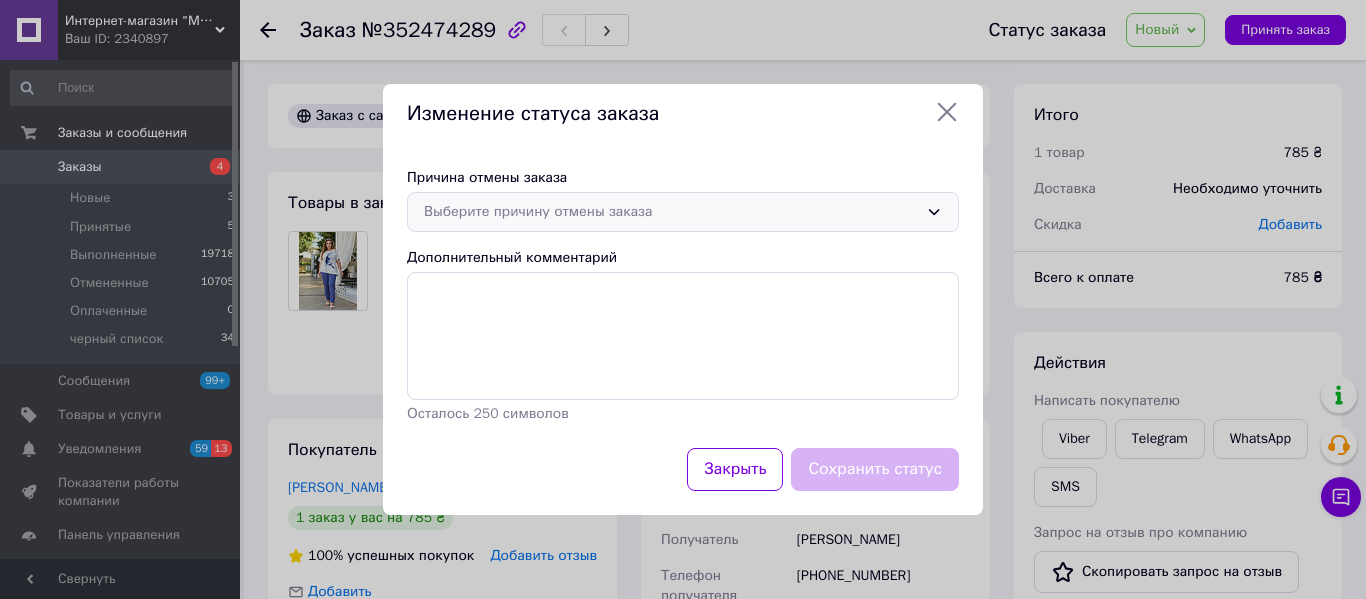 click on "Выберите причину отмены заказа" at bounding box center [671, 212] 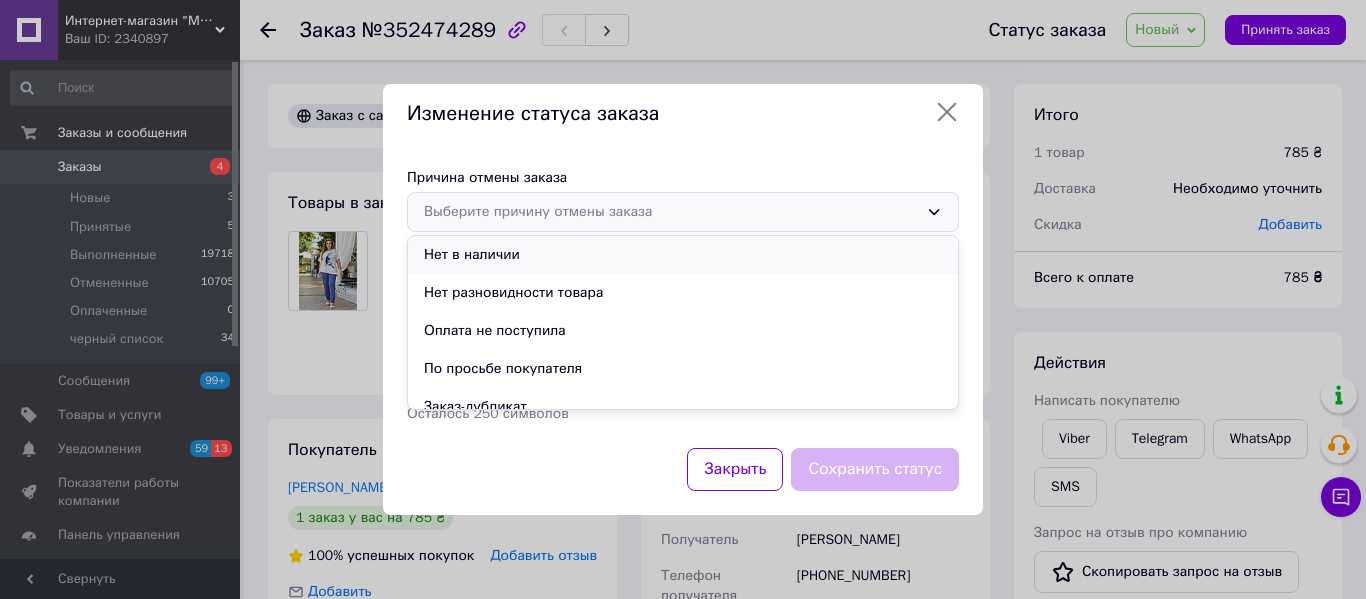 click on "Нет в наличии" at bounding box center (683, 255) 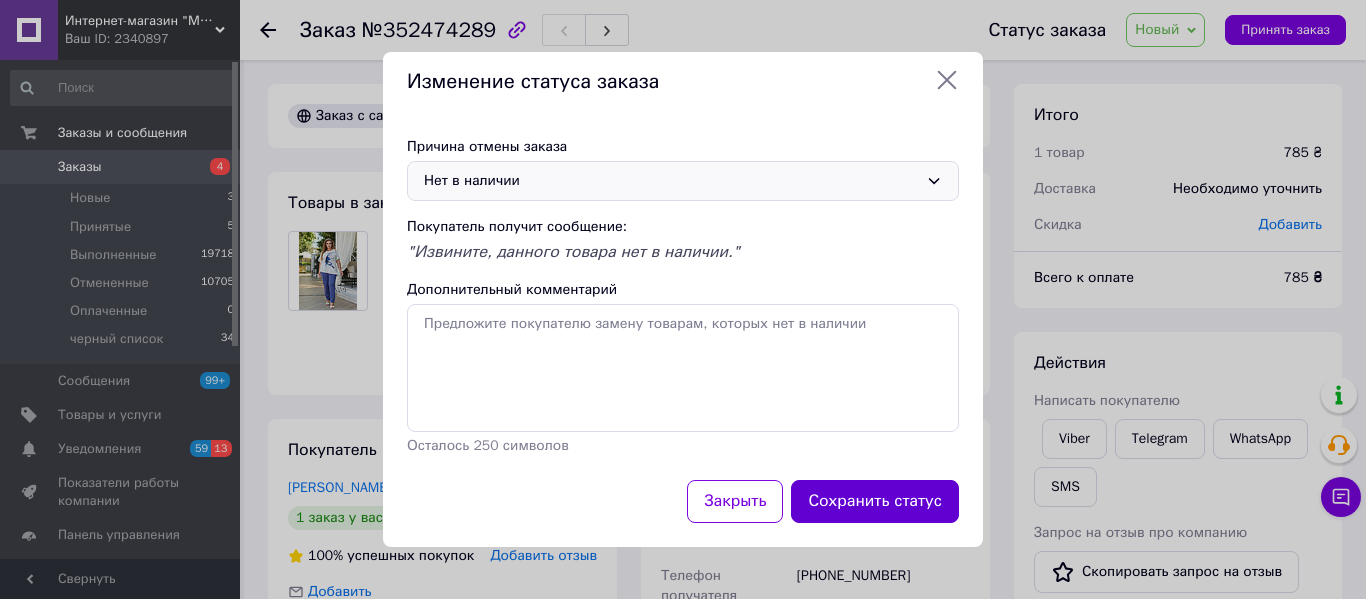 click on "Сохранить статус" at bounding box center (875, 501) 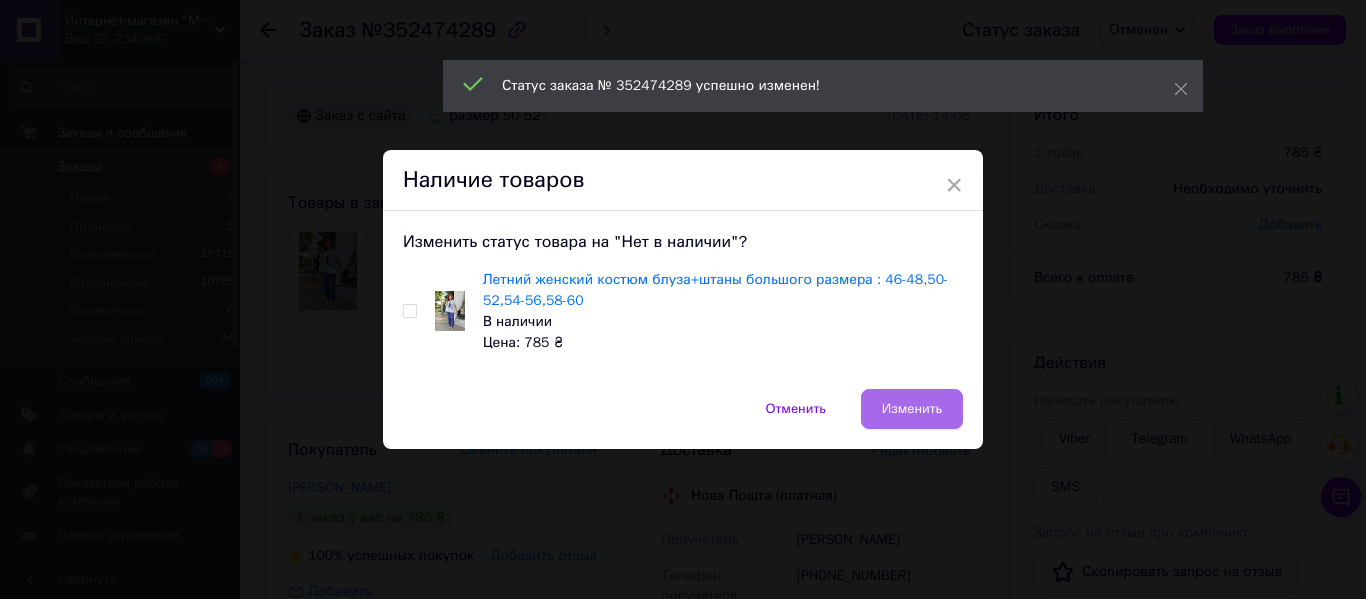 click on "Изменить" at bounding box center [912, 409] 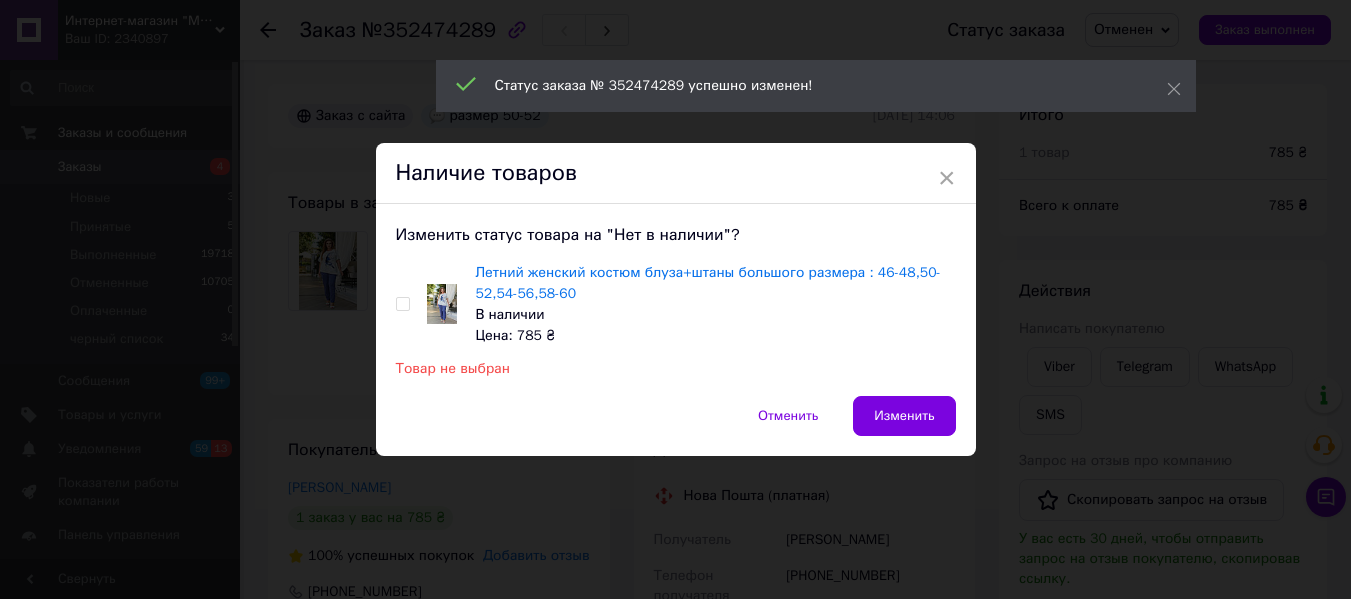 click at bounding box center (402, 304) 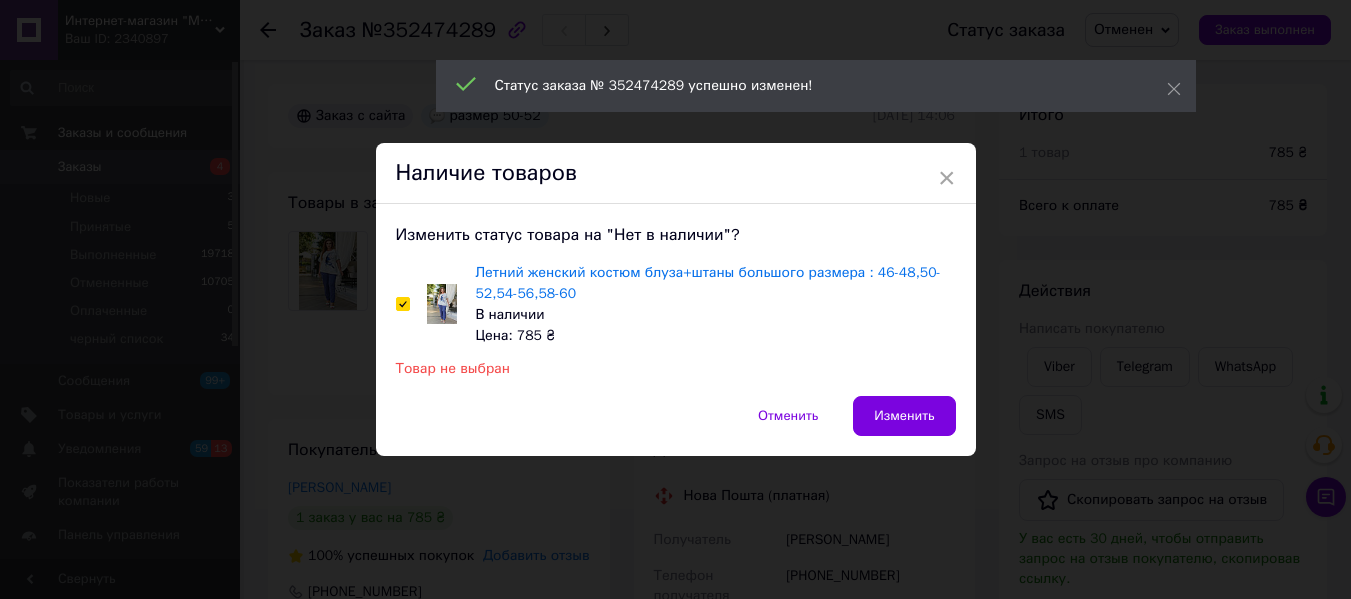 checkbox on "true" 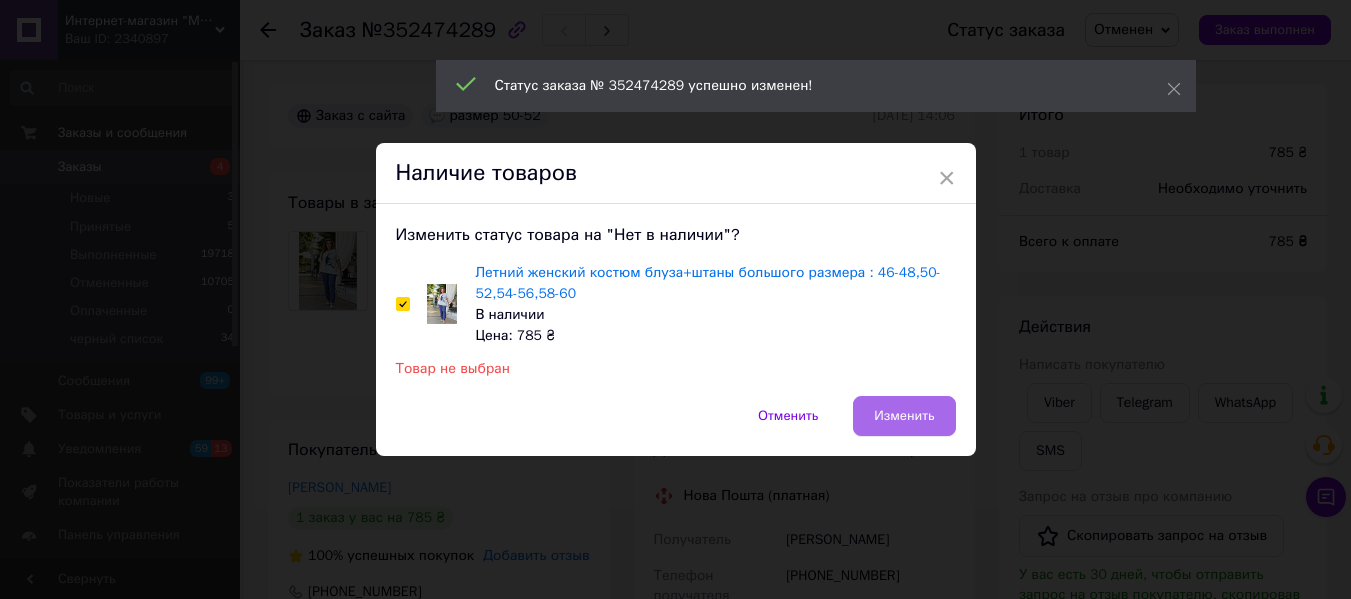 click on "Изменить" at bounding box center (904, 416) 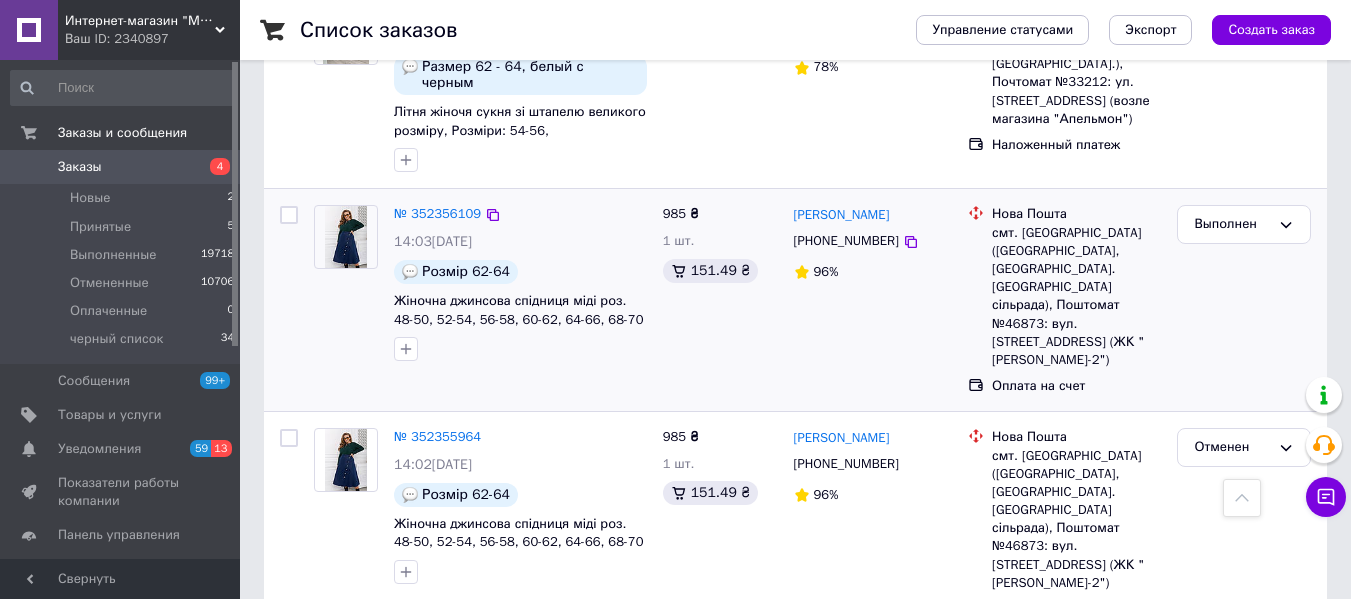 scroll, scrollTop: 1400, scrollLeft: 0, axis: vertical 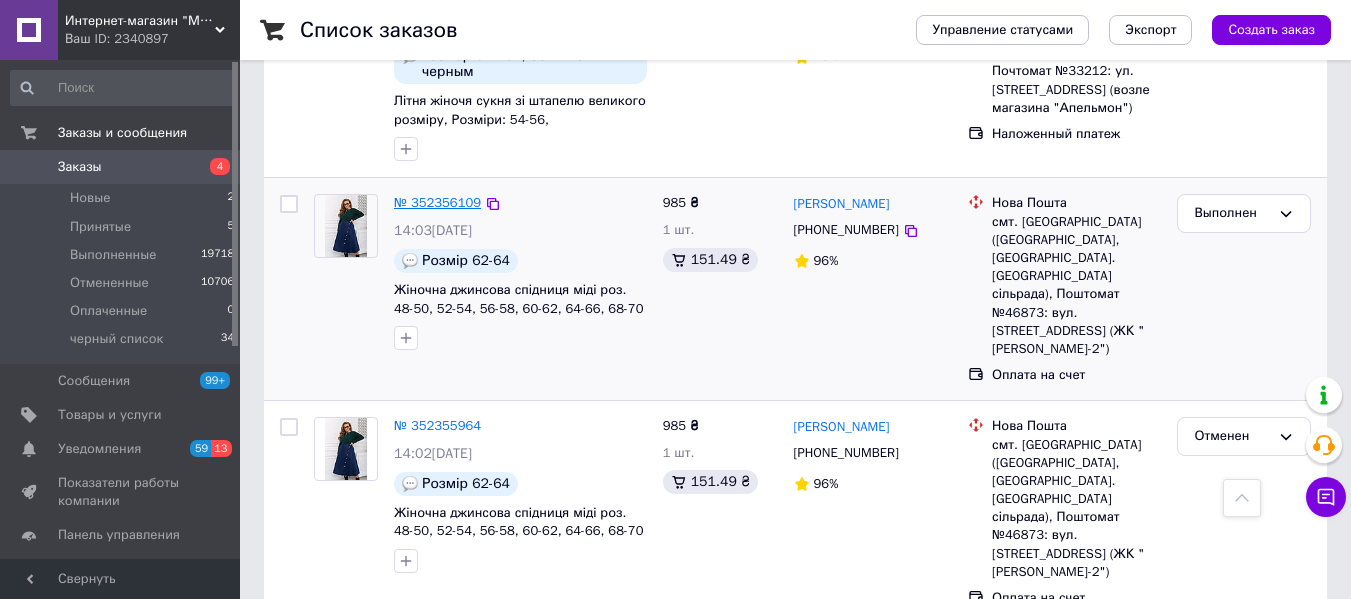 click on "№ 352356109" at bounding box center (437, 202) 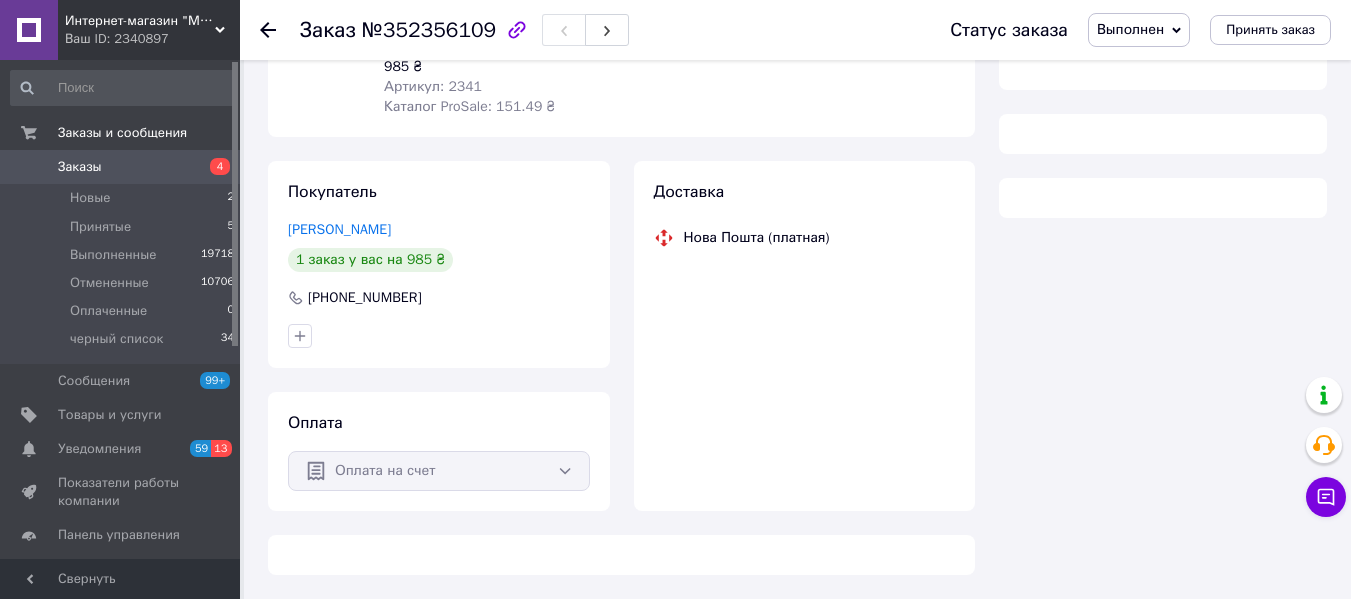 scroll, scrollTop: 0, scrollLeft: 0, axis: both 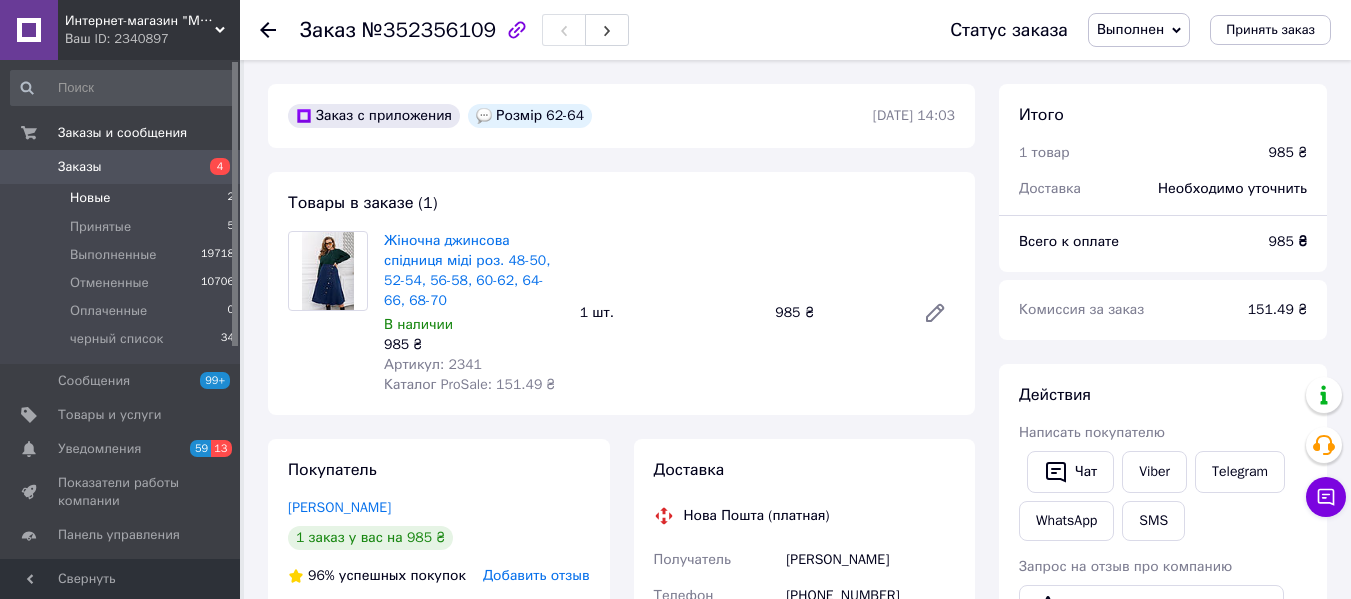 click on "Новые" at bounding box center [90, 198] 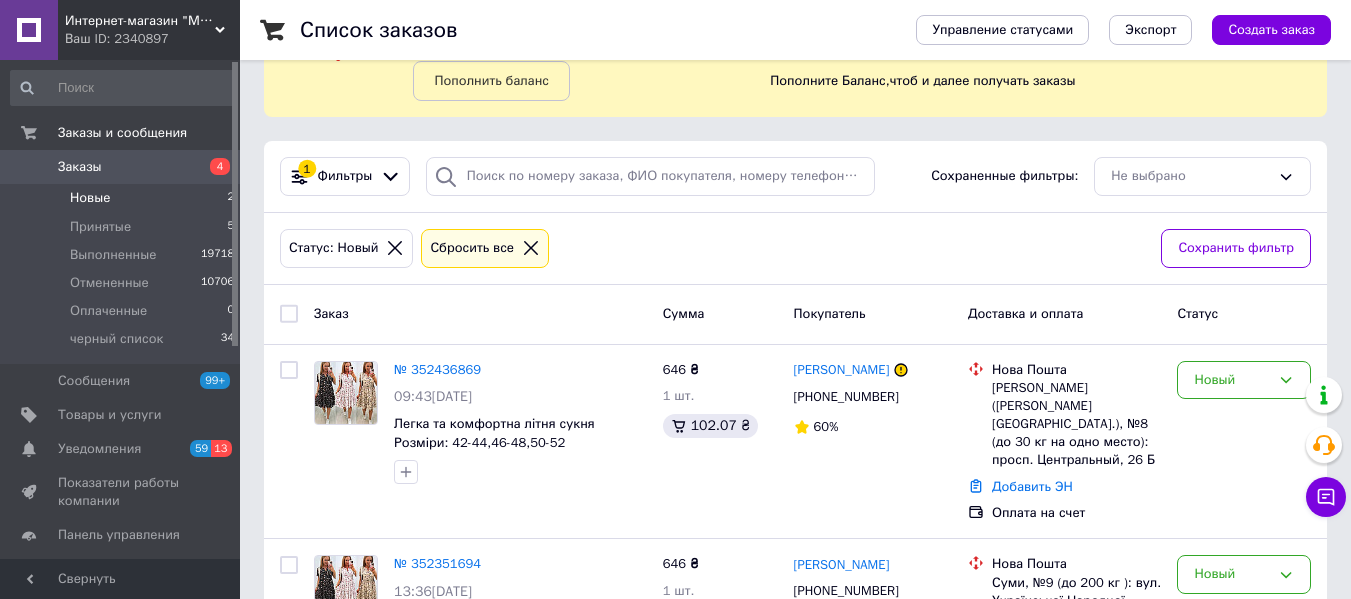 scroll, scrollTop: 207, scrollLeft: 0, axis: vertical 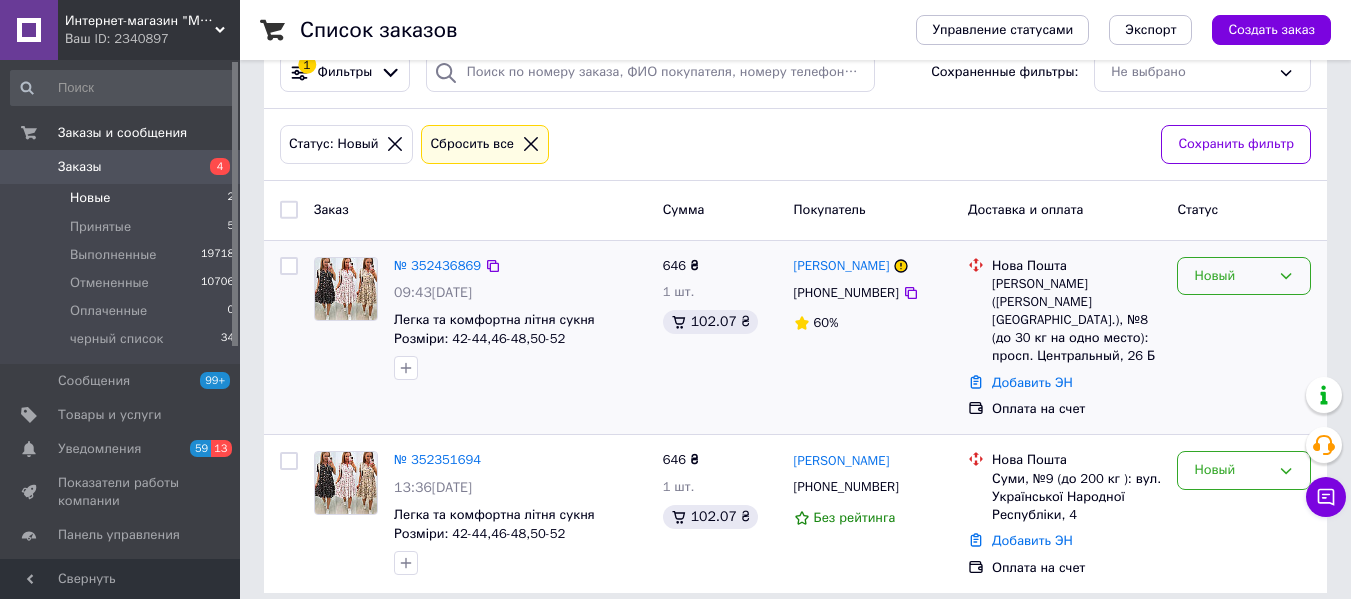 click on "Новый" at bounding box center [1244, 276] 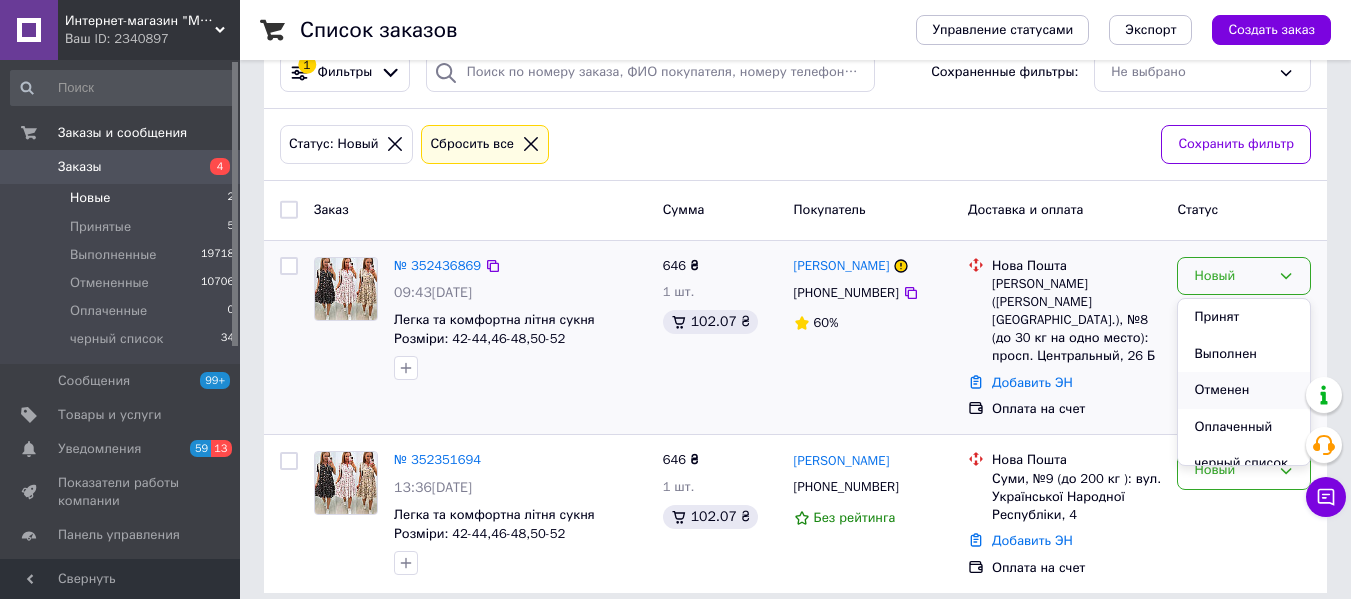 click on "Отменен" at bounding box center [1244, 390] 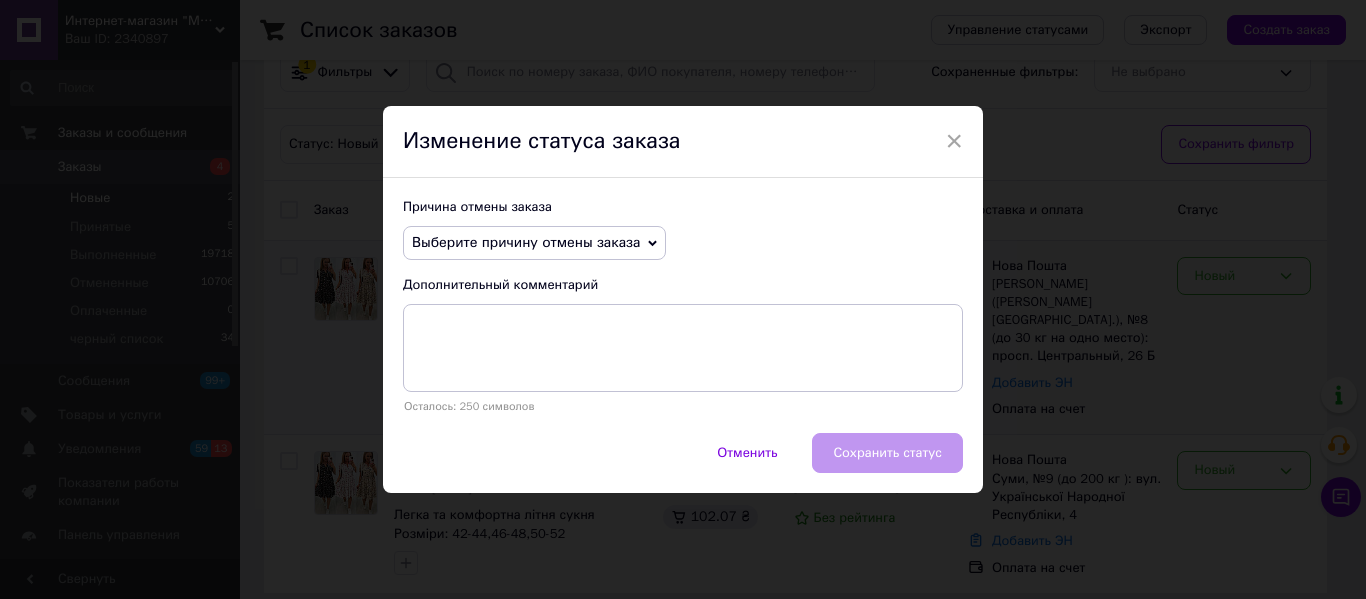 click on "Выберите причину отмены заказа" at bounding box center [526, 242] 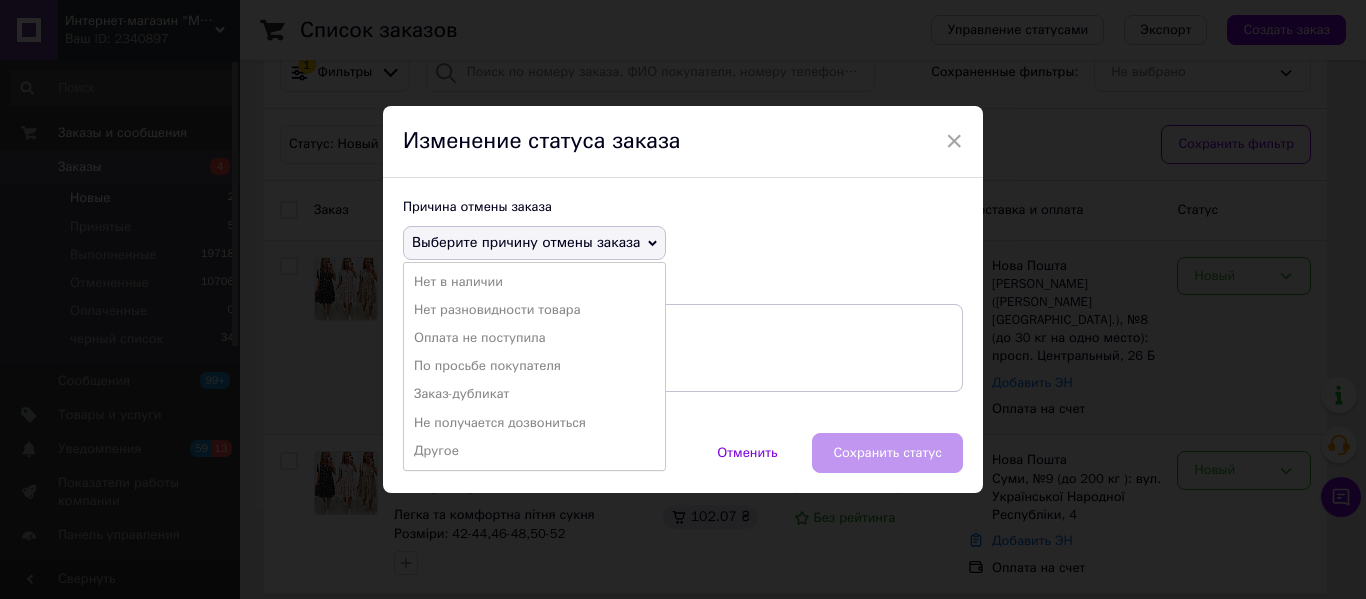 click on "Оплата не поступила" at bounding box center [534, 338] 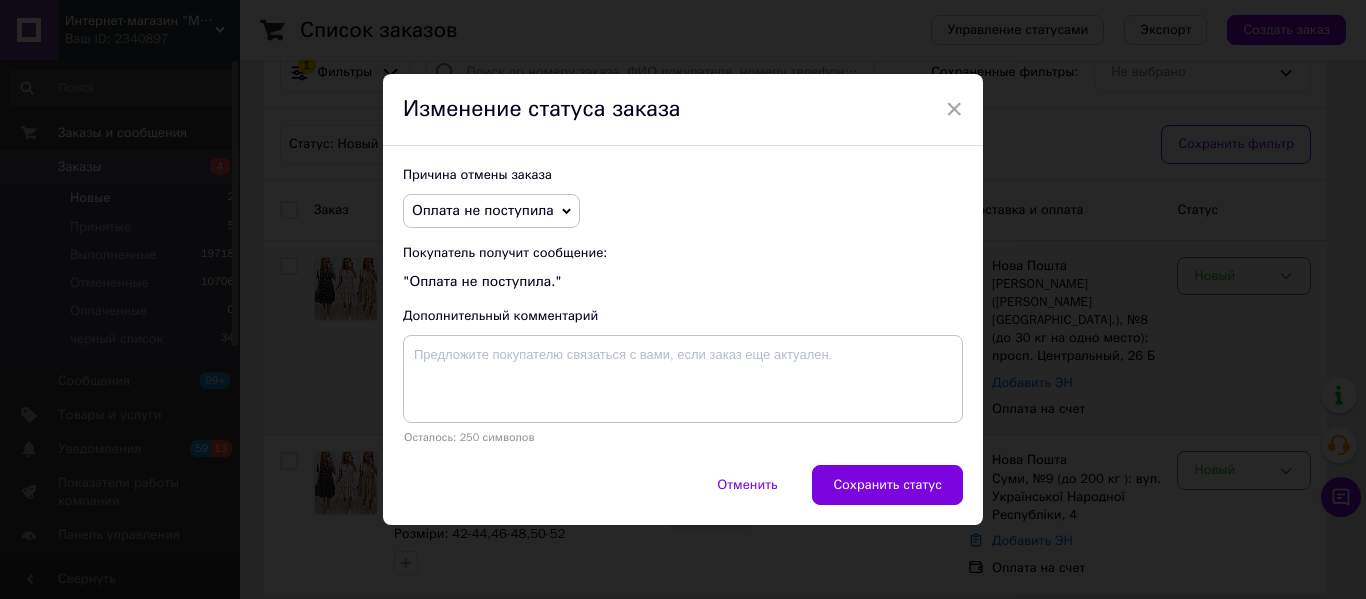 click on "Сохранить статус" at bounding box center (887, 485) 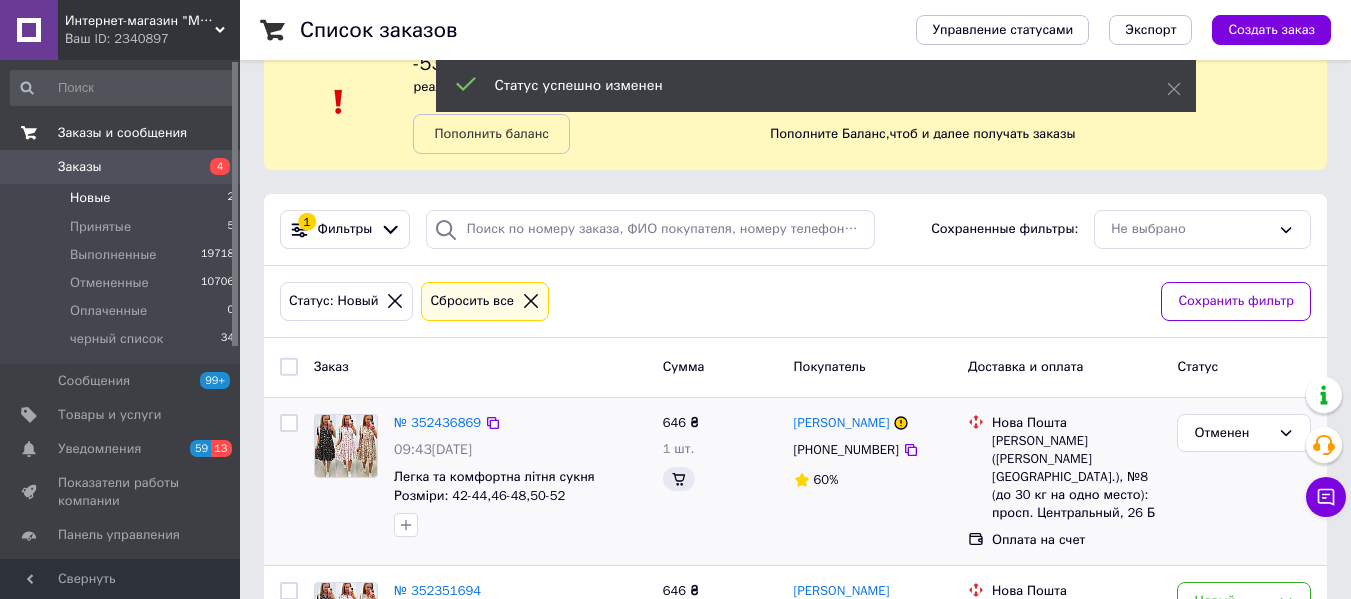 scroll, scrollTop: 7, scrollLeft: 0, axis: vertical 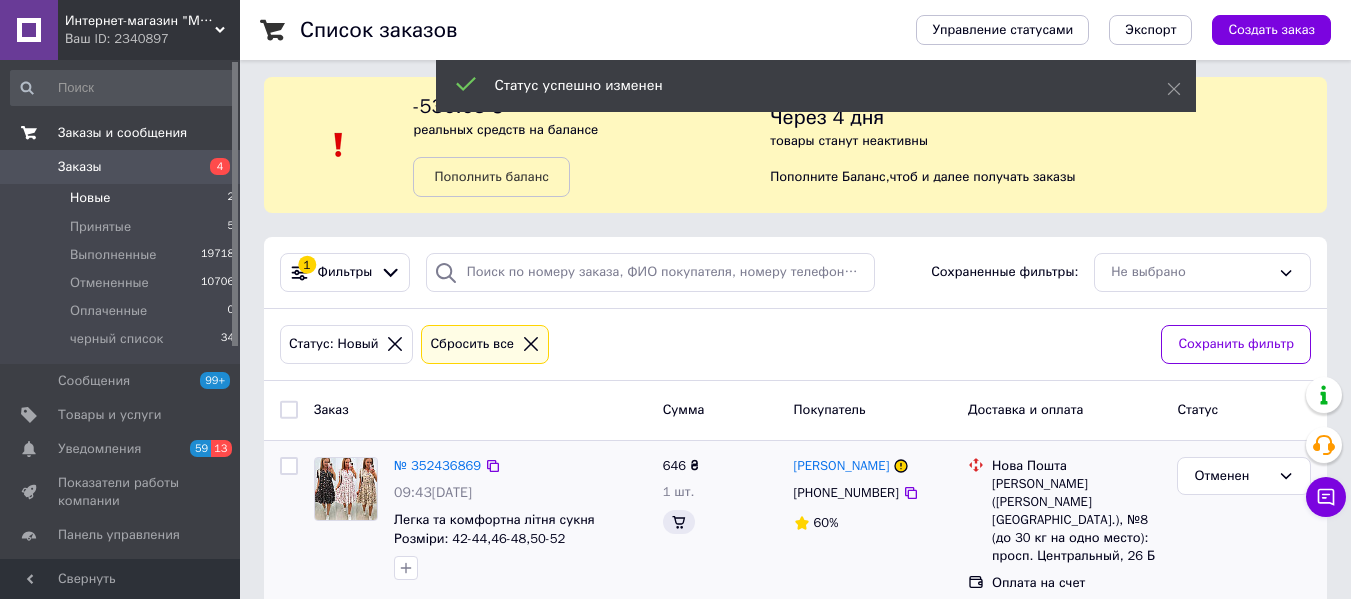 click on "Заказы и сообщения" at bounding box center (122, 133) 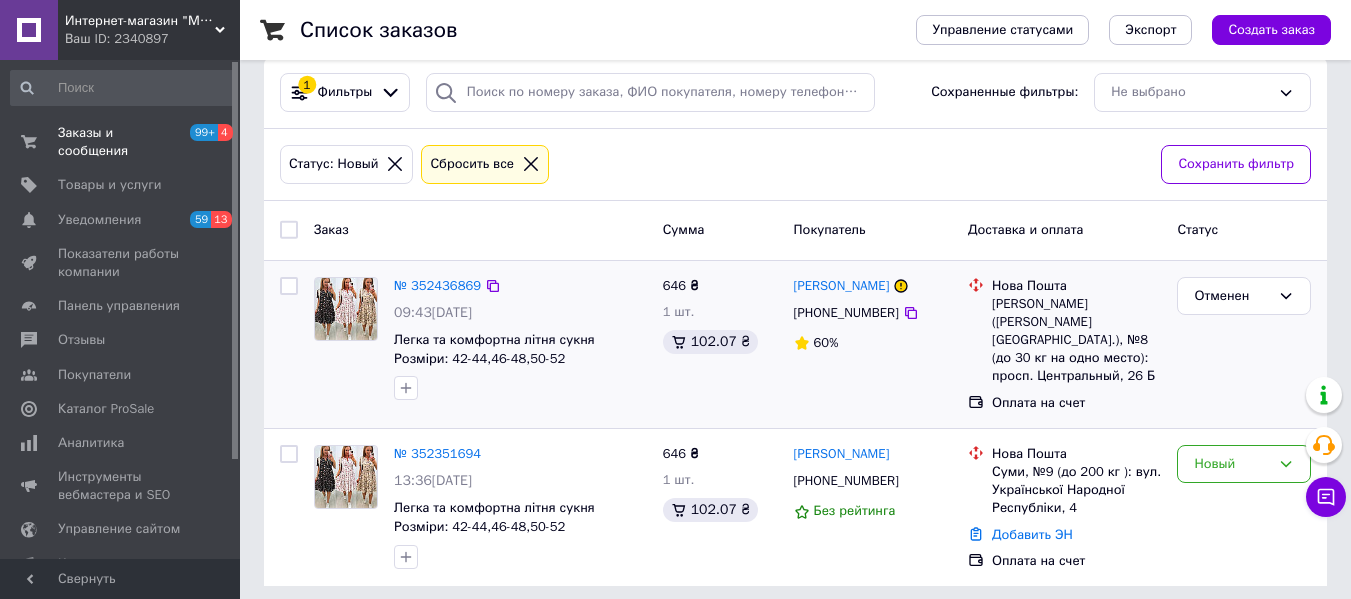 click 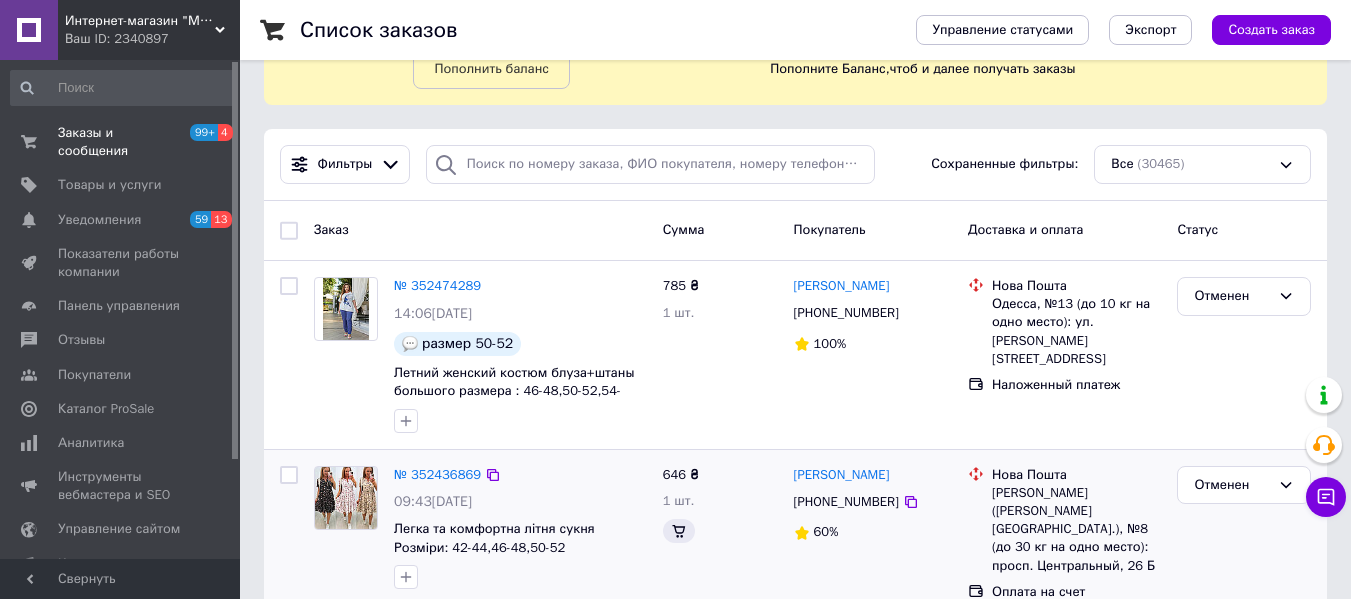 scroll, scrollTop: 0, scrollLeft: 0, axis: both 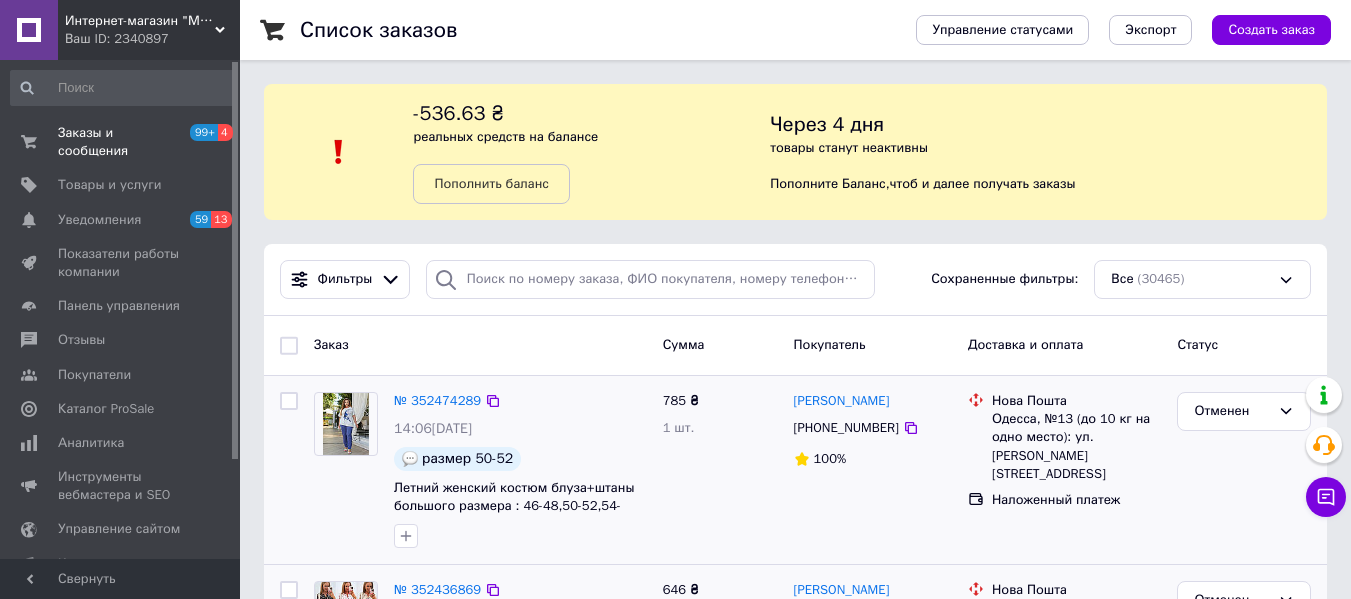 click on "№ 352474289" at bounding box center [437, 401] 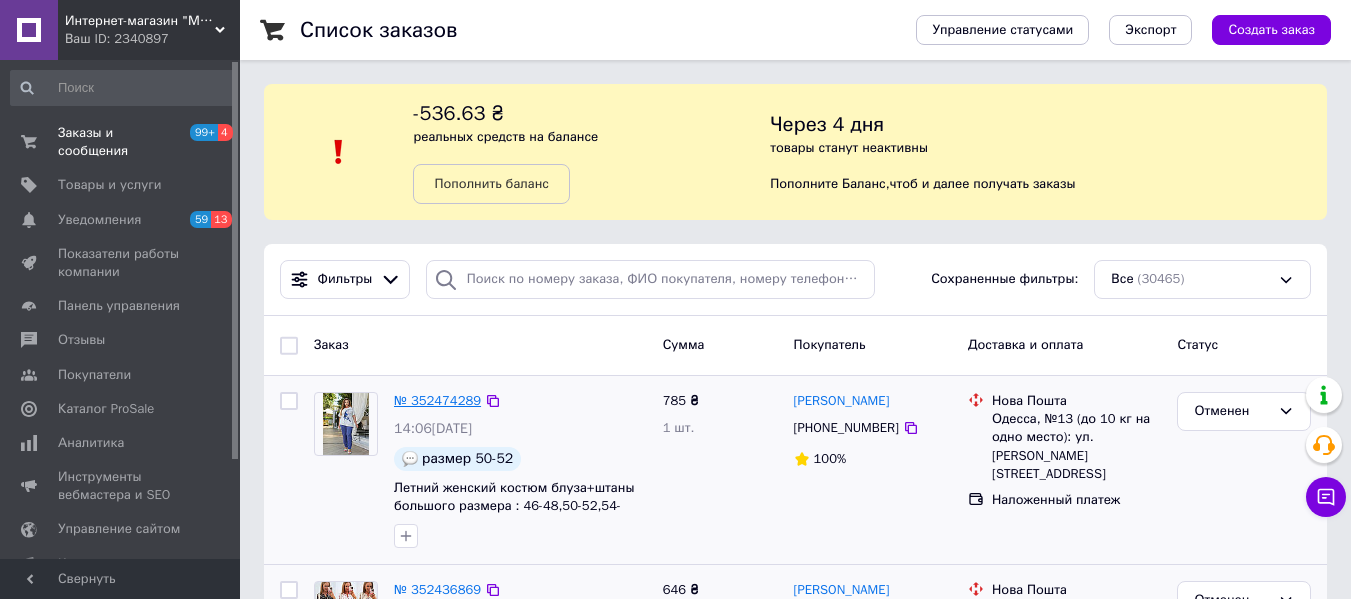 click on "№ 352474289" at bounding box center (437, 400) 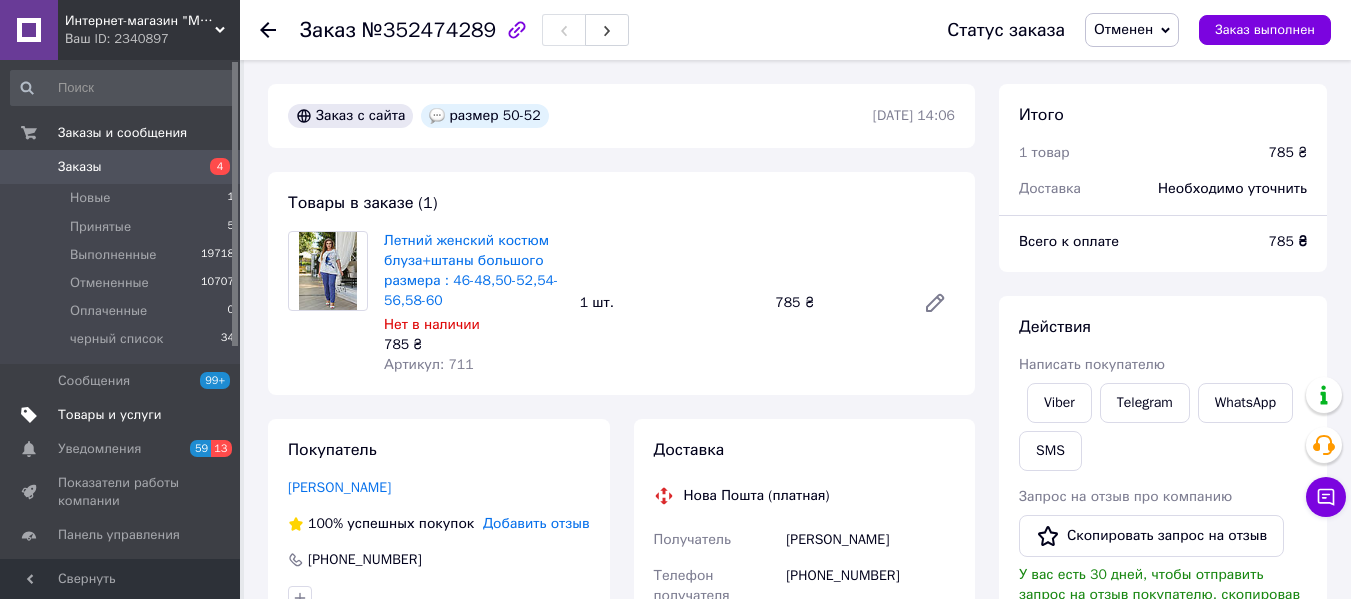 click on "Товары и услуги" at bounding box center (110, 415) 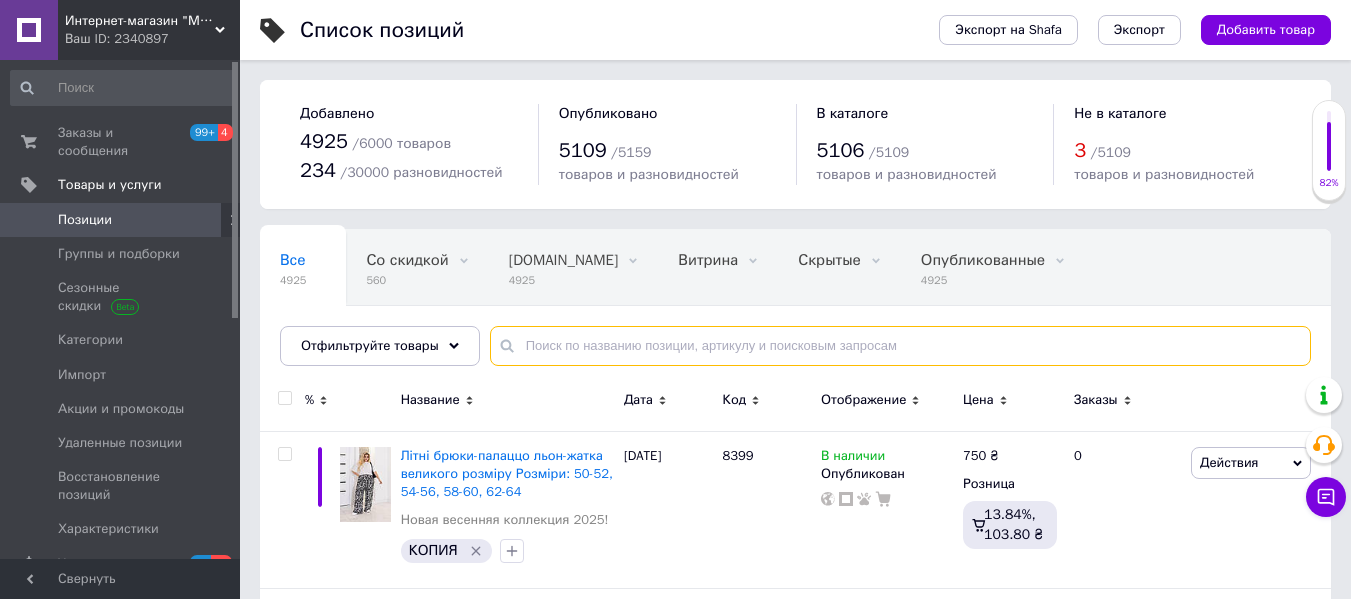 click at bounding box center [900, 346] 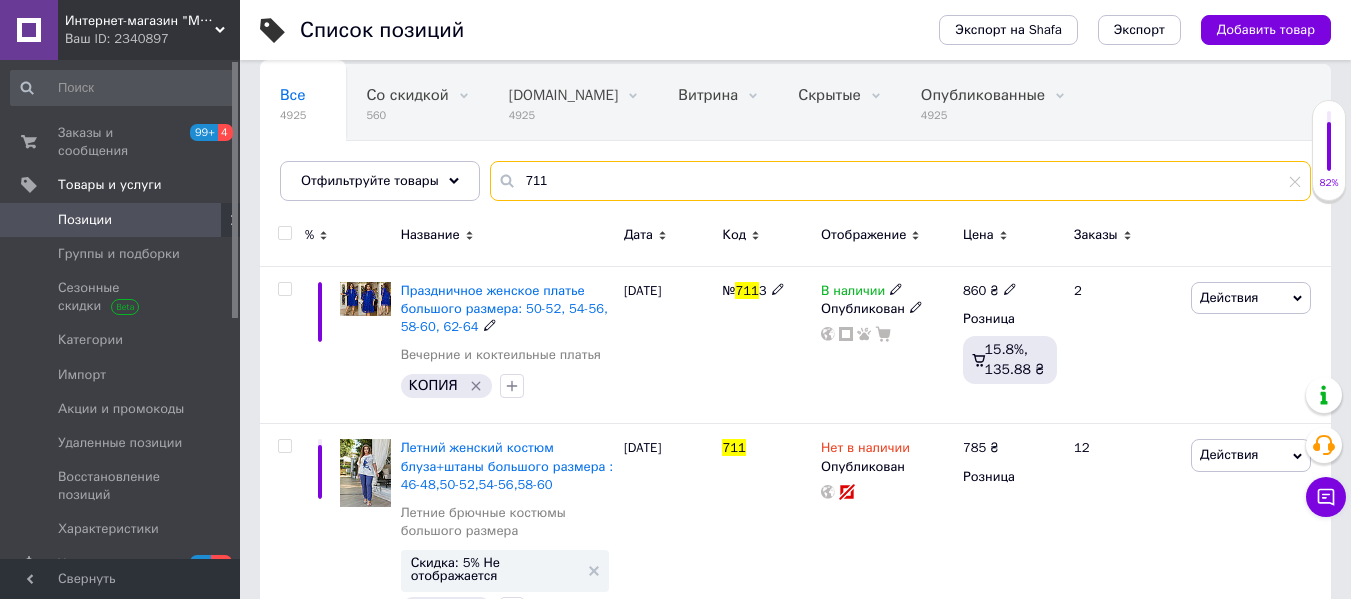 scroll, scrollTop: 232, scrollLeft: 0, axis: vertical 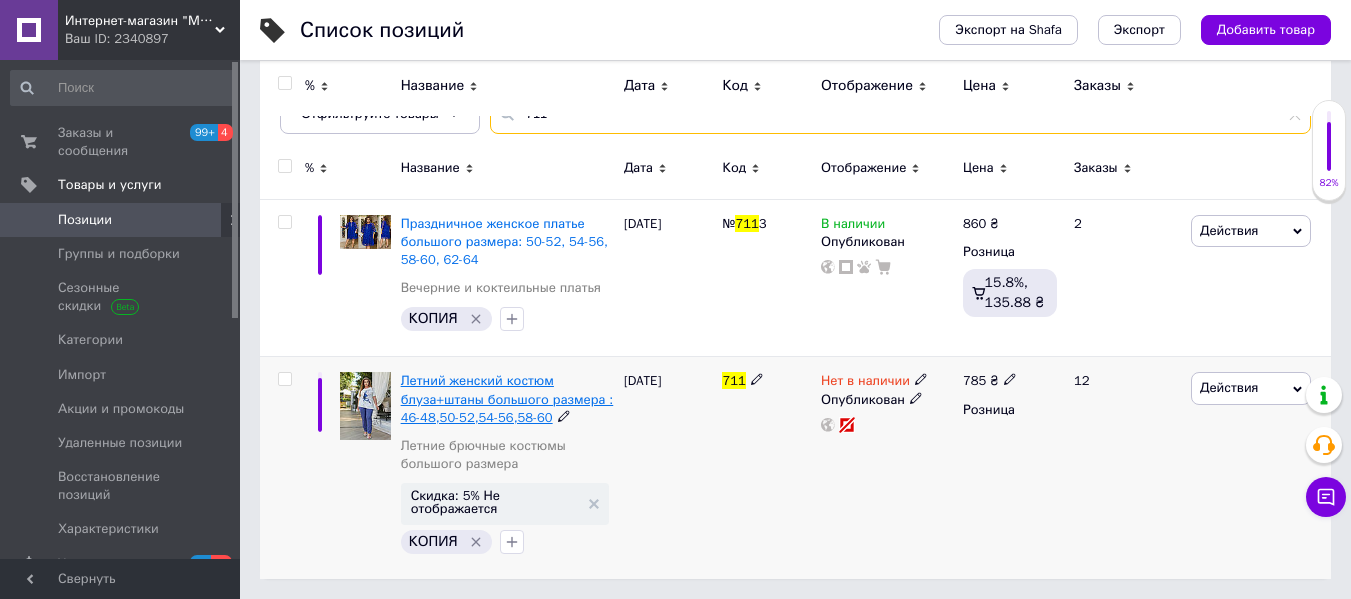 type on "711" 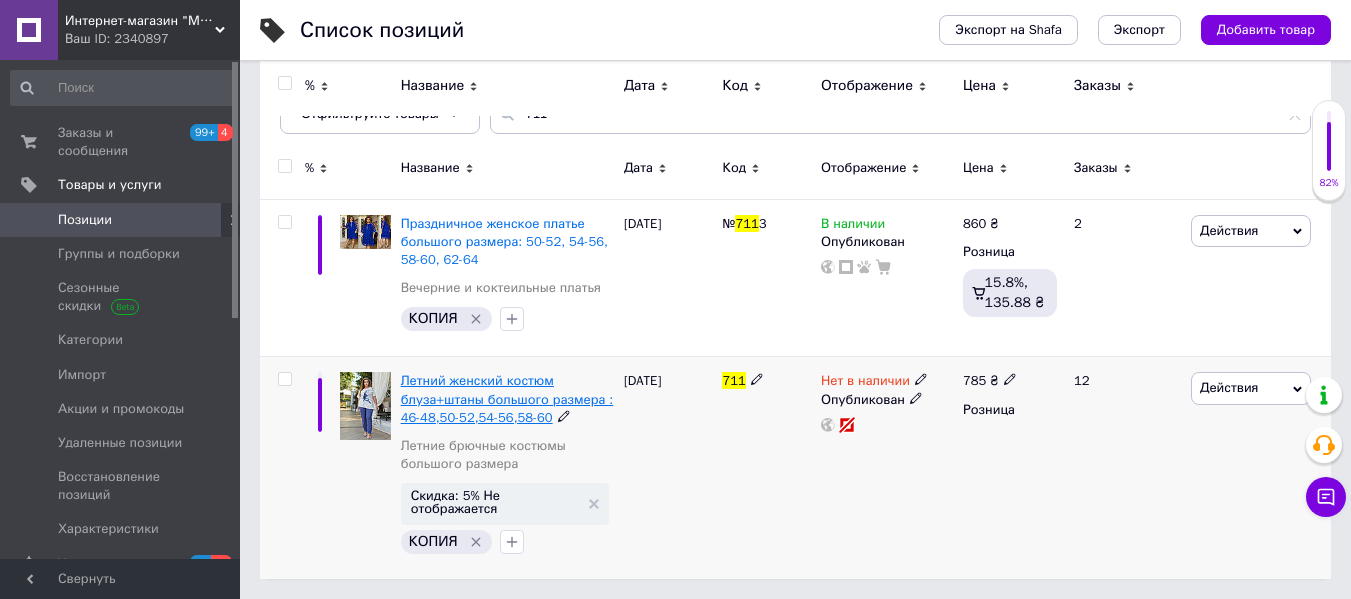 click on "Летний женский костюм блуза+штаны большого размера : 46-48,50-52,54-56,58-60" at bounding box center [507, 398] 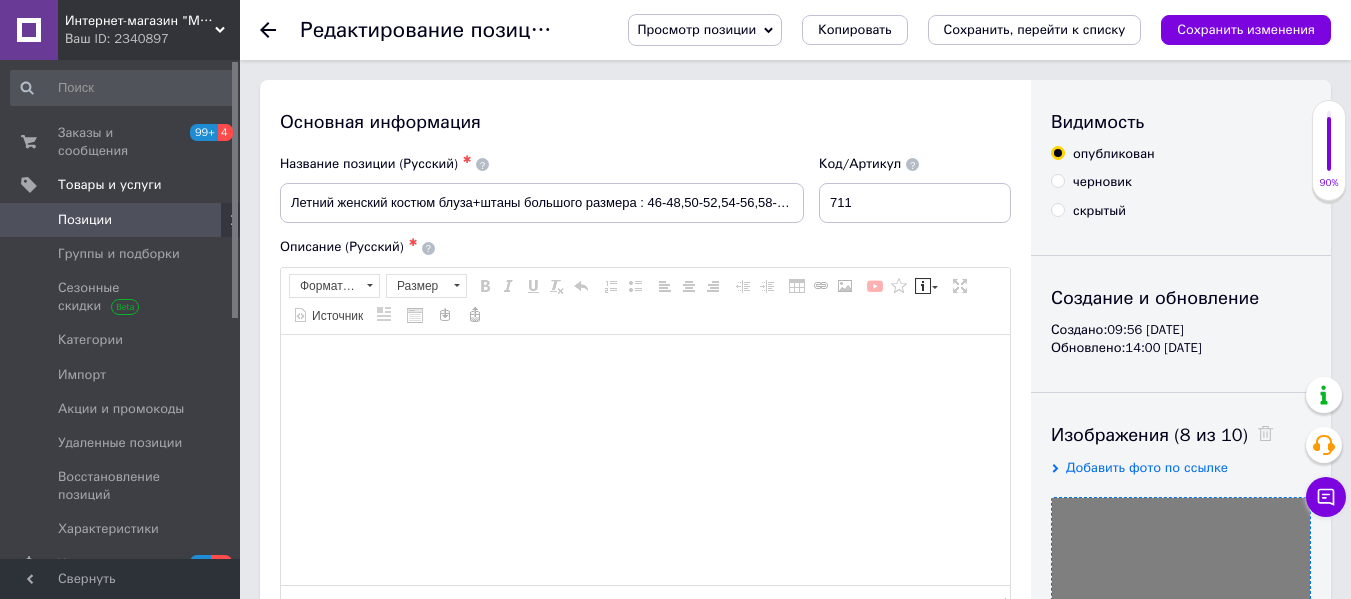 scroll, scrollTop: 300, scrollLeft: 0, axis: vertical 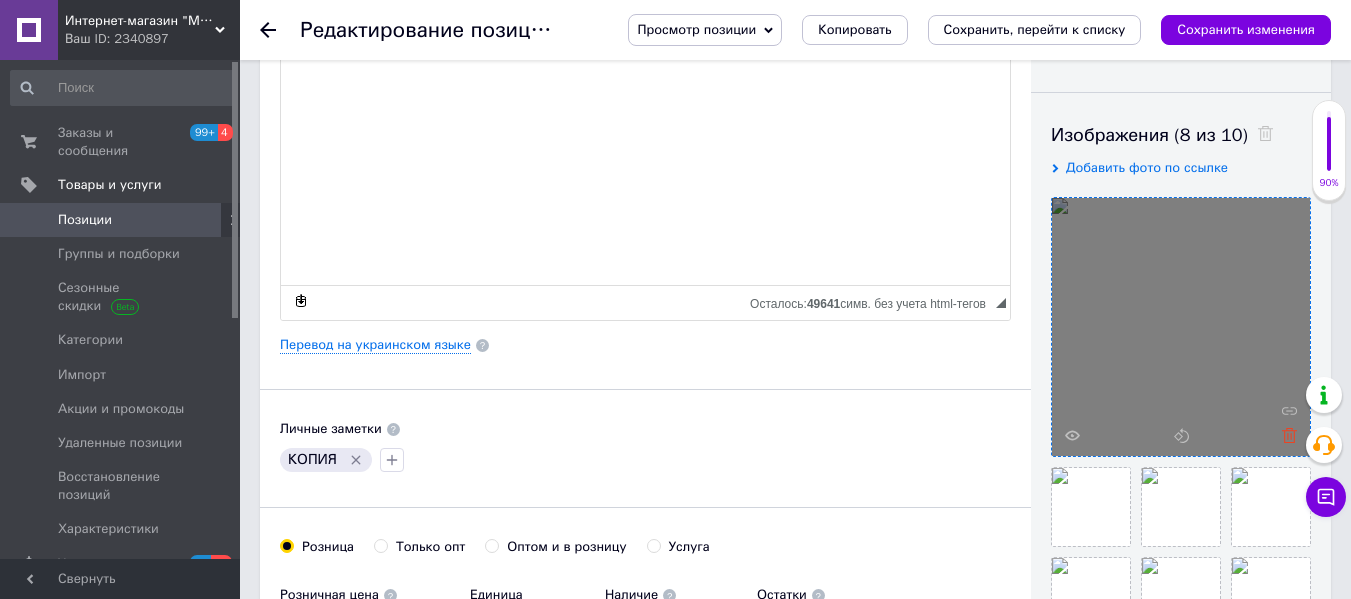 click 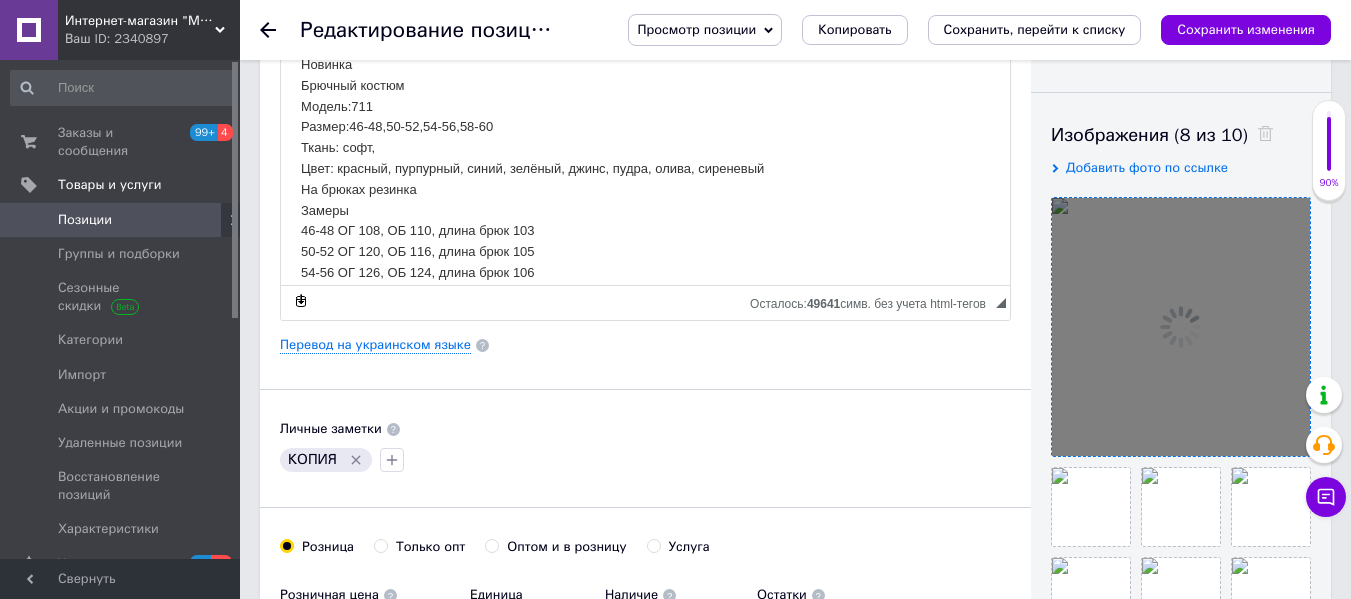 scroll, scrollTop: 0, scrollLeft: 0, axis: both 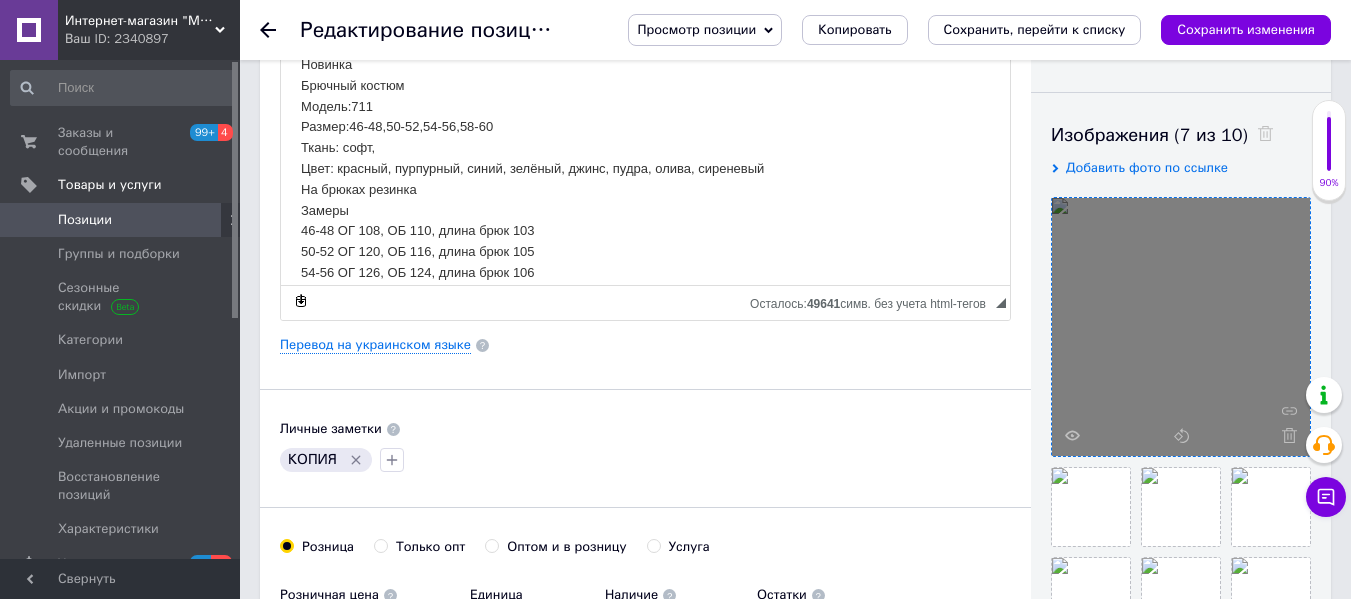 click 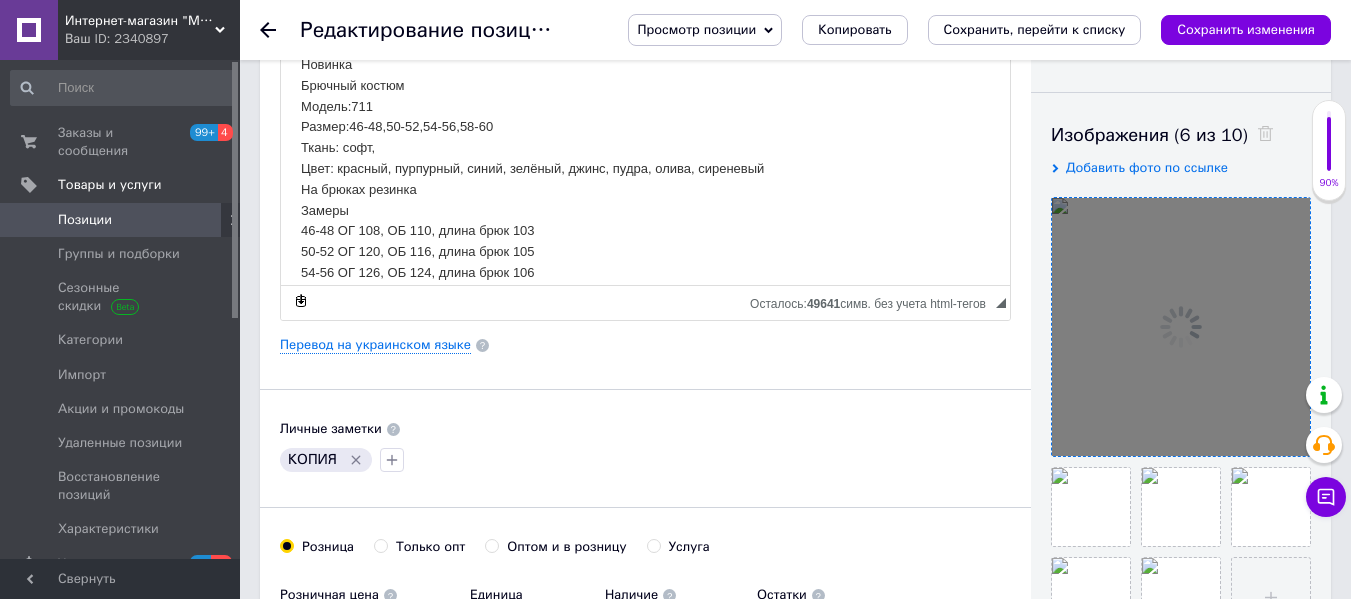 click at bounding box center (1181, 327) 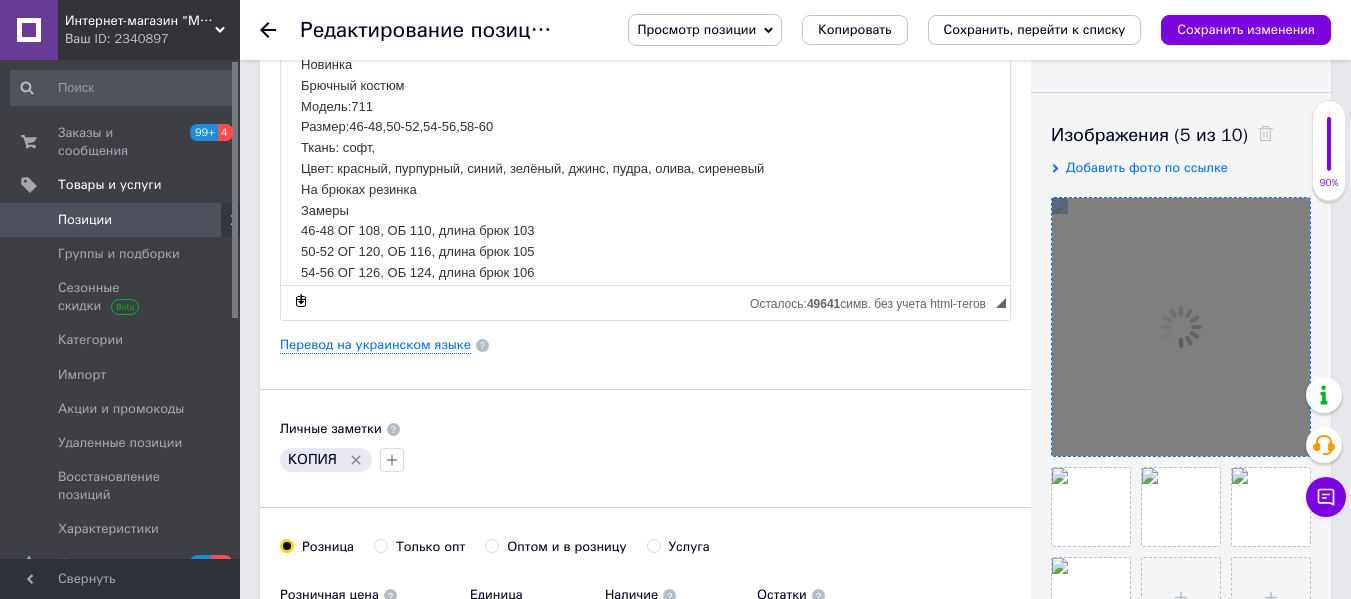 click at bounding box center [1181, 327] 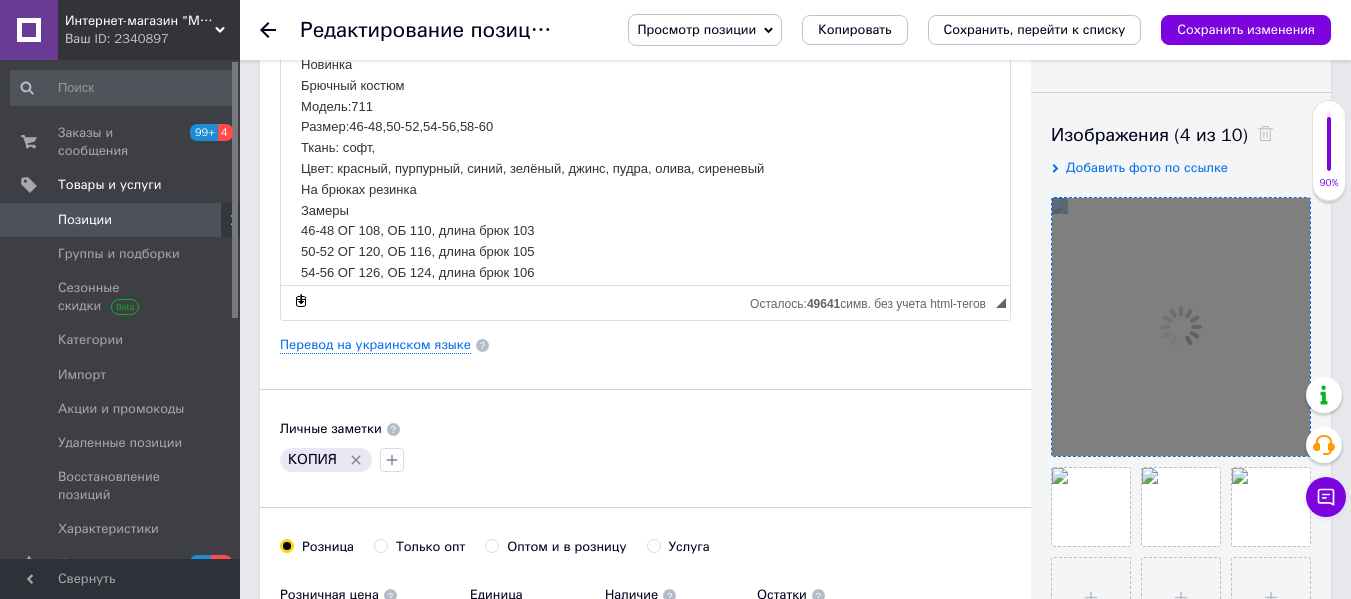 click at bounding box center (1181, 327) 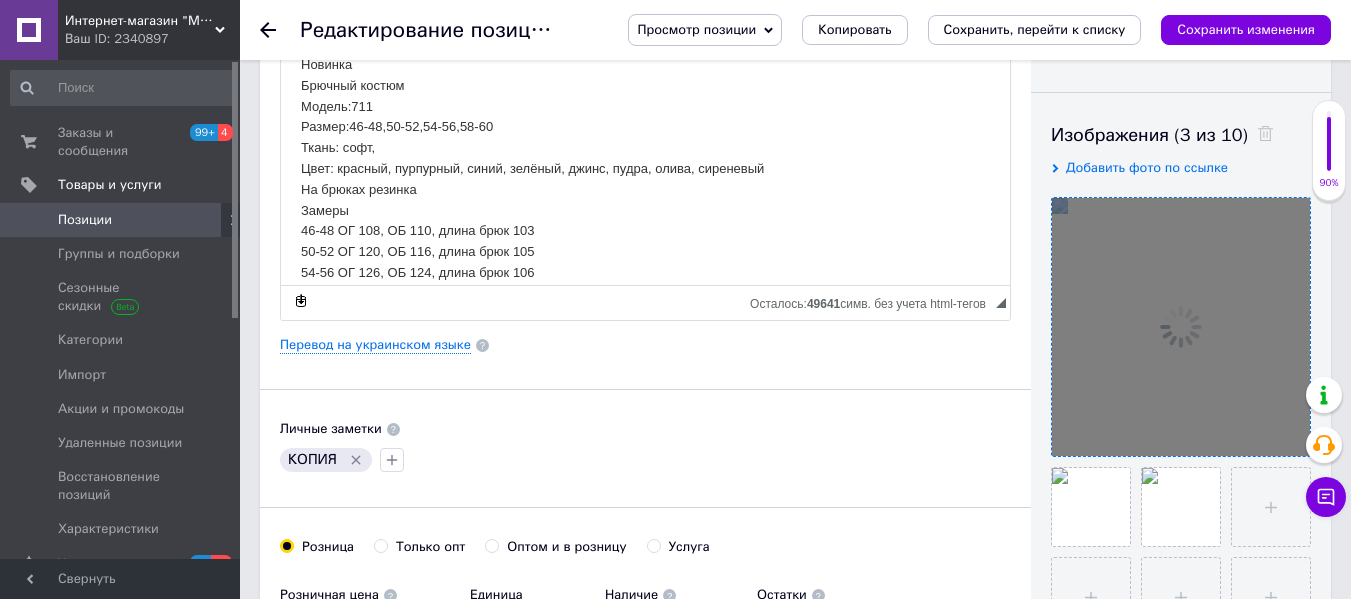 click at bounding box center (1181, 327) 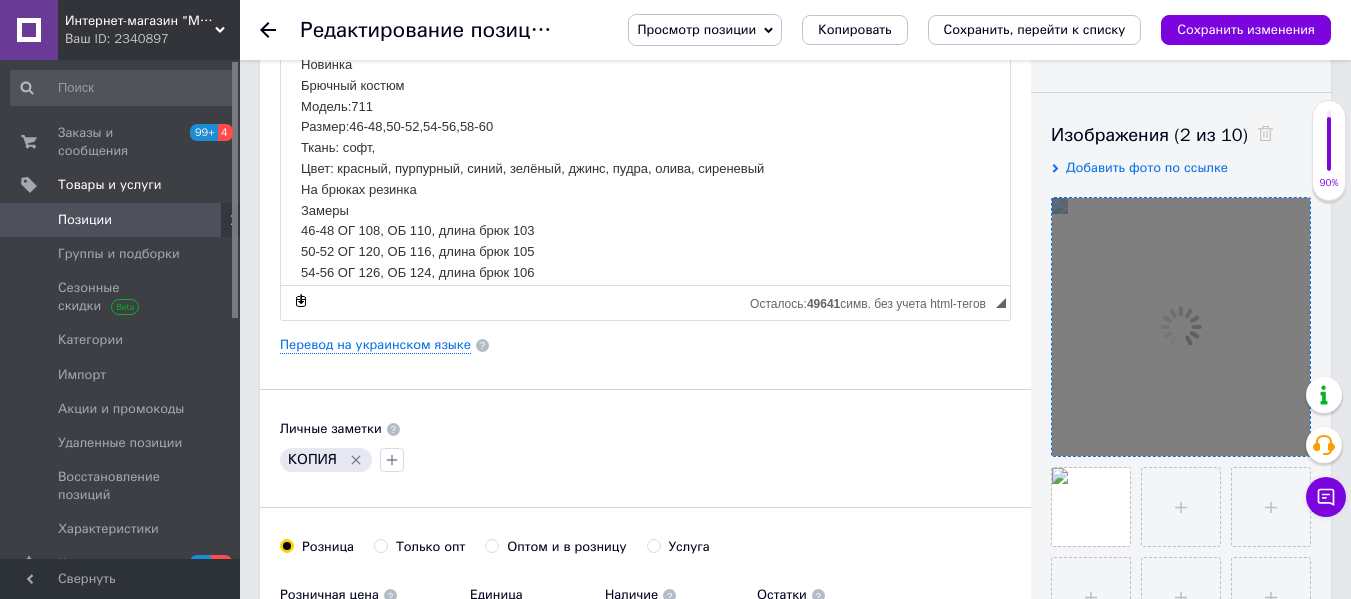 click at bounding box center (1181, 327) 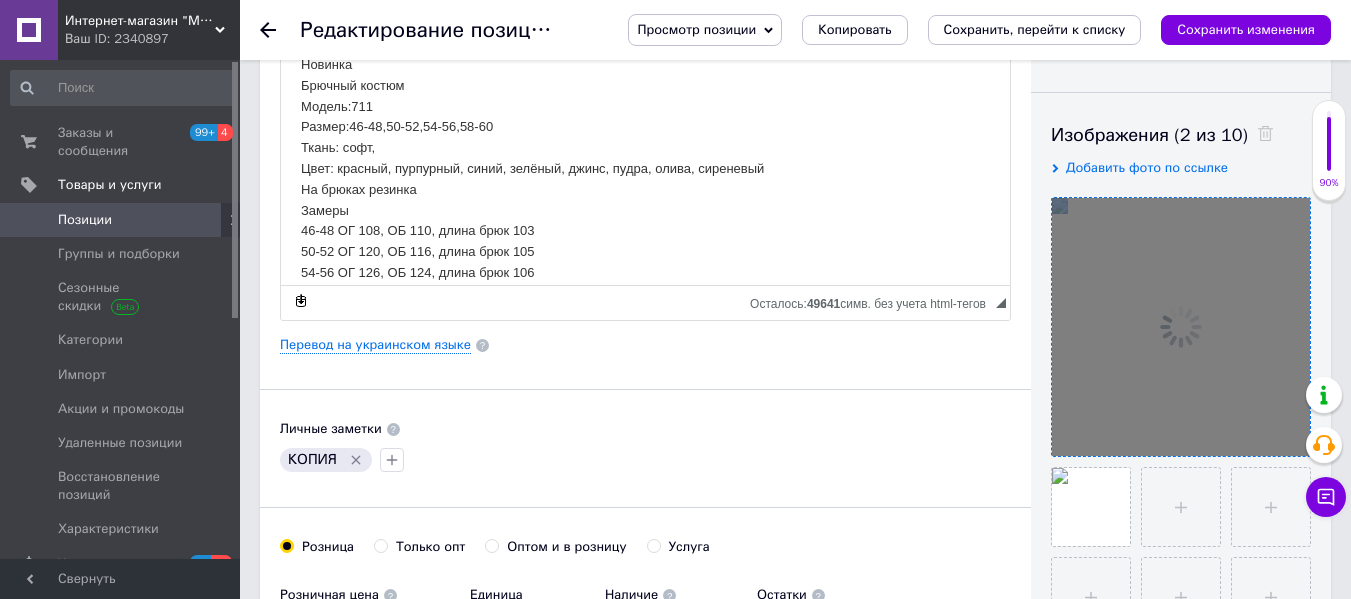 click at bounding box center [1181, 327] 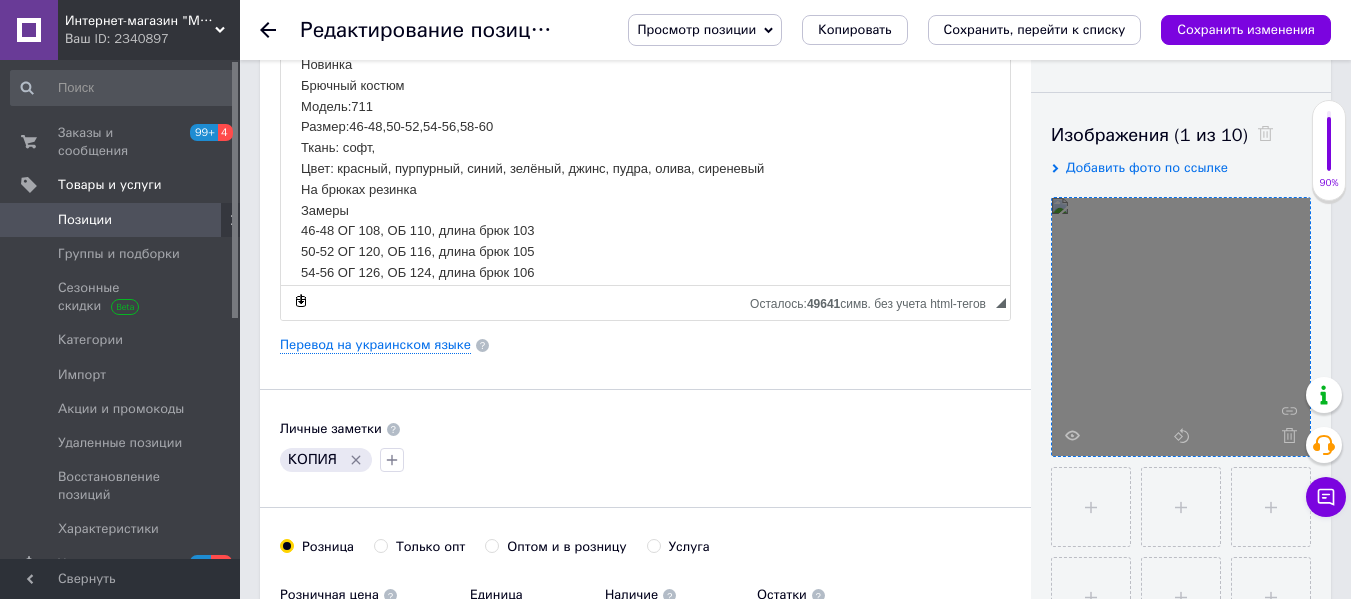 click 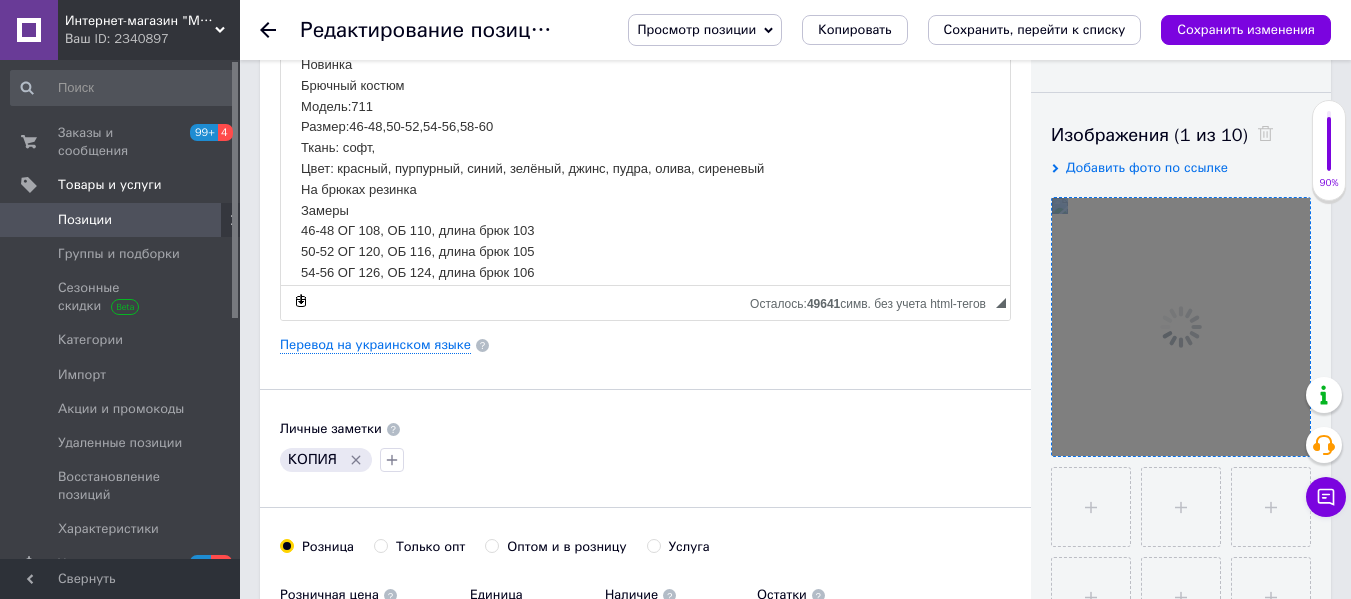 click at bounding box center [1181, 327] 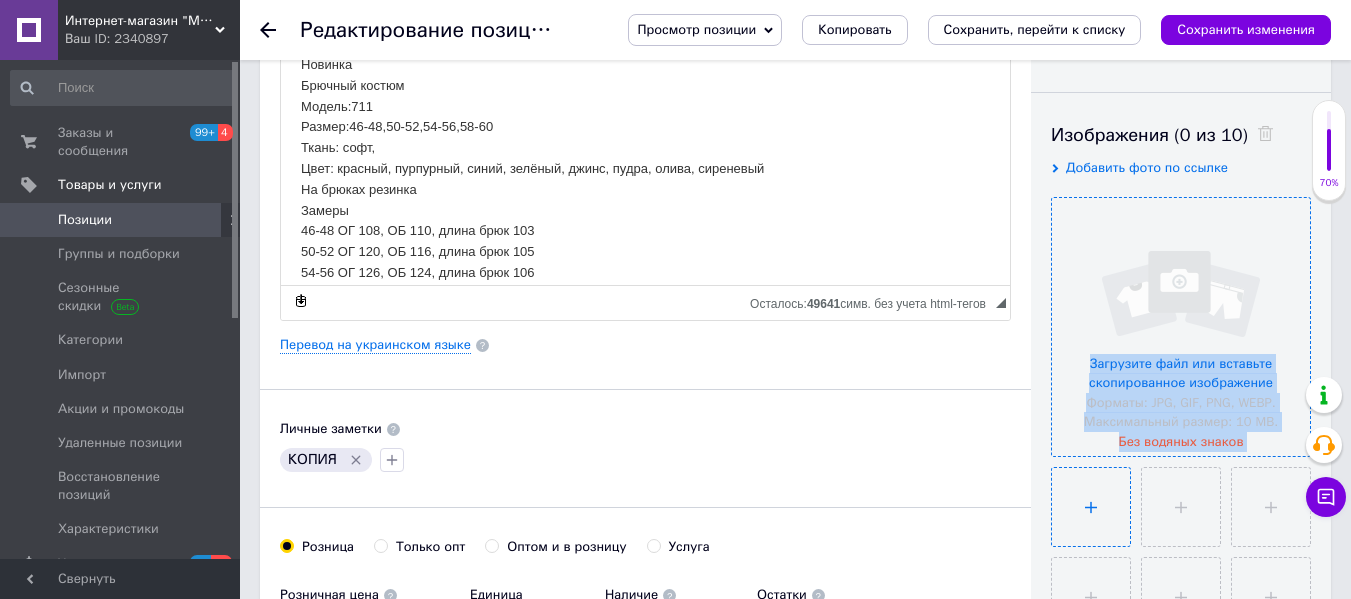 click at bounding box center [1091, 507] 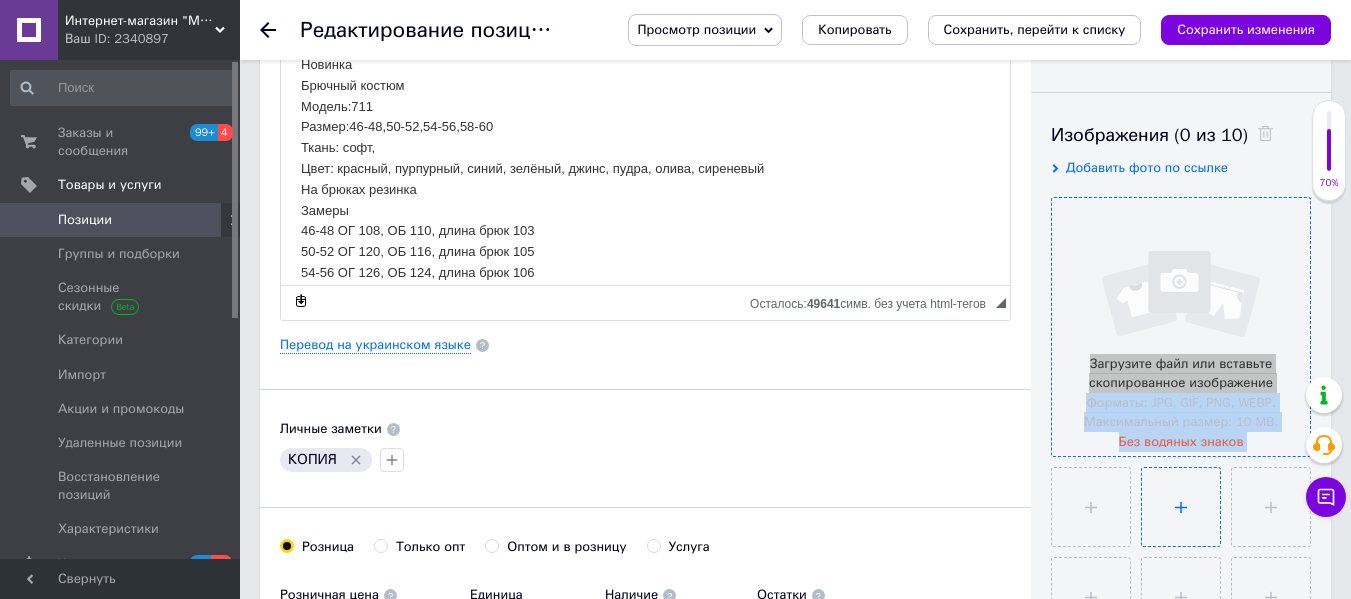 type on "C:\fakepath\ZYRgVvVe7Nfi3KXdTHxhU0T2oHX1q6fGpT0enpIZLcTxxFb_xead4hED6CzAJDNY3l8kS2nujRh0ZrUqJ3_2U0oF.jpg" 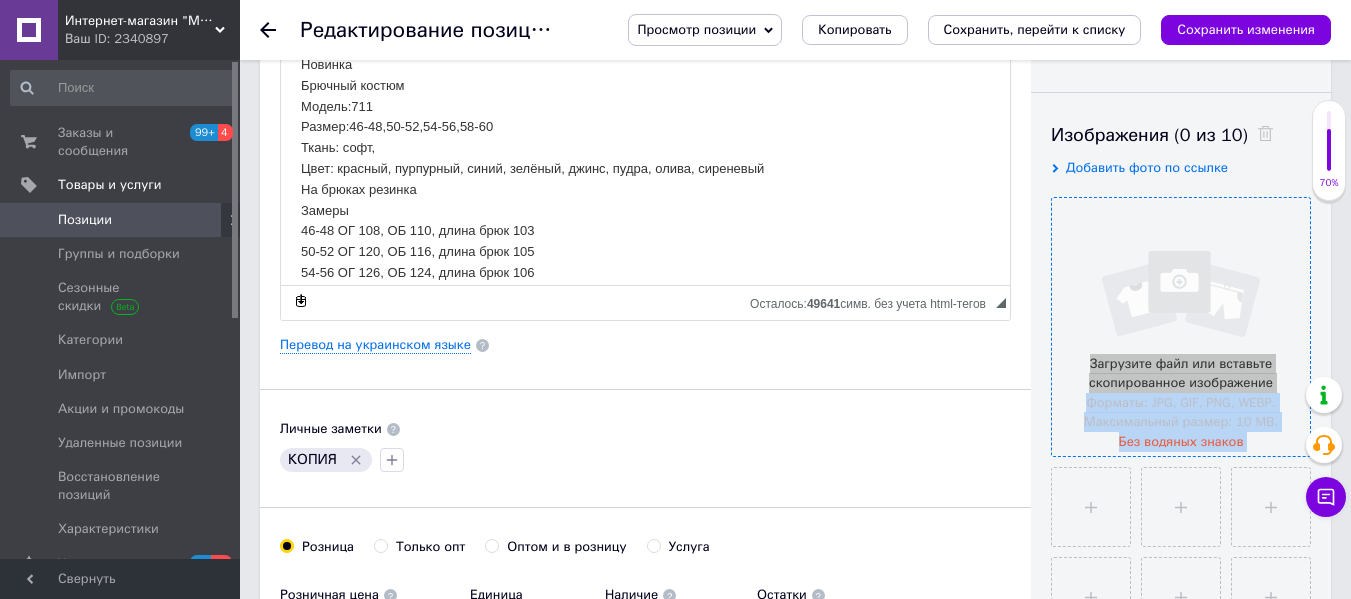 type 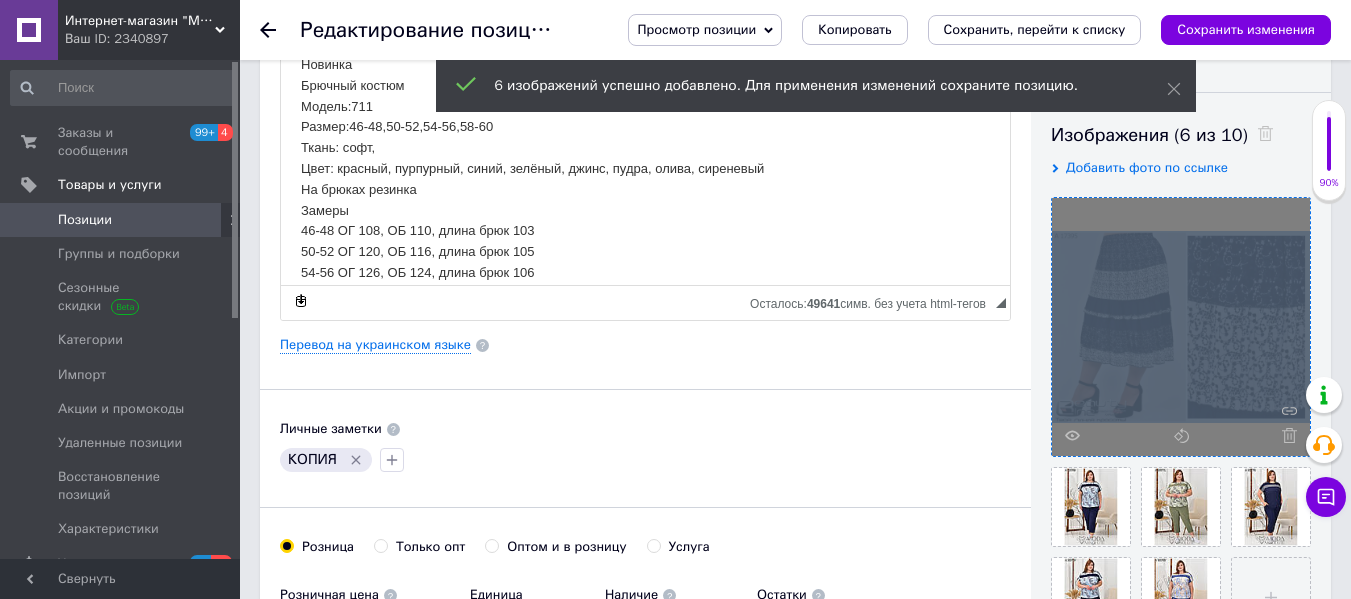 click at bounding box center (1181, 327) 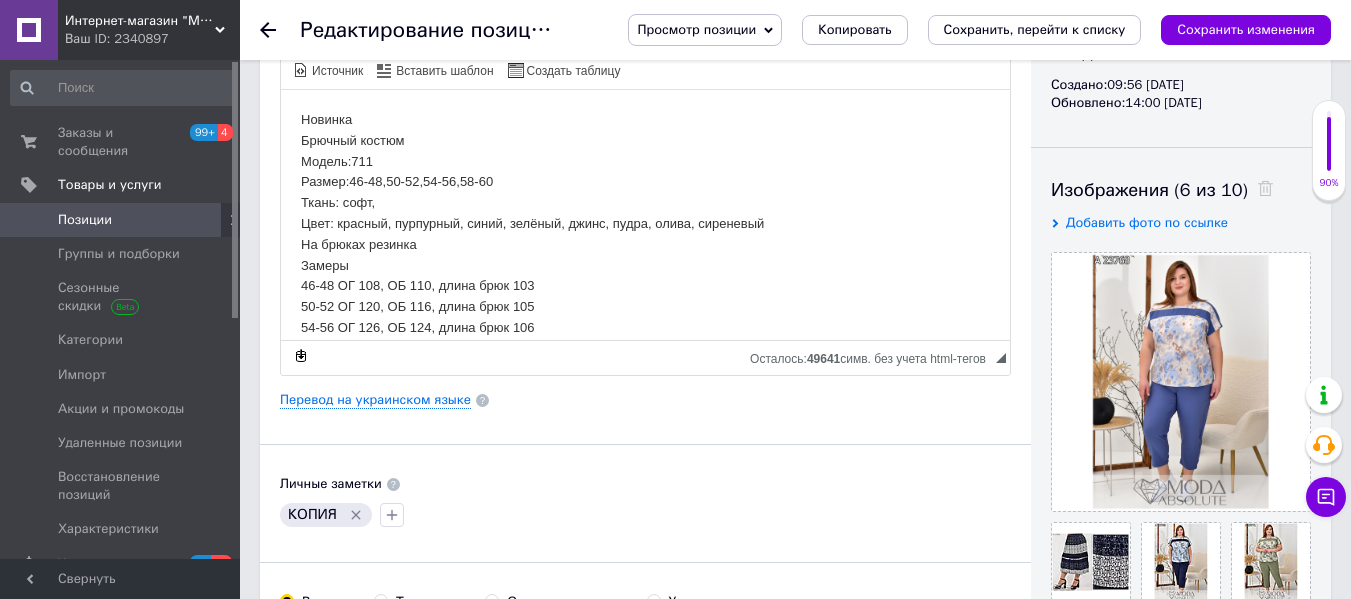 scroll, scrollTop: 200, scrollLeft: 0, axis: vertical 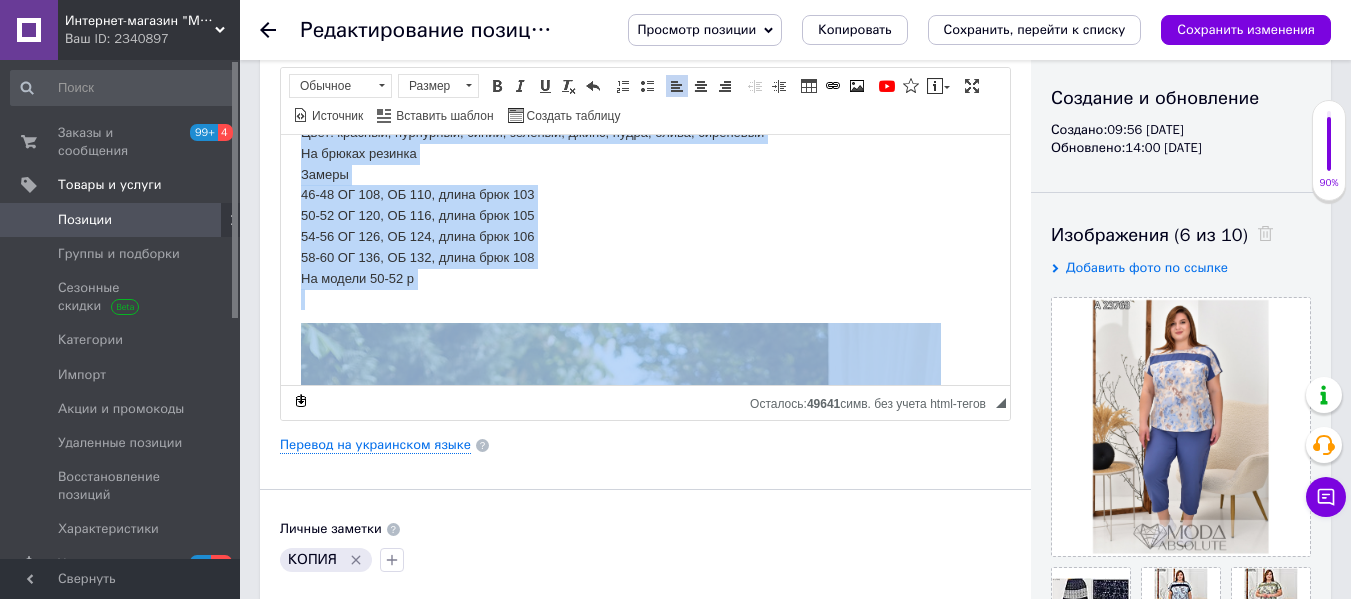 drag, startPoint x: 303, startPoint y: 162, endPoint x: 587, endPoint y: 372, distance: 353.20816 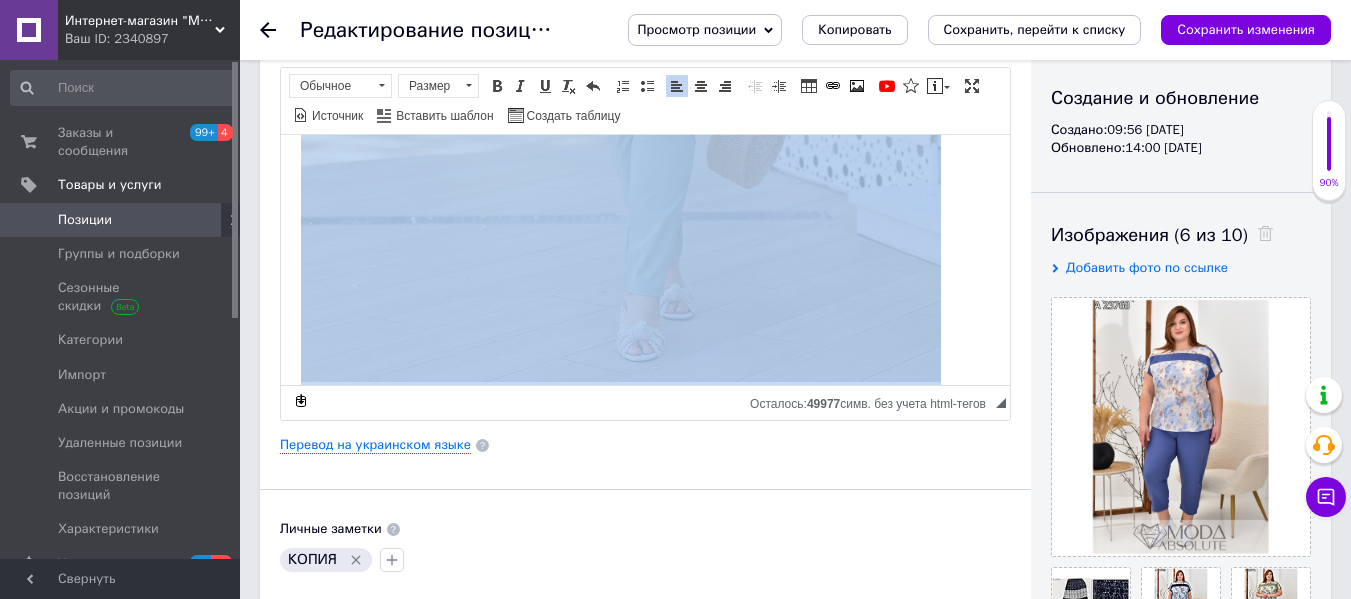 click at bounding box center (621, -46) 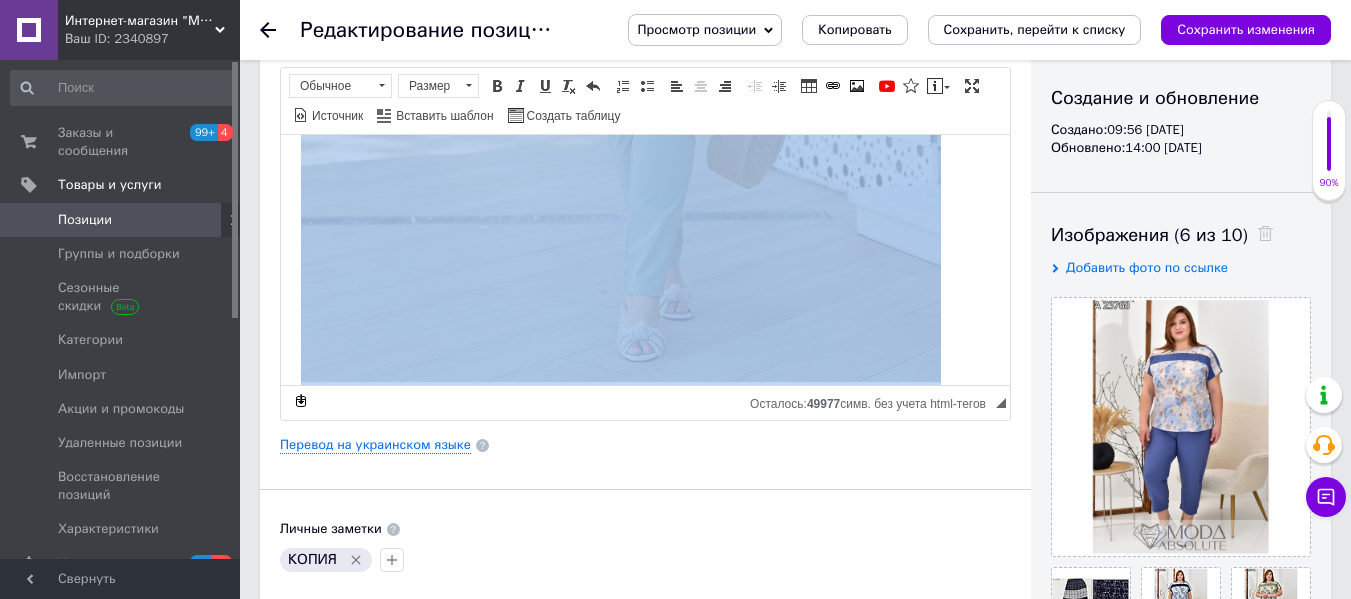 type 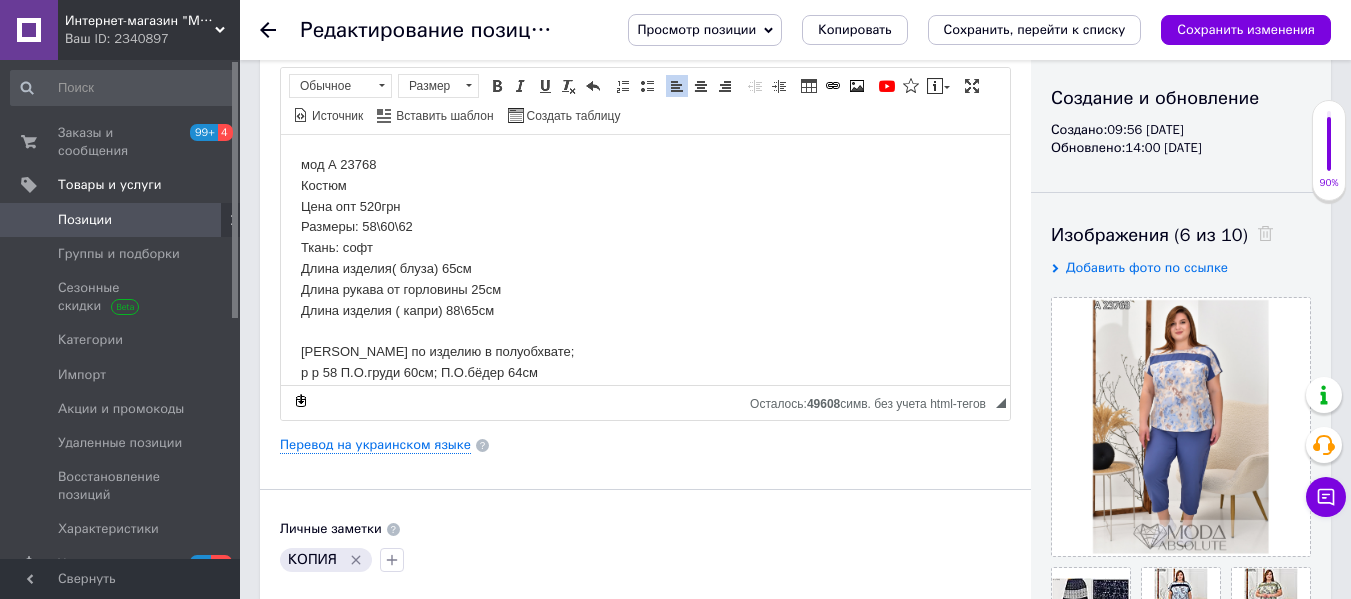 scroll, scrollTop: 0, scrollLeft: 0, axis: both 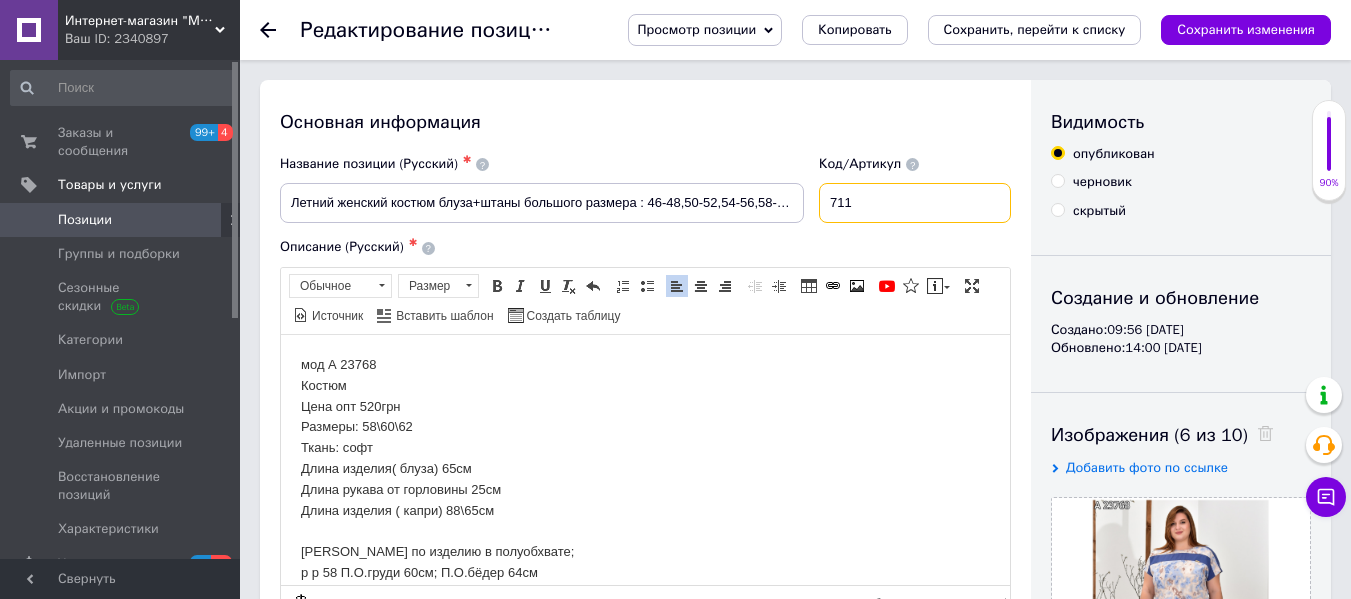 drag, startPoint x: 939, startPoint y: 220, endPoint x: 671, endPoint y: 193, distance: 269.35663 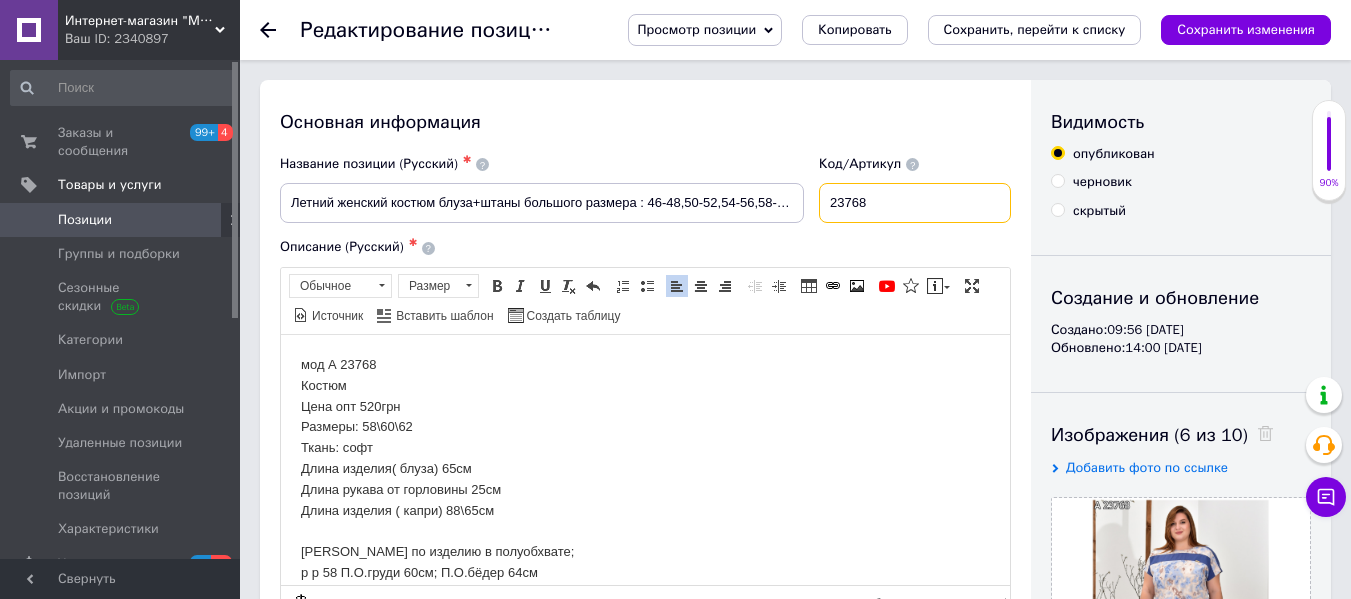 type on "23768" 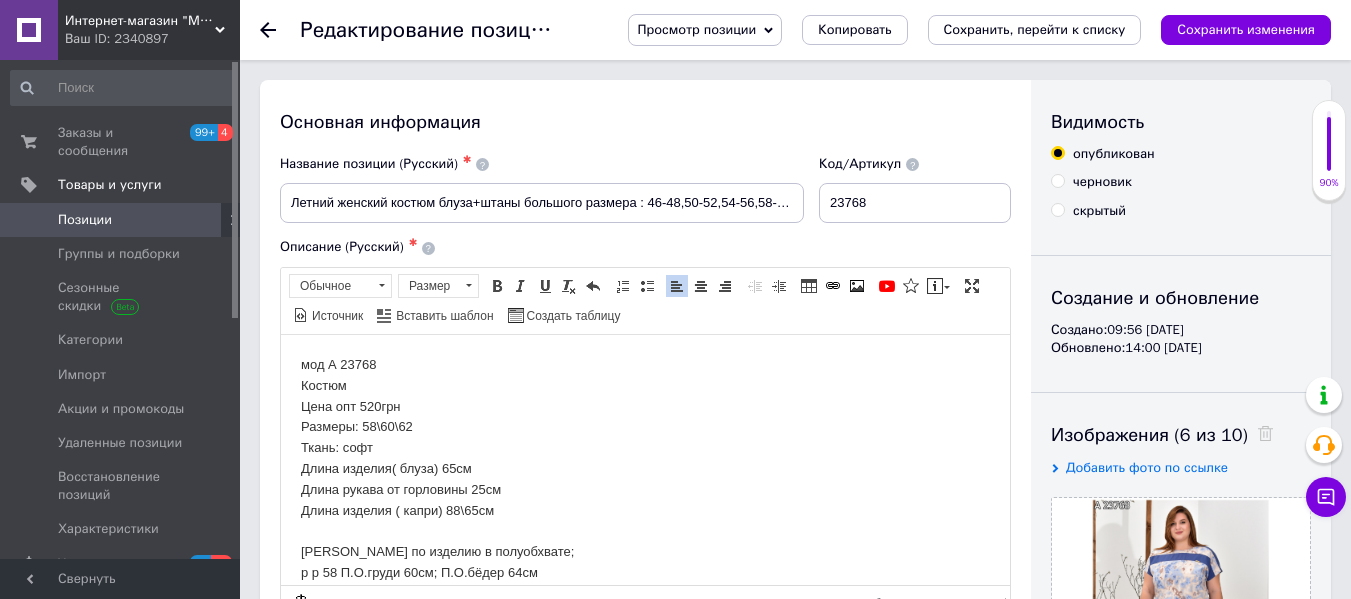 click on "мод А 23768 Костюм Цена опт 520грн Размеры: 58\60\62 Ткань: софт Длина изделия( блуза) 65см Длина рукава от горловины 25см Длина изделия ( капри) 88\65см Замер по изделию в полуобхвате; р р 58 П.О.груди 60см; П.О.бёдер 64см р р 60 П.О.груди 64см; П.О.бёдер 66см р р 62 П.О.груди 68см; П.О.бёдер 69см Размерная сетка капри: 58р об 121-124см 60р об 125-128см 62р об 130-134см" at bounding box center [645, 541] 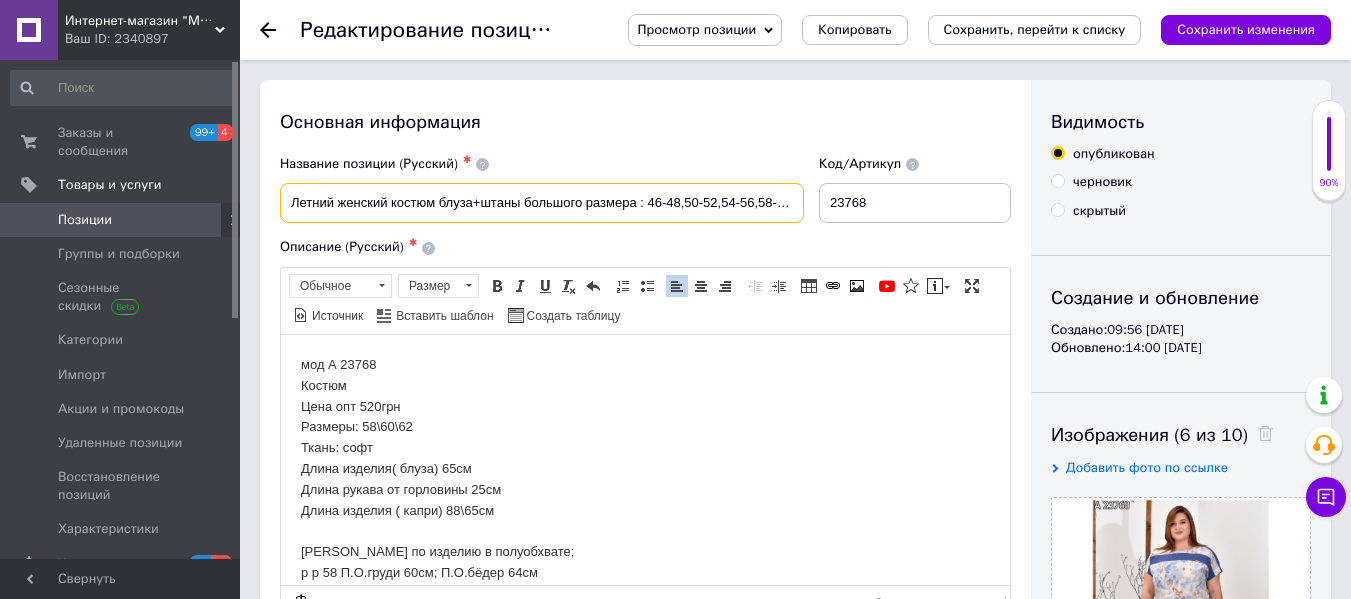 drag, startPoint x: 647, startPoint y: 202, endPoint x: 1057, endPoint y: 233, distance: 411.1703 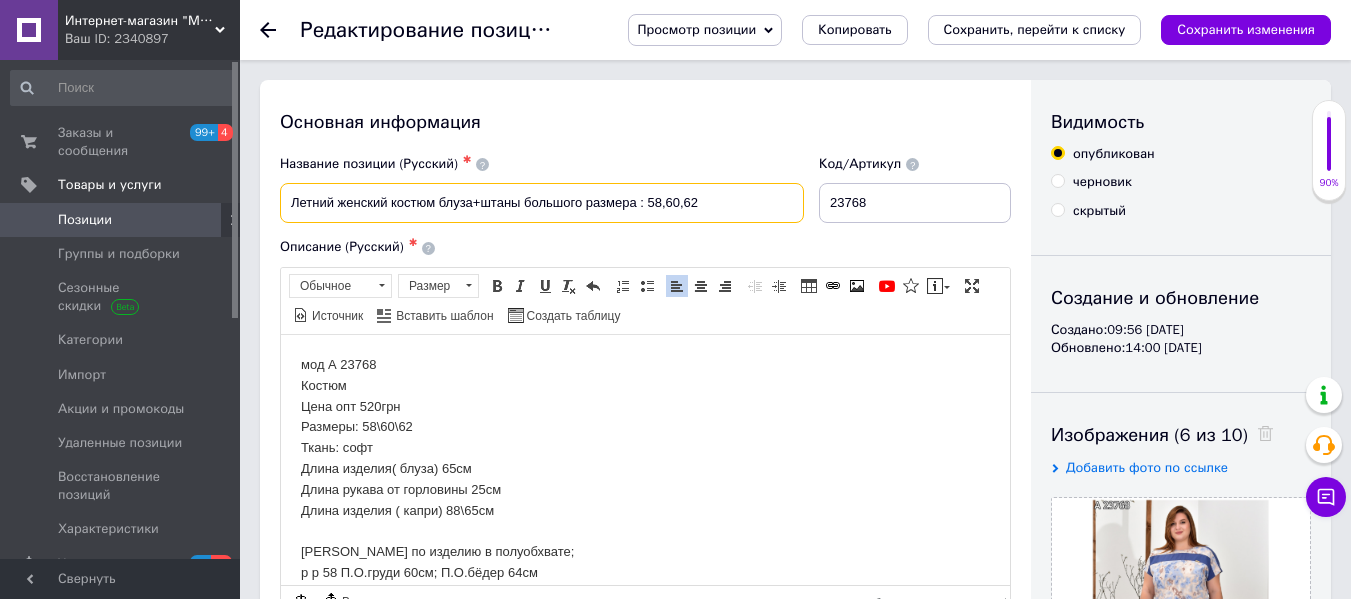 type on "Летний женский костюм блуза+штаны большого размера : 58,60,62" 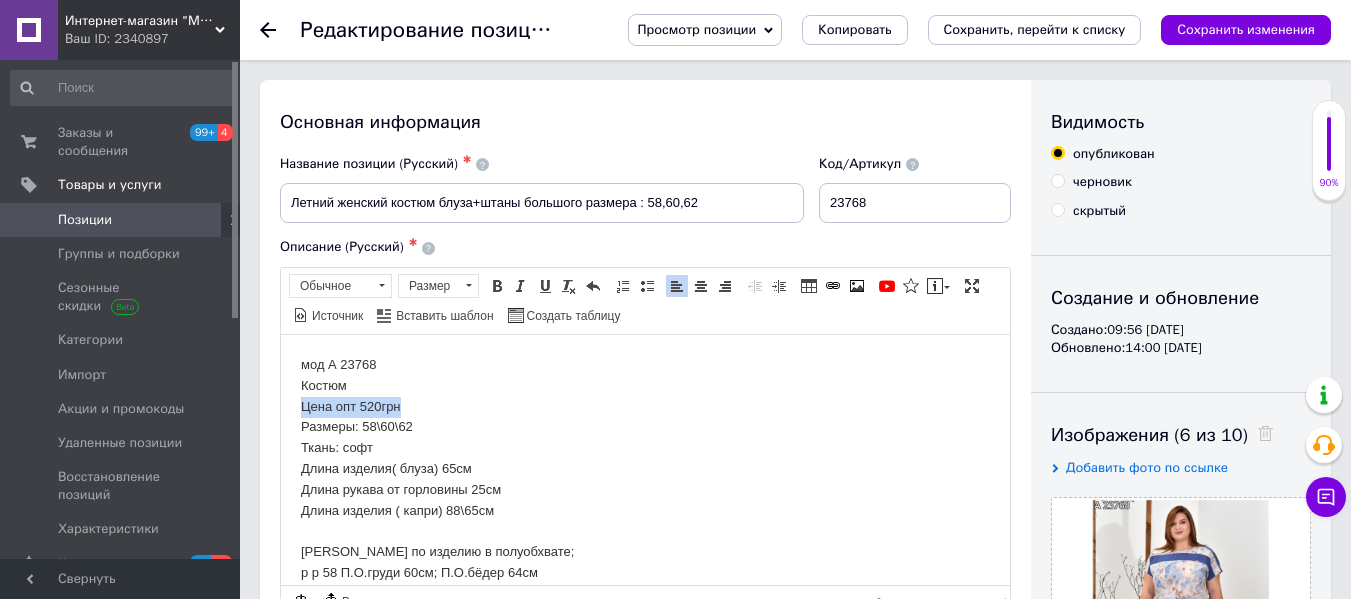 drag, startPoint x: 299, startPoint y: 402, endPoint x: 491, endPoint y: 399, distance: 192.02344 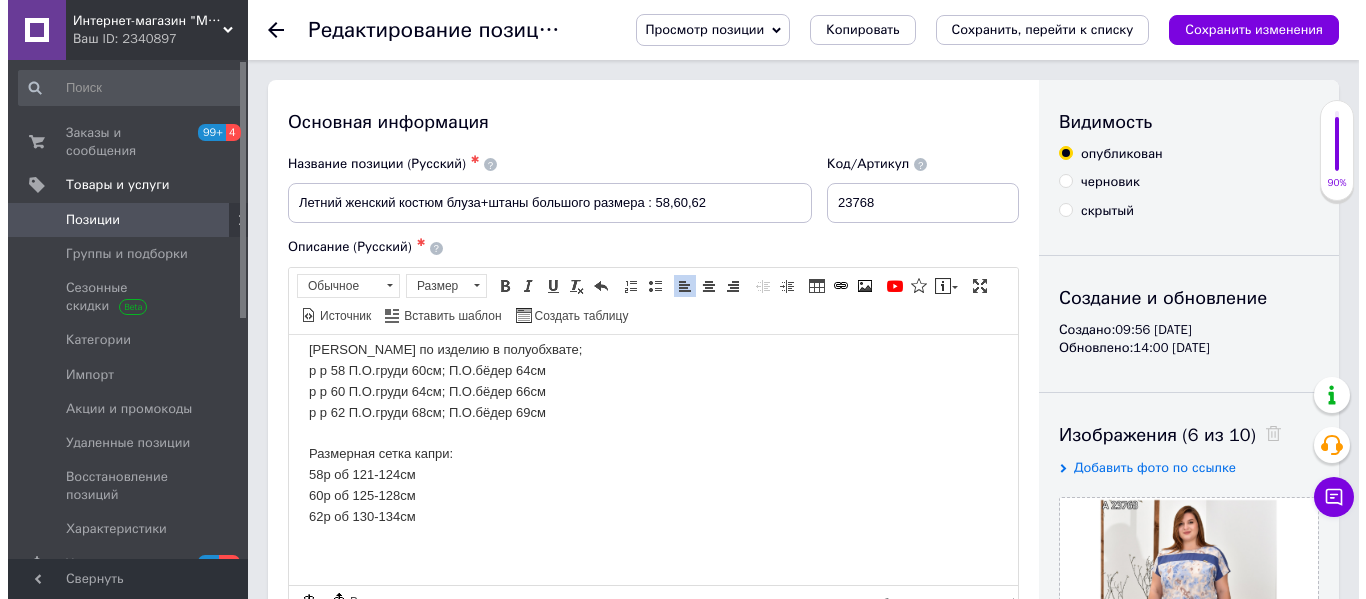 scroll, scrollTop: 200, scrollLeft: 0, axis: vertical 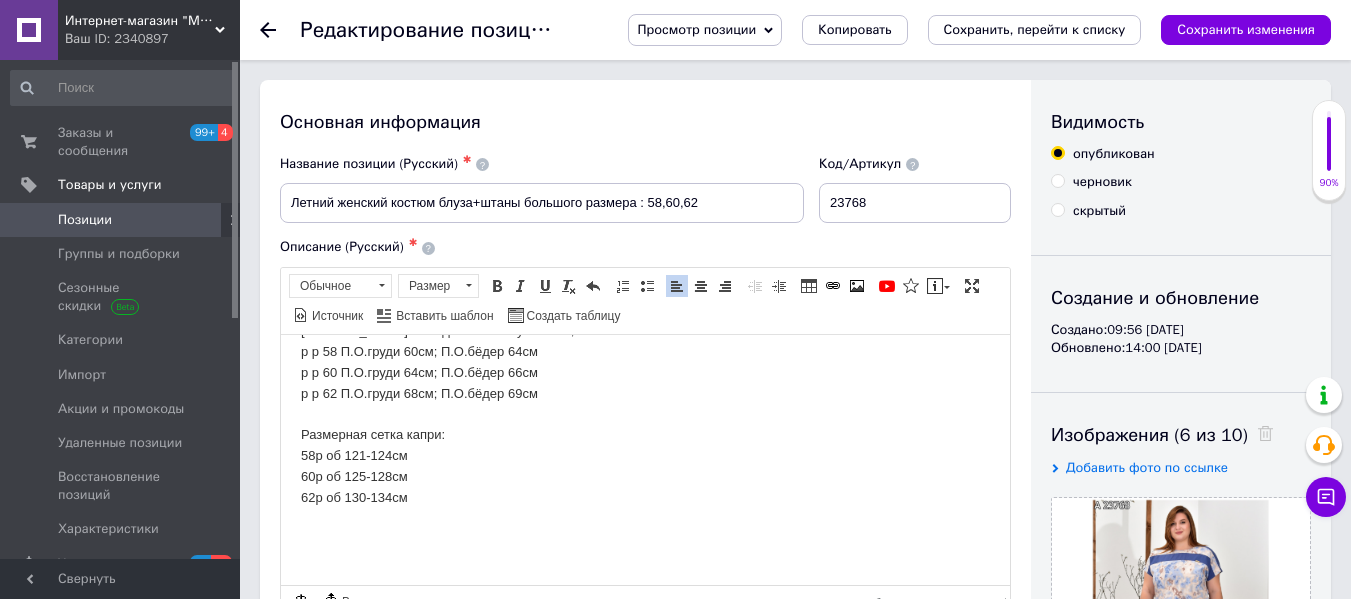 click on "мод А 23768 Костюм Размеры: 58\60\62 Ткань: софт Длина изделия( блуза) 65см Длина рукава от горловины 25см Длина изделия ( капри) 88\65см Замер по изделию в полуобхвате; р р 58 П.О.груди 60см; П.О.бёдер 64см р р 60 П.О.груди 64см; П.О.бёдер 66см р р 62 П.О.груди 68см; П.О.бёдер 69см Размерная сетка капри: 58р об 121-124см 60р об 125-128см 62р об 130-134см" at bounding box center (645, 331) 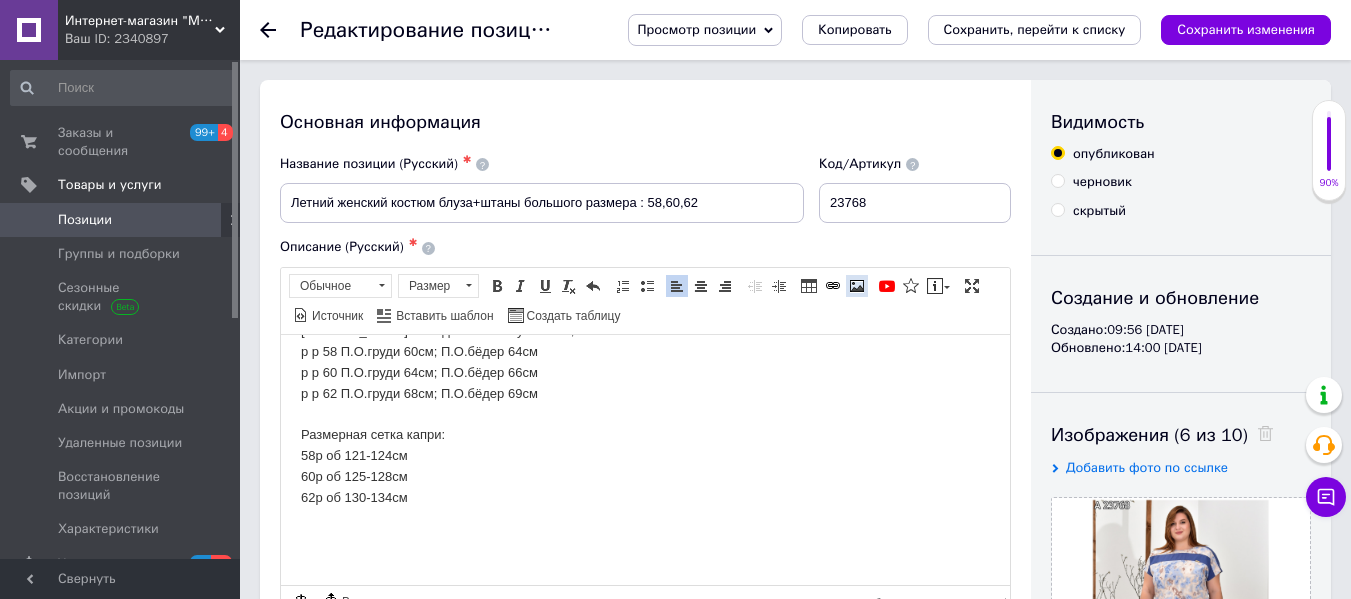 click at bounding box center [857, 286] 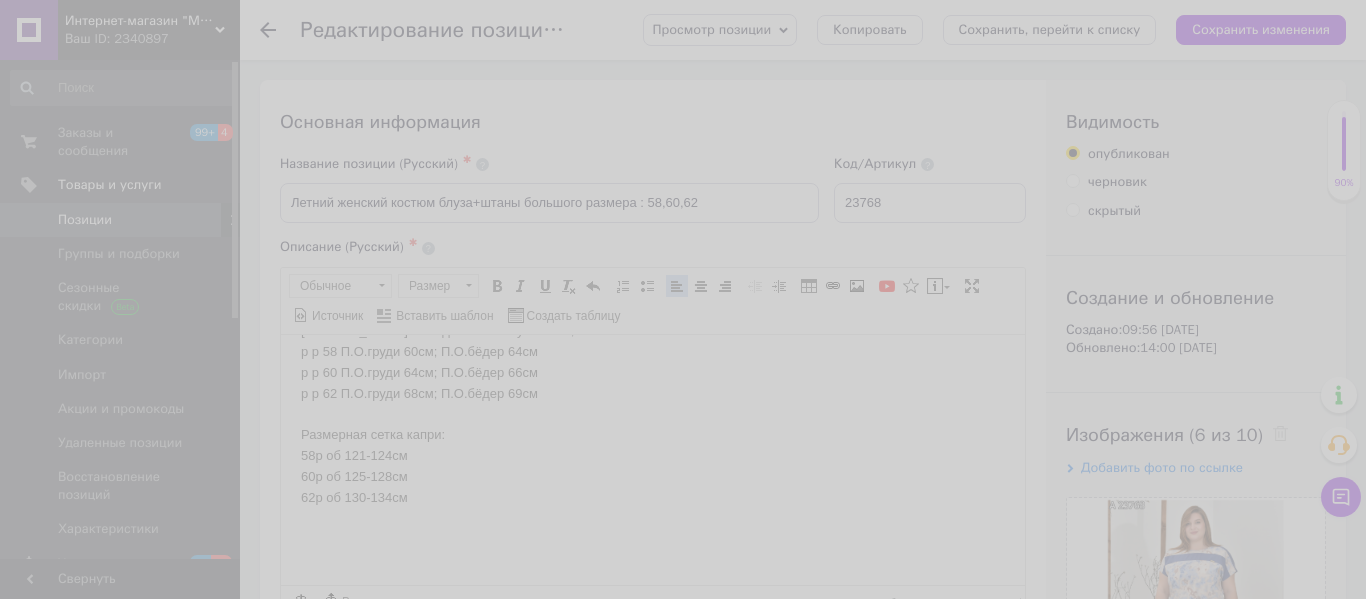 select 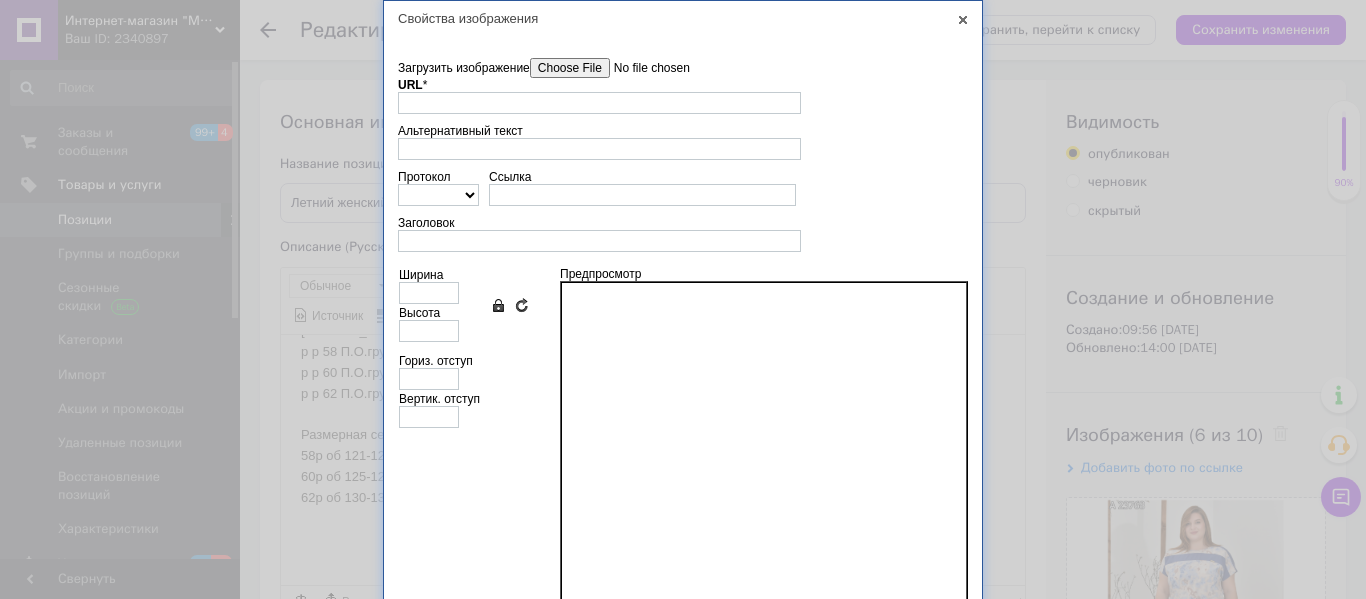 click on "Загрузить изображение" at bounding box center (643, 68) 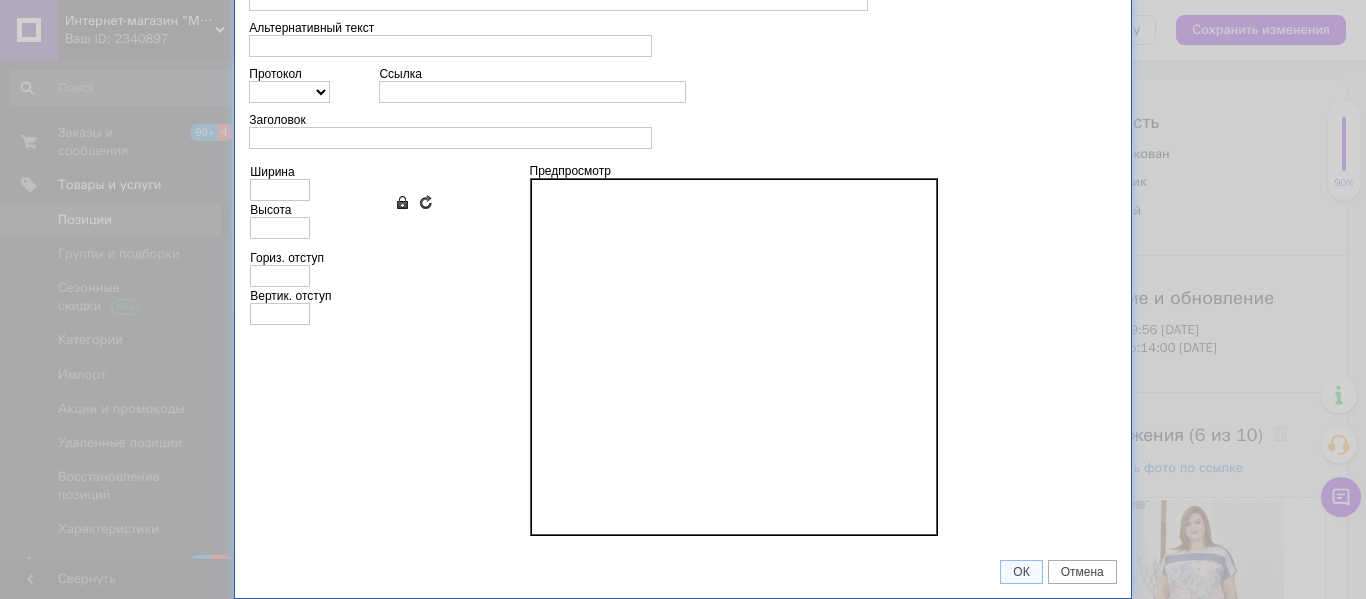 type on "[URL][DOMAIN_NAME]" 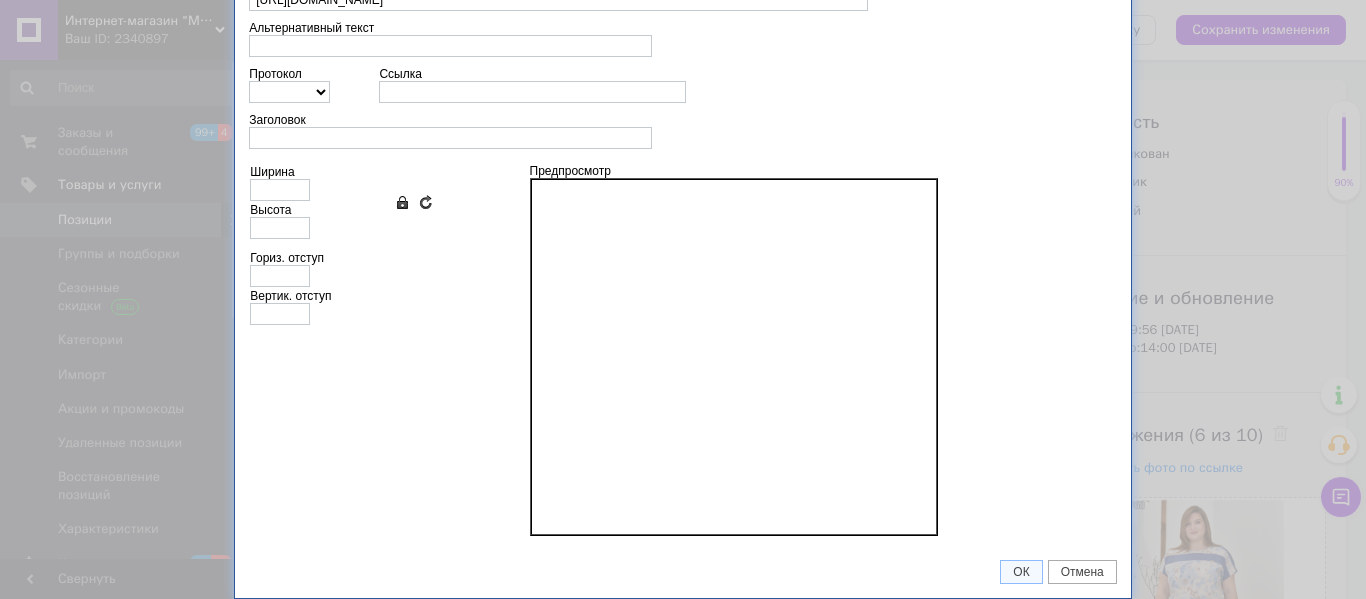 scroll, scrollTop: 103, scrollLeft: 0, axis: vertical 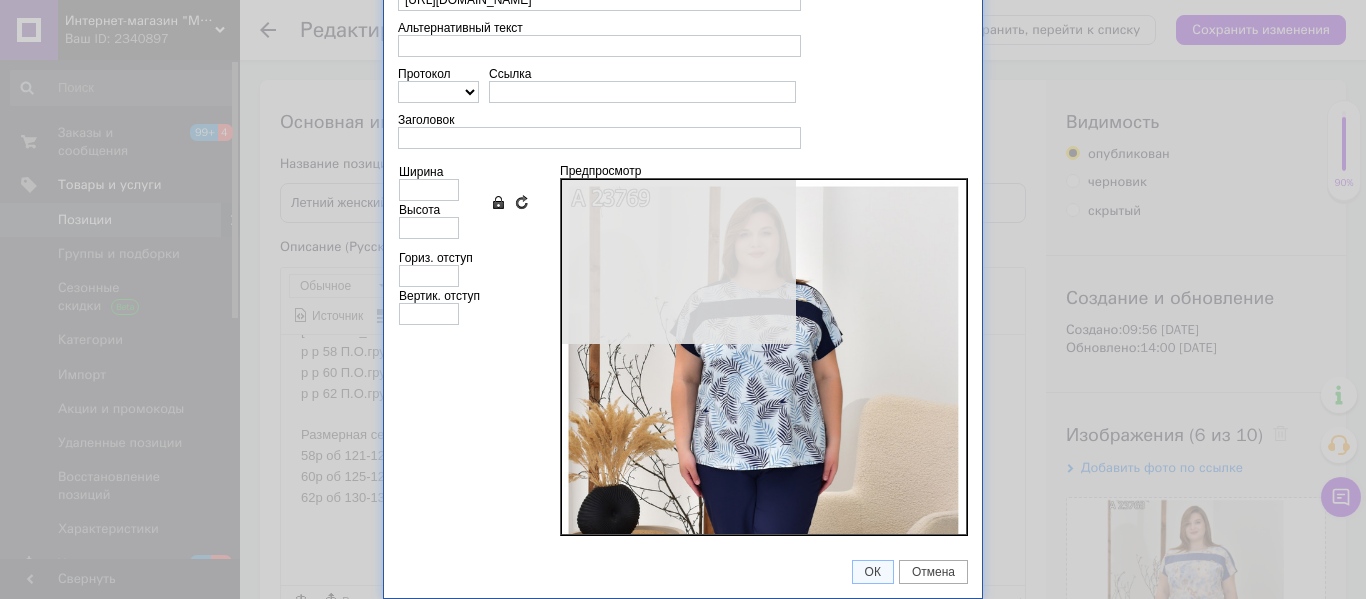 type on "640" 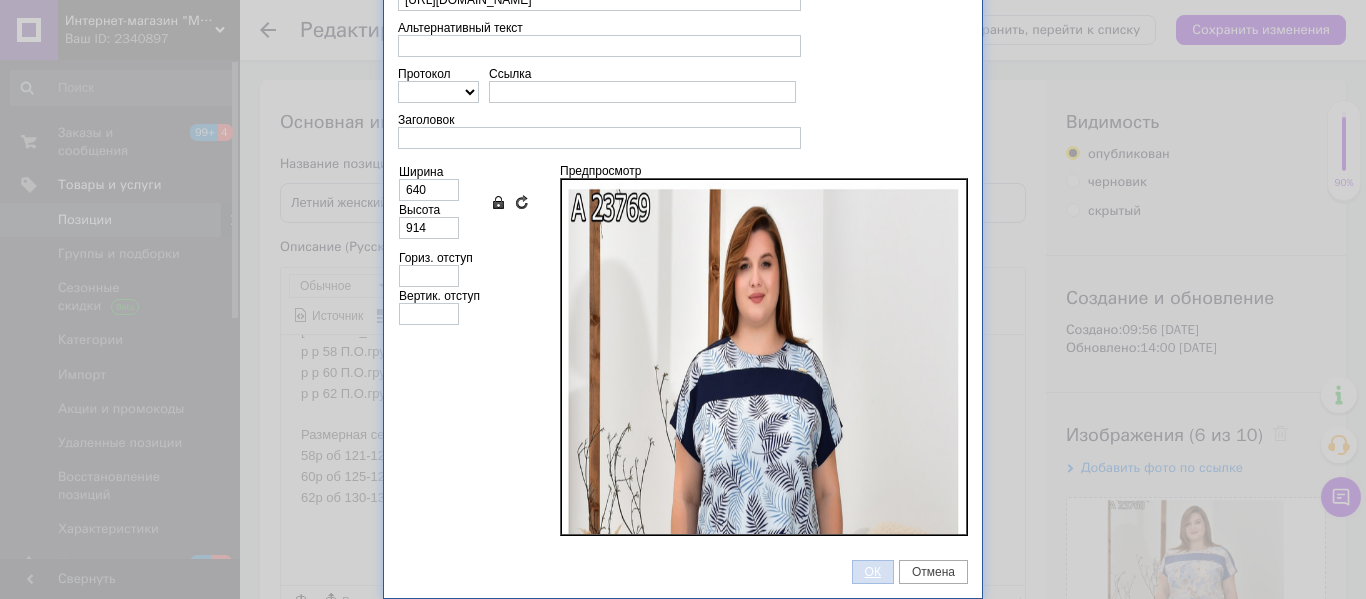 click on "ОК" at bounding box center (873, 572) 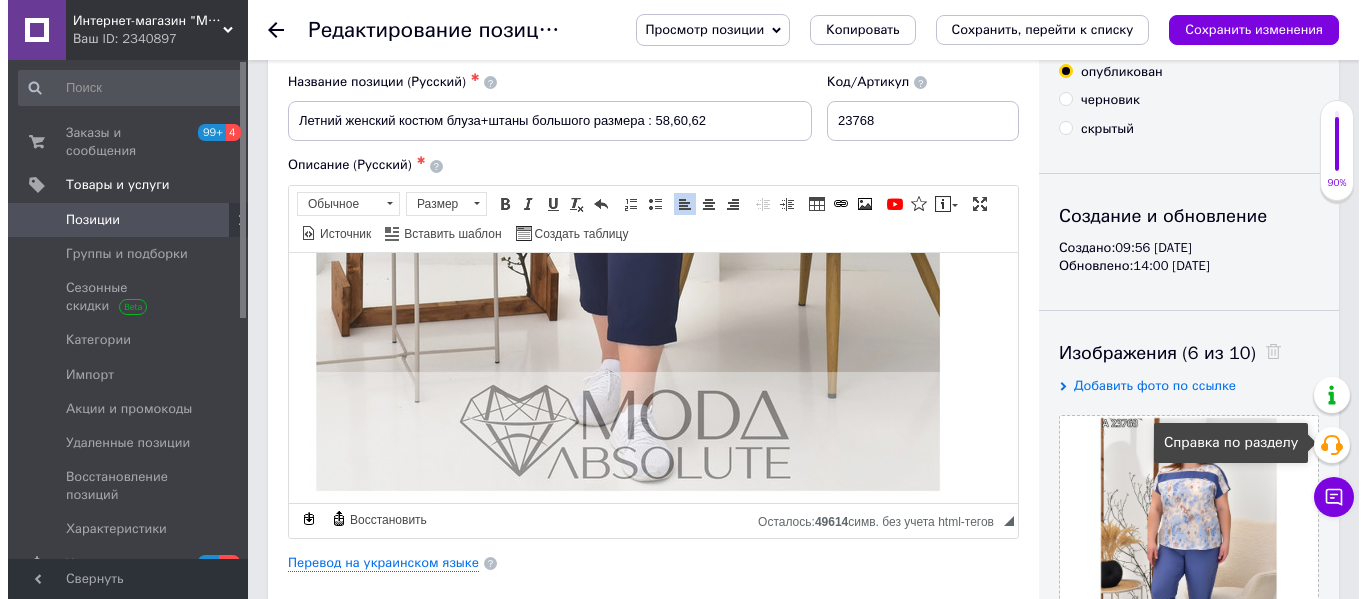 scroll, scrollTop: 200, scrollLeft: 0, axis: vertical 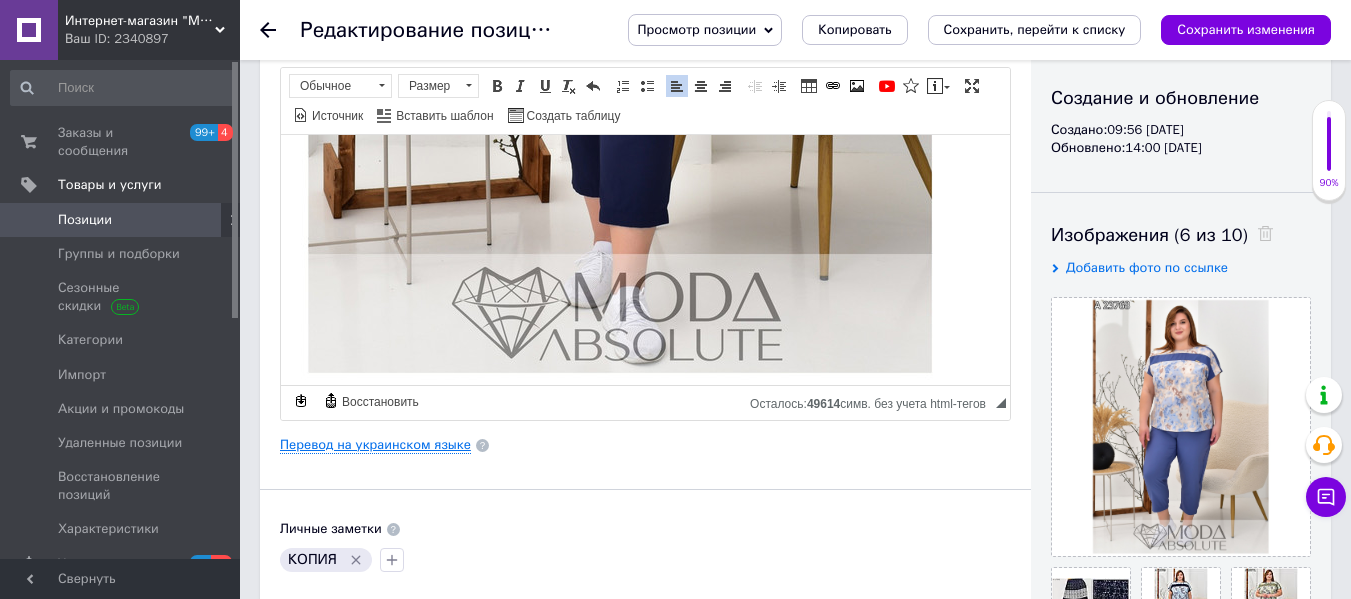 click on "Перевод на украинском языке" at bounding box center [375, 445] 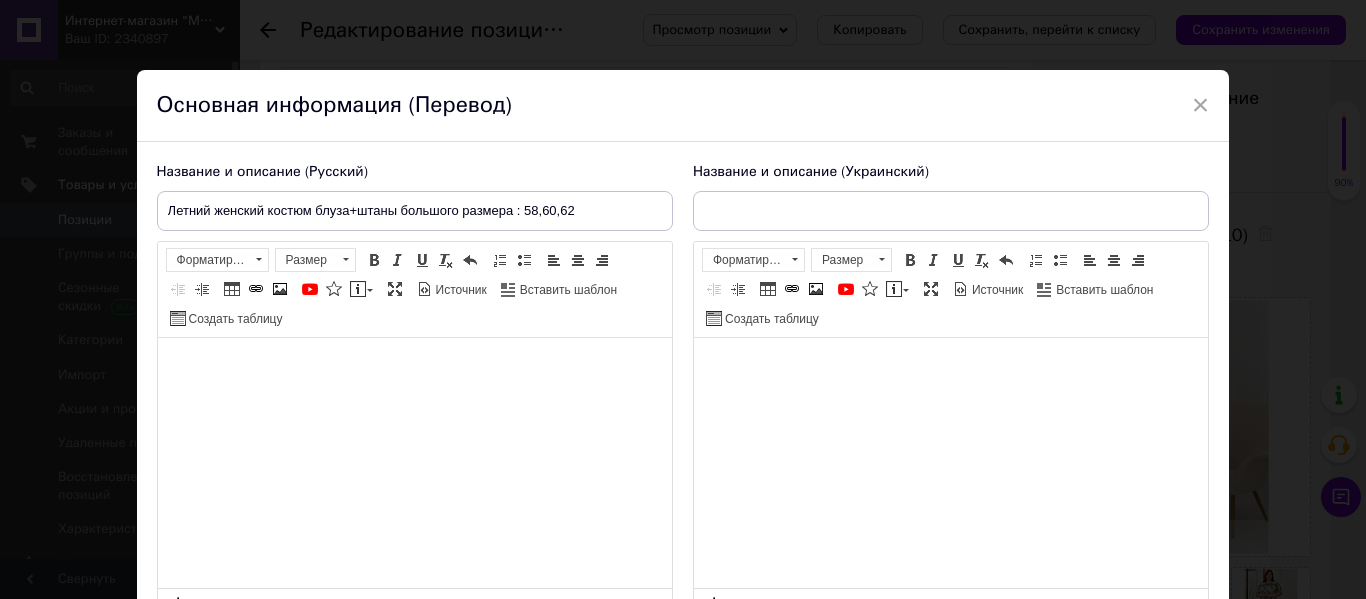type on "Літній жіночий костюм блуза + штани великого розміру: 46-48,50-52,54-56,58-60" 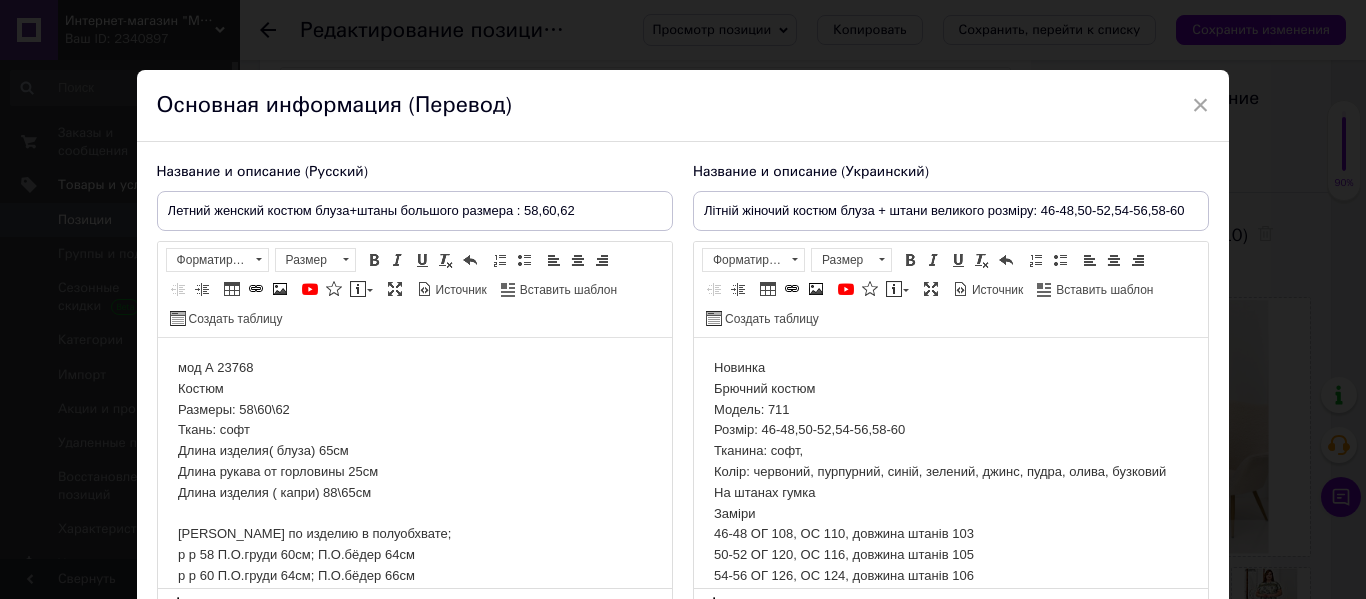 scroll, scrollTop: 0, scrollLeft: 0, axis: both 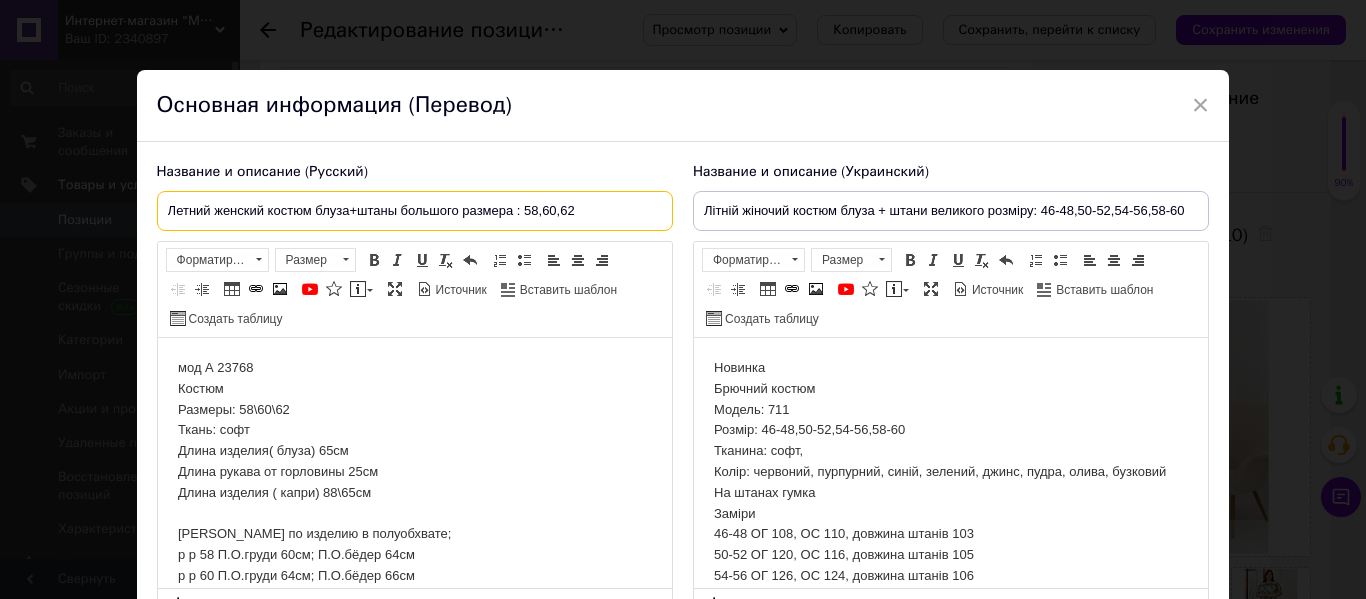 drag, startPoint x: 158, startPoint y: 204, endPoint x: 665, endPoint y: 211, distance: 507.0483 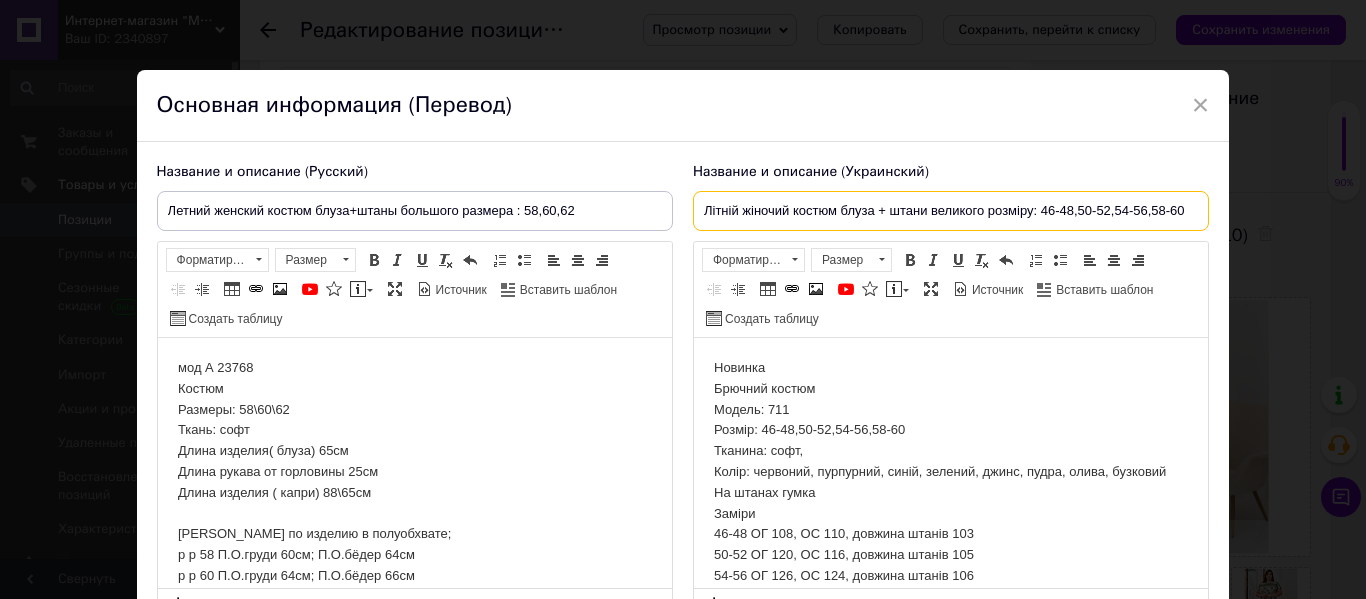 drag, startPoint x: 702, startPoint y: 207, endPoint x: 1299, endPoint y: 208, distance: 597.00085 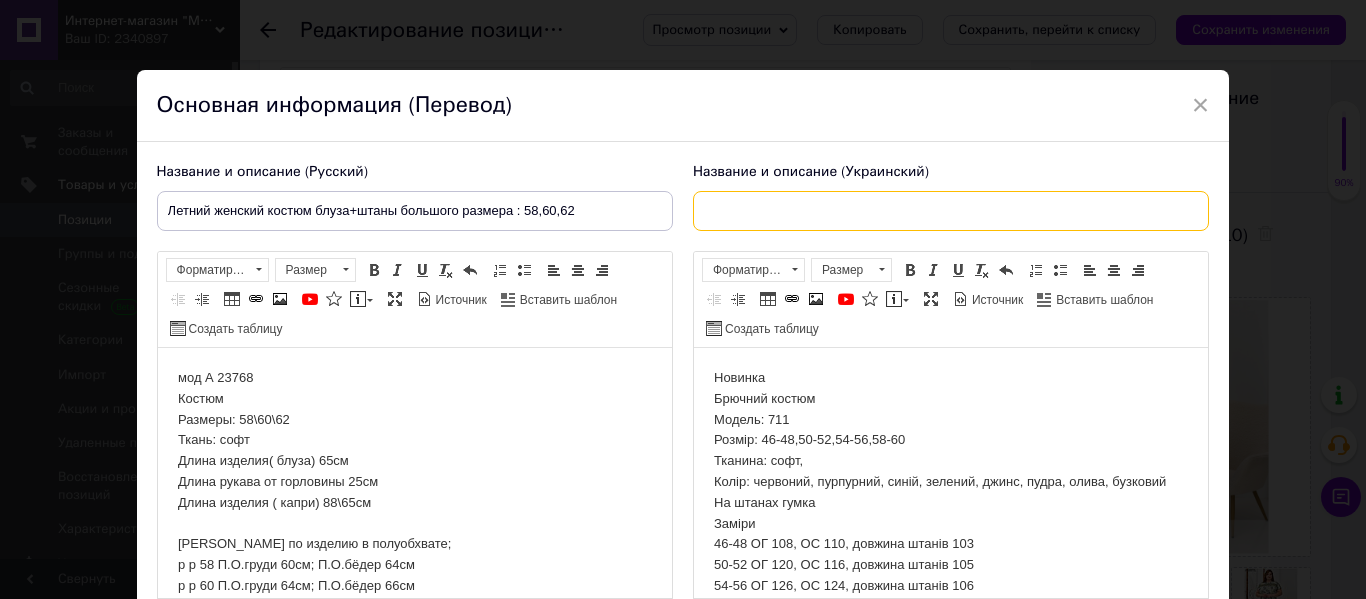 paste on "Летний женский костюм блуза+штаны большого размера : 58,60,62" 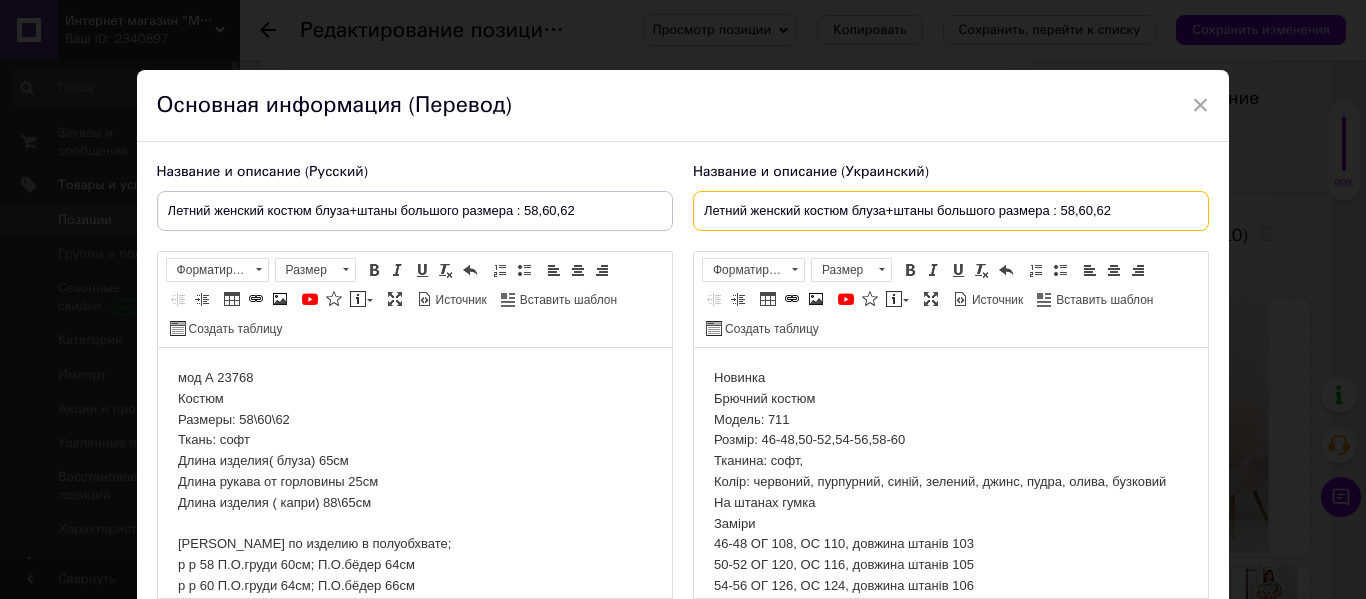 type on "Летний женский костюм блуза+штаны большого размера : 58,60,62" 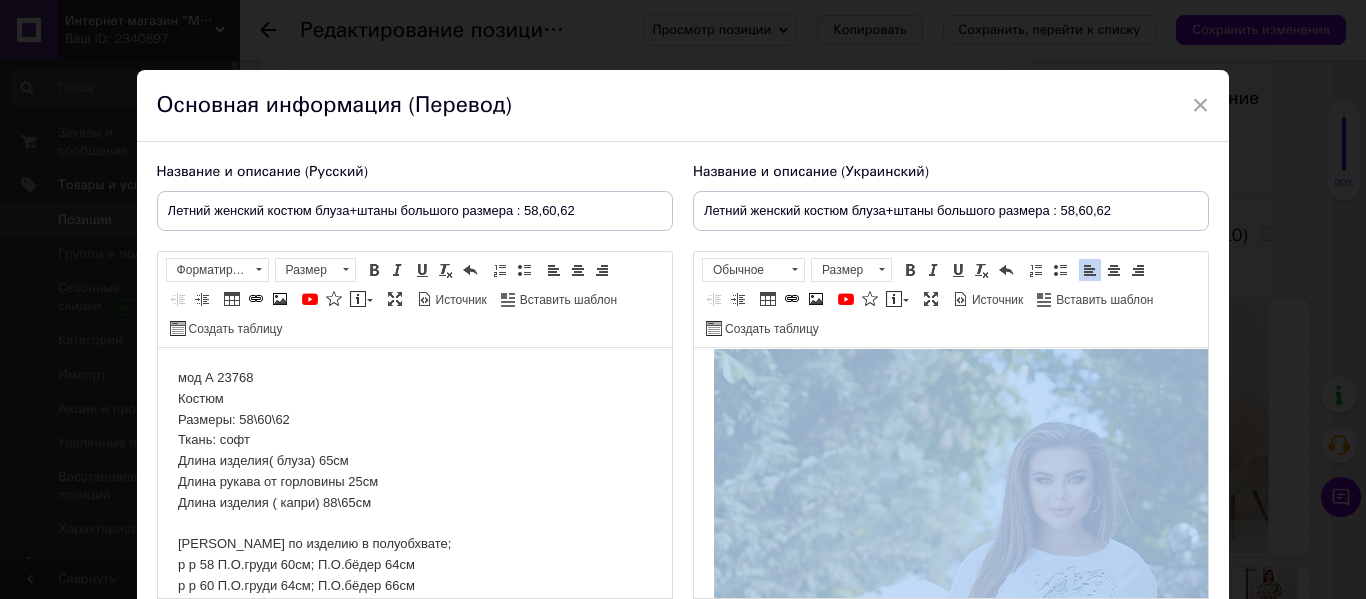 drag, startPoint x: 701, startPoint y: 367, endPoint x: 797, endPoint y: 581, distance: 234.54637 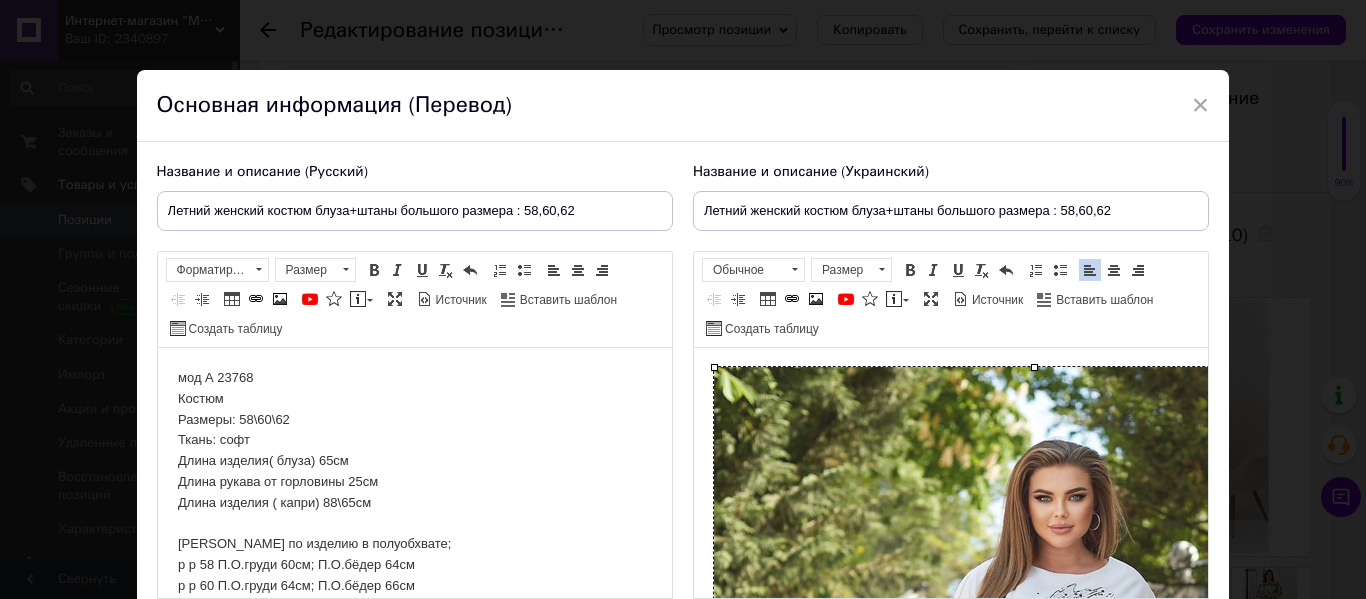 click at bounding box center [1033, 793] 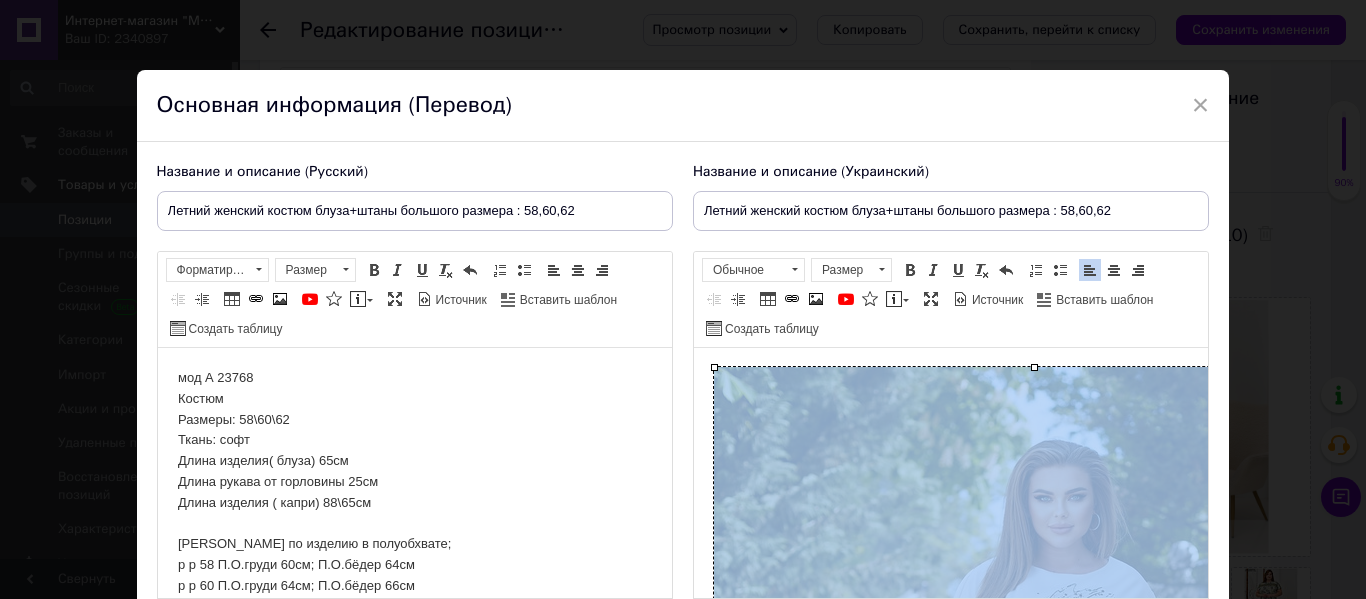 type 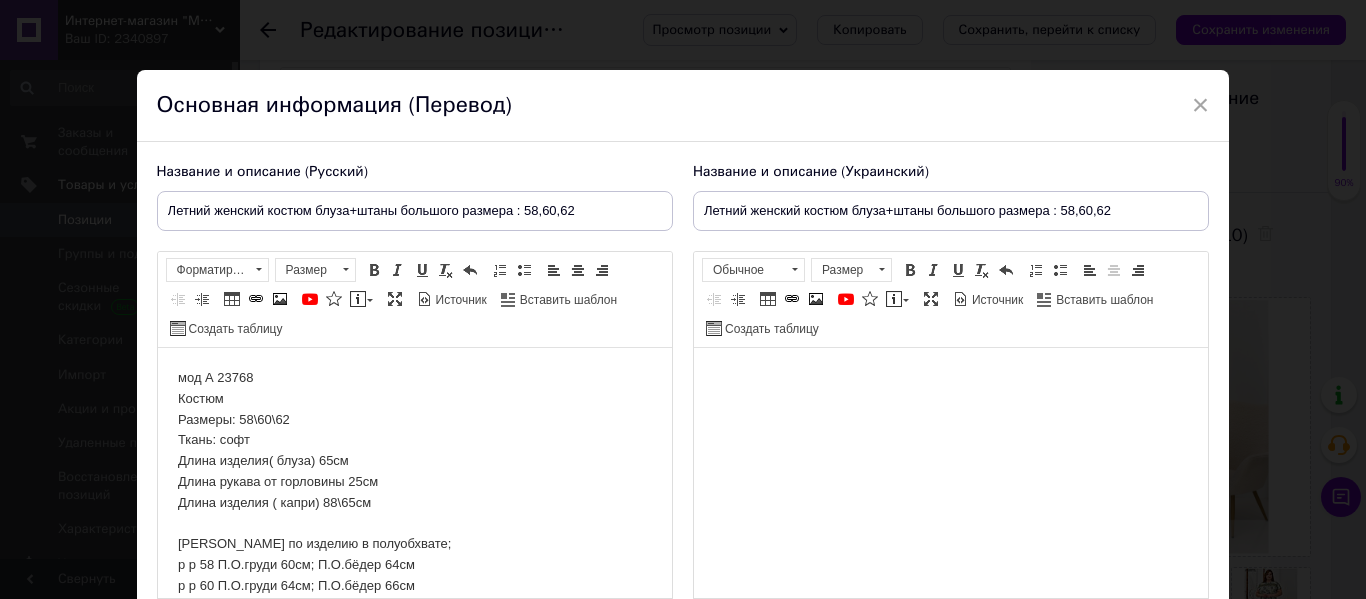 scroll, scrollTop: 1, scrollLeft: 0, axis: vertical 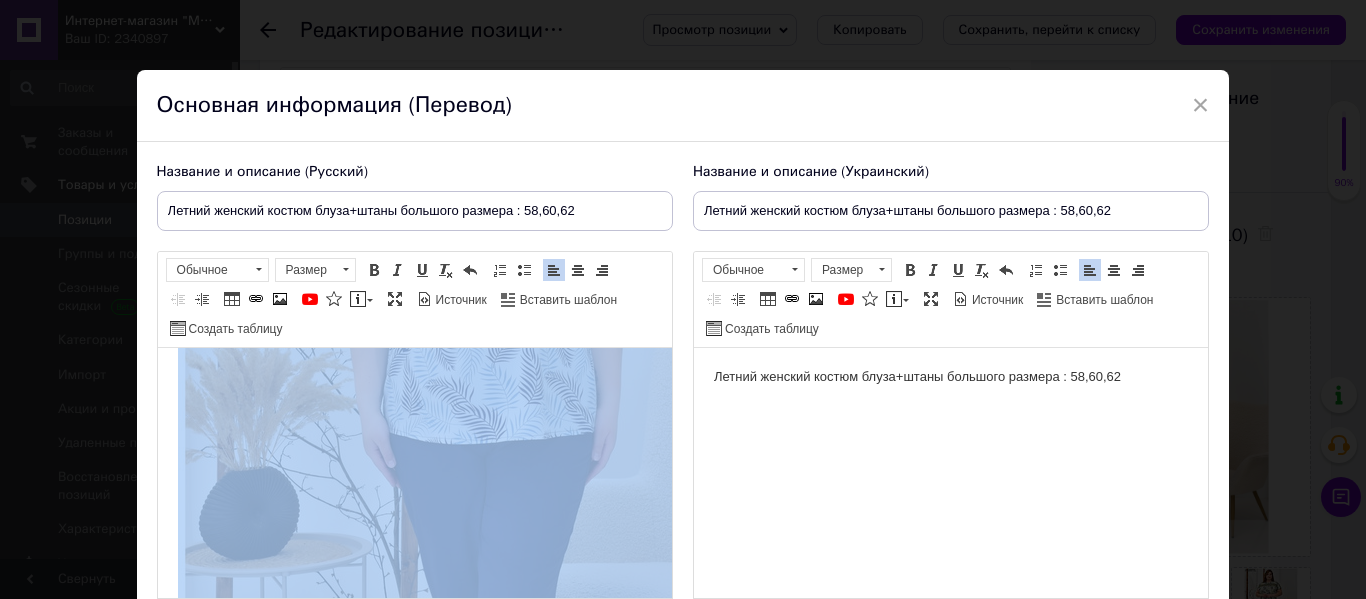 drag, startPoint x: 165, startPoint y: 367, endPoint x: 427, endPoint y: 623, distance: 366.30588 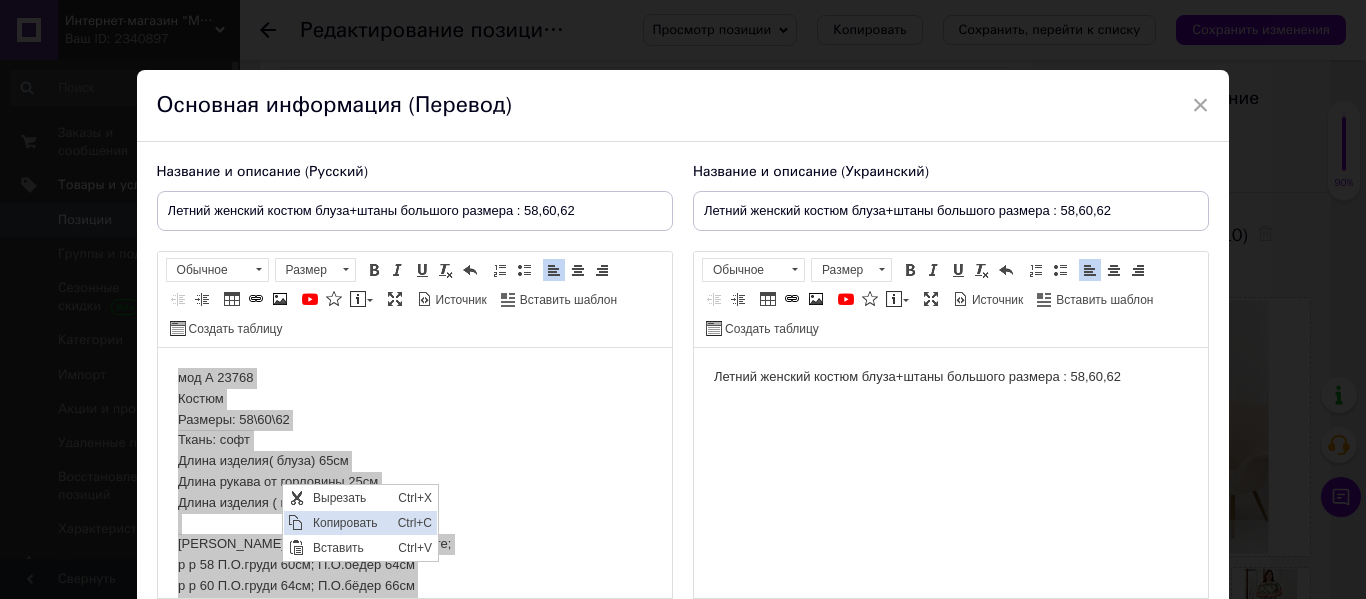 scroll, scrollTop: 0, scrollLeft: 0, axis: both 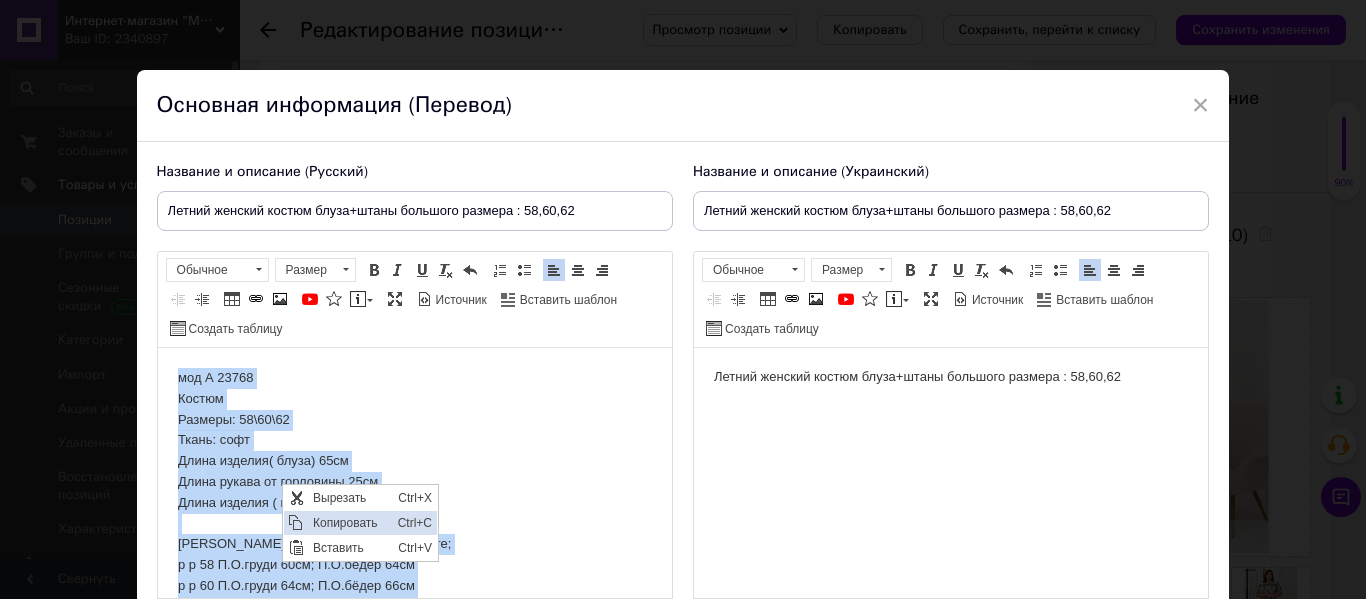copy on "мод А 23768 Костюм Размеры: 58\60\62 Ткань: софт Длина изделия( блуза) 65см Длина рукава от горловины 25см Длина изделия ( капри) 88\65см Замер по изделию в полуобхвате; р р 58 П.О.груди 60см; П.О.бёдер 64см р р 60 П.О.груди 64см; П.О.бёдер 66см р р 62 П.О.груди 68см; П.О.бёдер 69см Размерная сетка капри: 58р об 121-124см 60р об 125-128см" 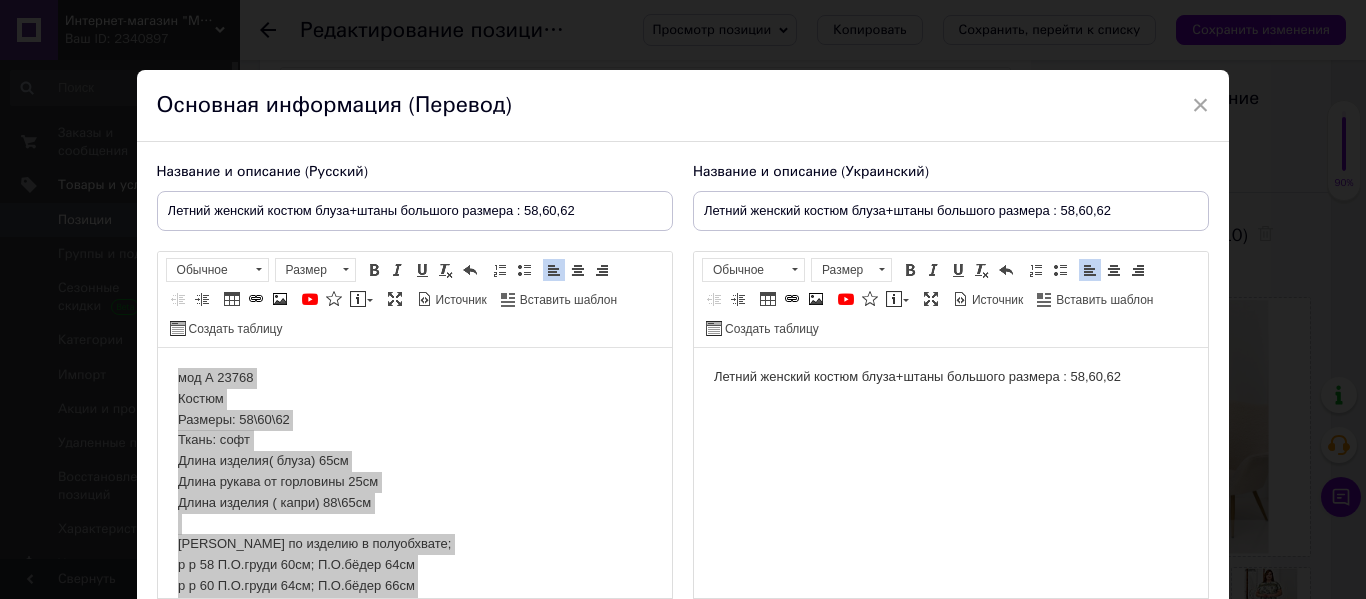 click on "Летний женский костюм блуза+штаны большого размера : 58,60,62" at bounding box center [950, 377] 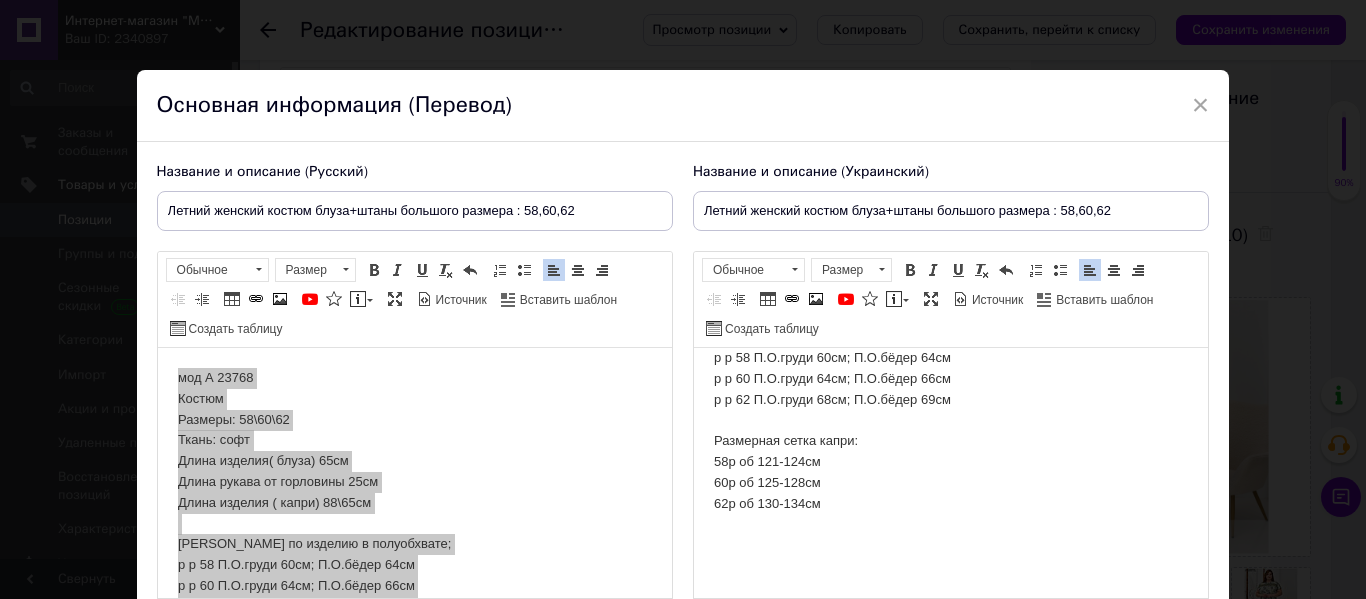scroll, scrollTop: 367, scrollLeft: 0, axis: vertical 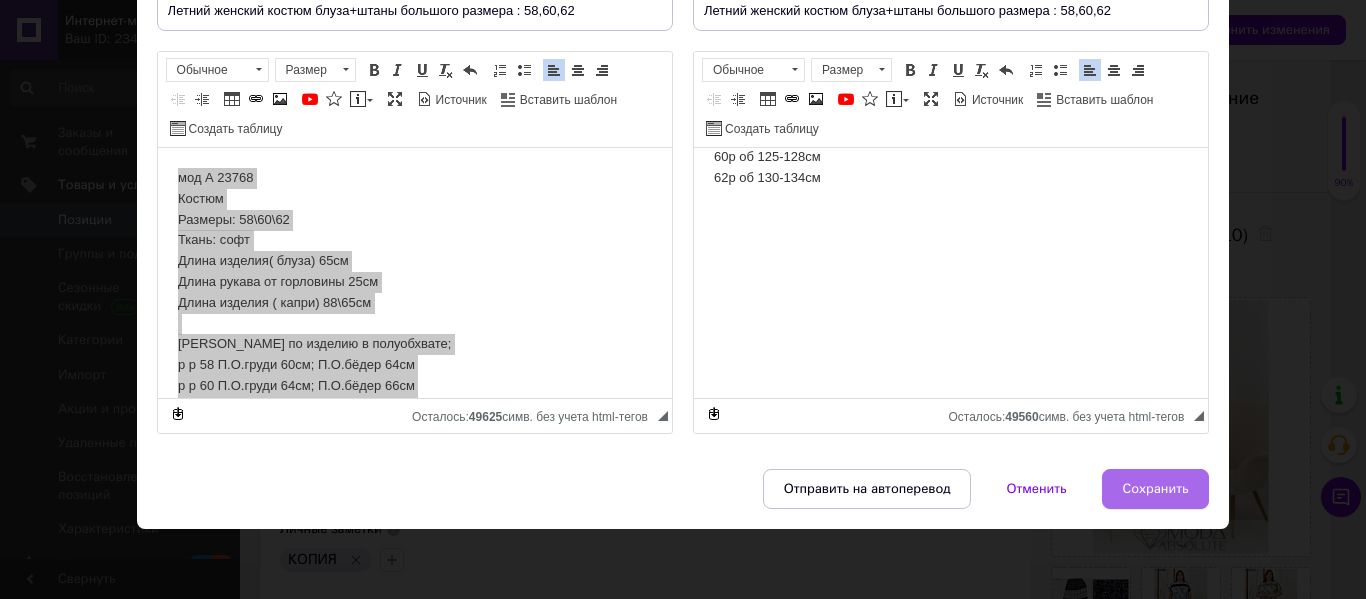 click on "Сохранить" at bounding box center [1156, 489] 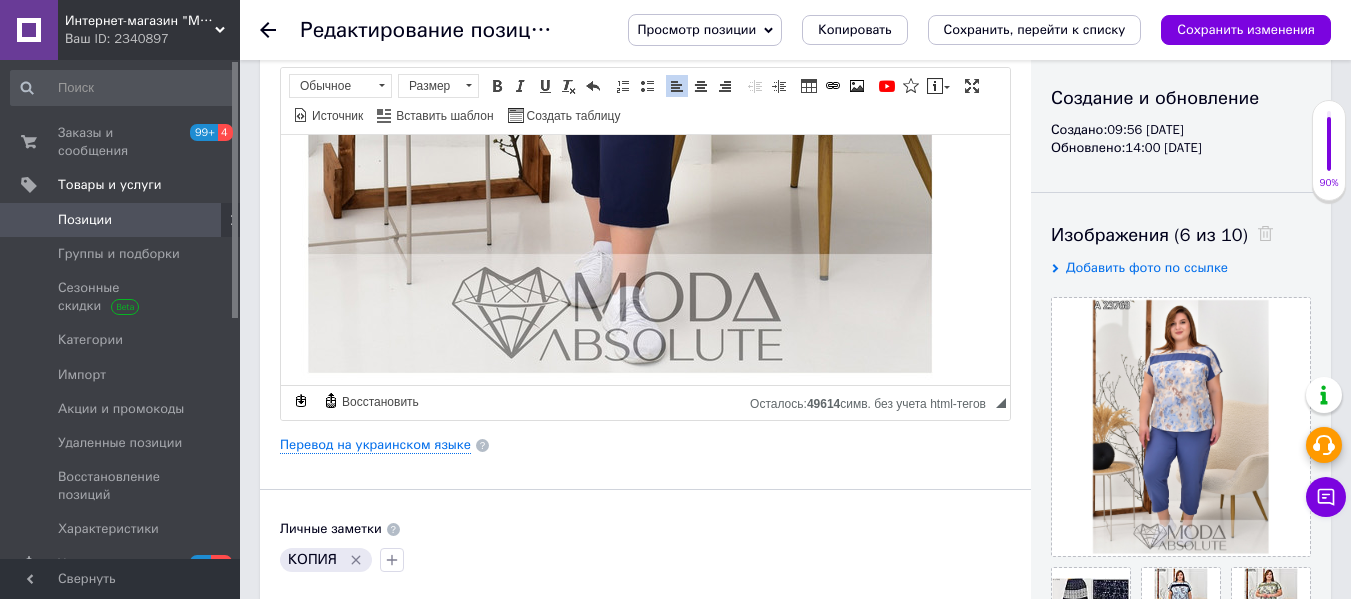 scroll, scrollTop: 500, scrollLeft: 0, axis: vertical 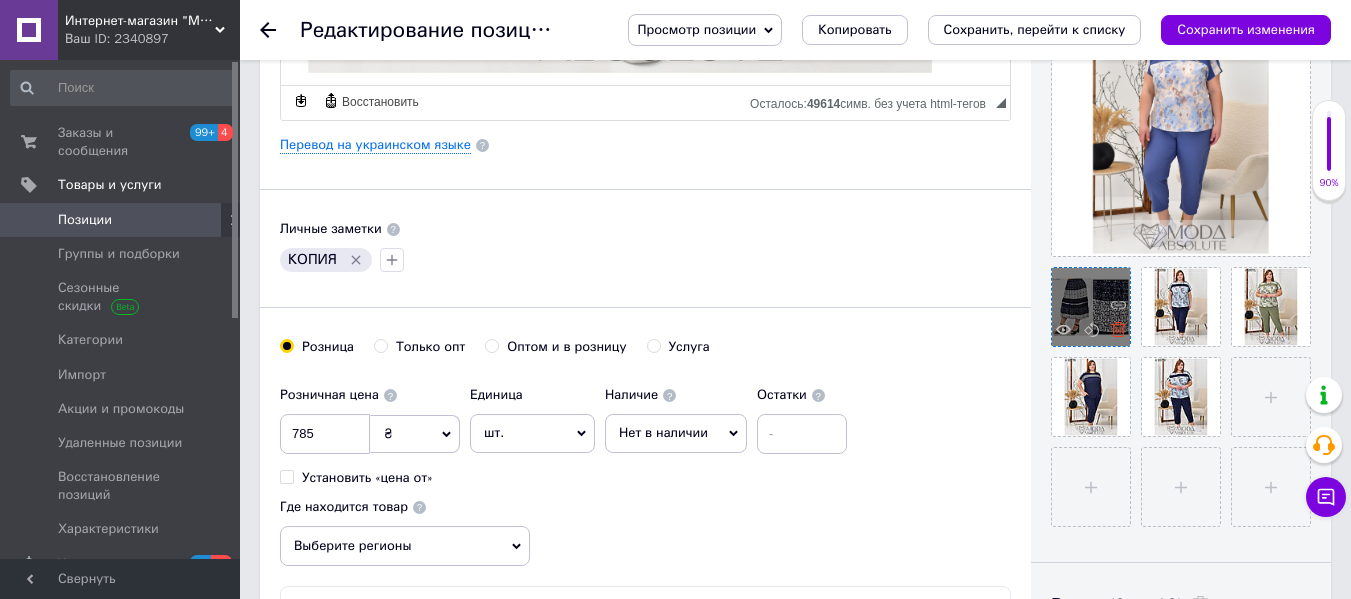 click 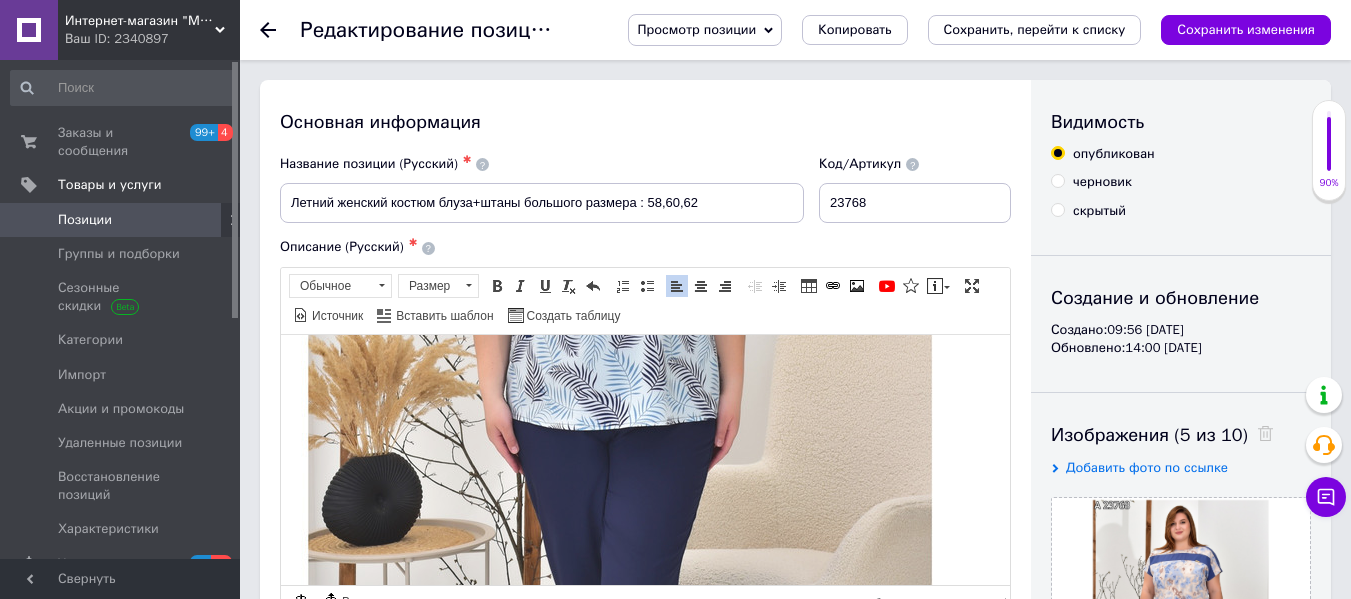 scroll, scrollTop: 254, scrollLeft: 0, axis: vertical 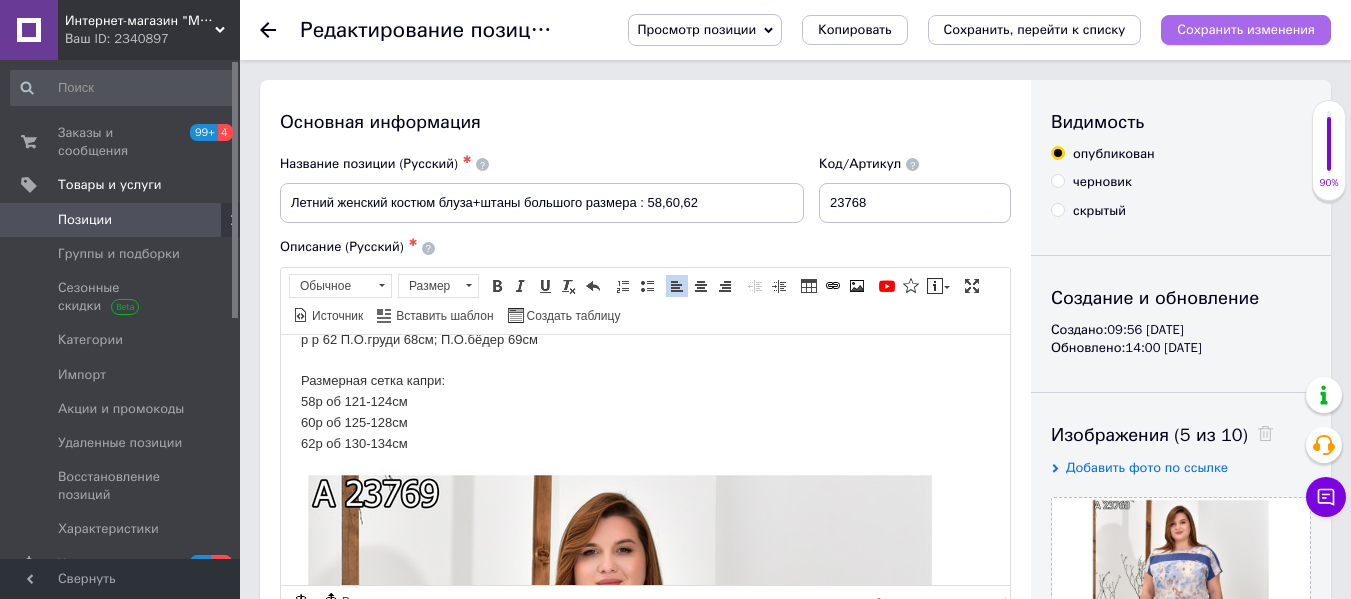 click on "Сохранить изменения" at bounding box center (1246, 29) 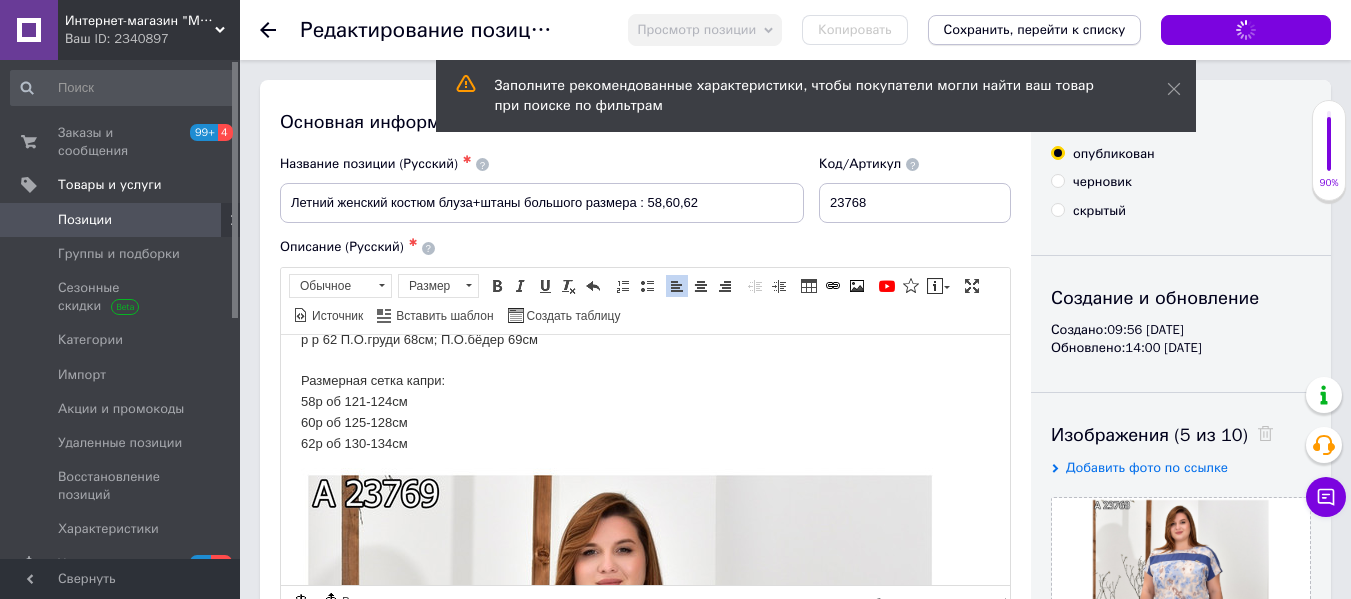 click on "Сохранить, перейти к списку" at bounding box center [1035, 29] 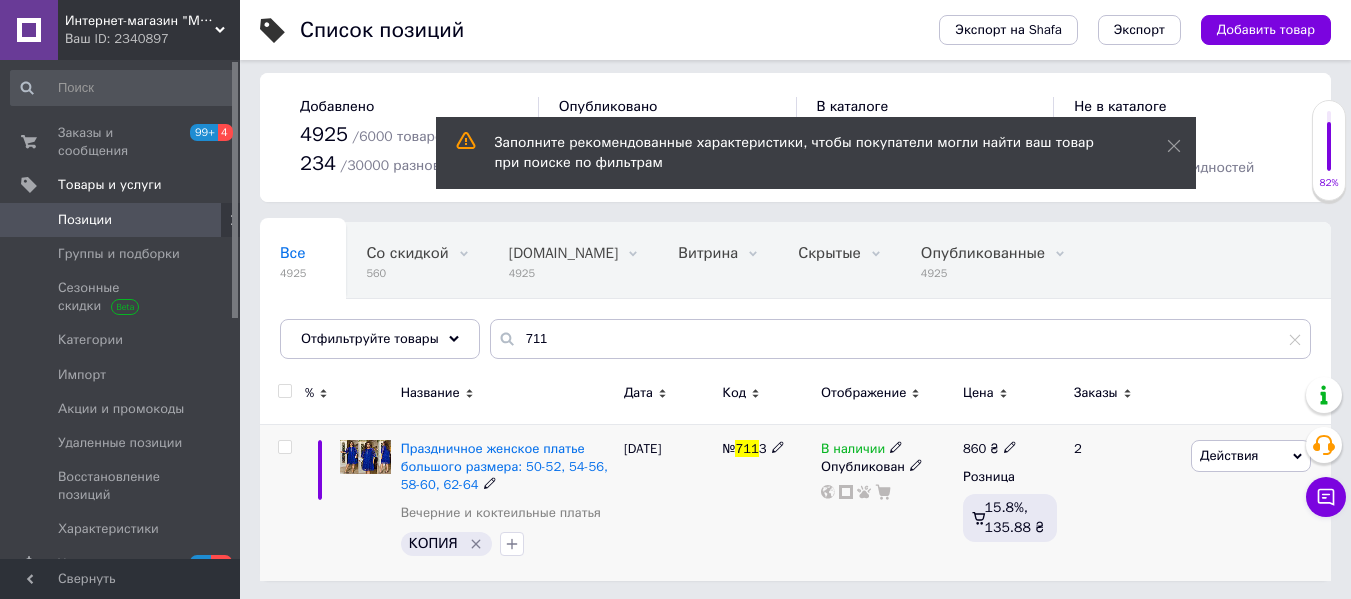 scroll, scrollTop: 9, scrollLeft: 0, axis: vertical 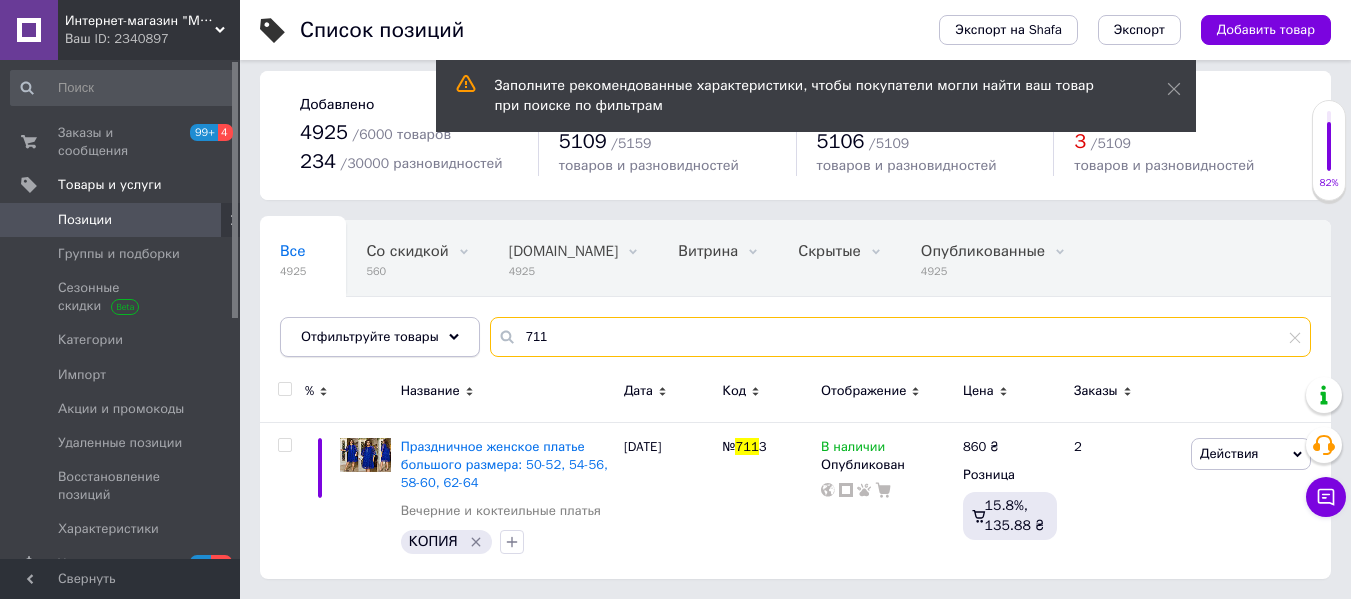 drag, startPoint x: 585, startPoint y: 340, endPoint x: 408, endPoint y: 325, distance: 177.63446 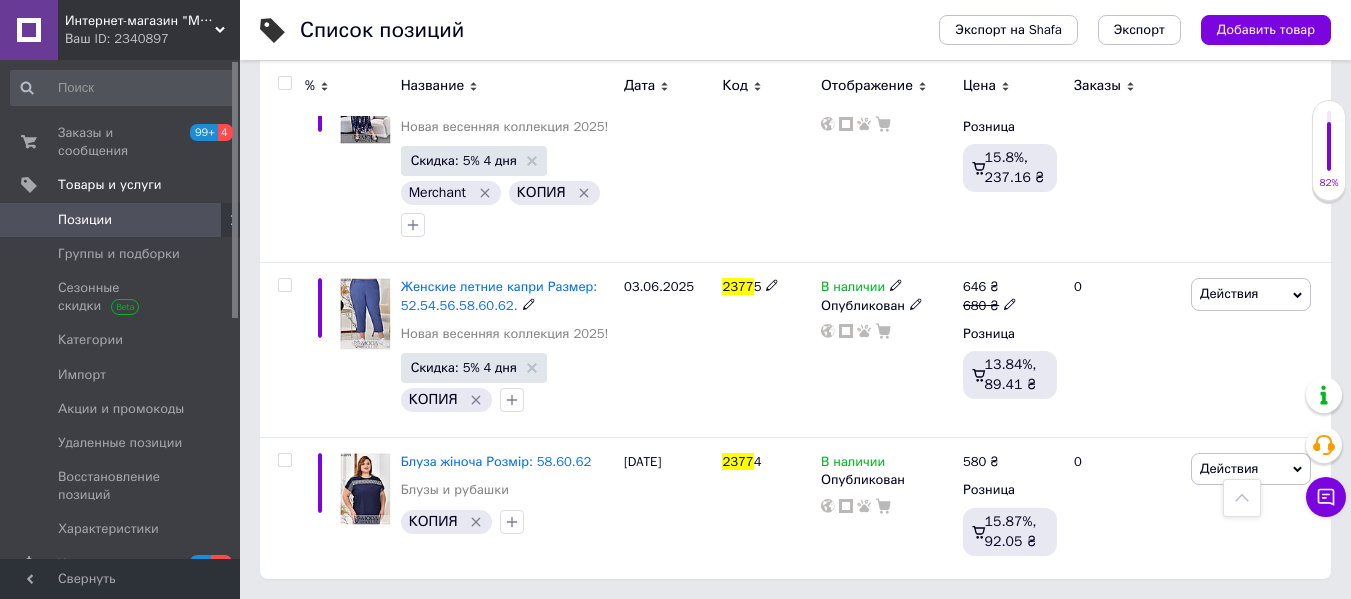 scroll, scrollTop: 75, scrollLeft: 0, axis: vertical 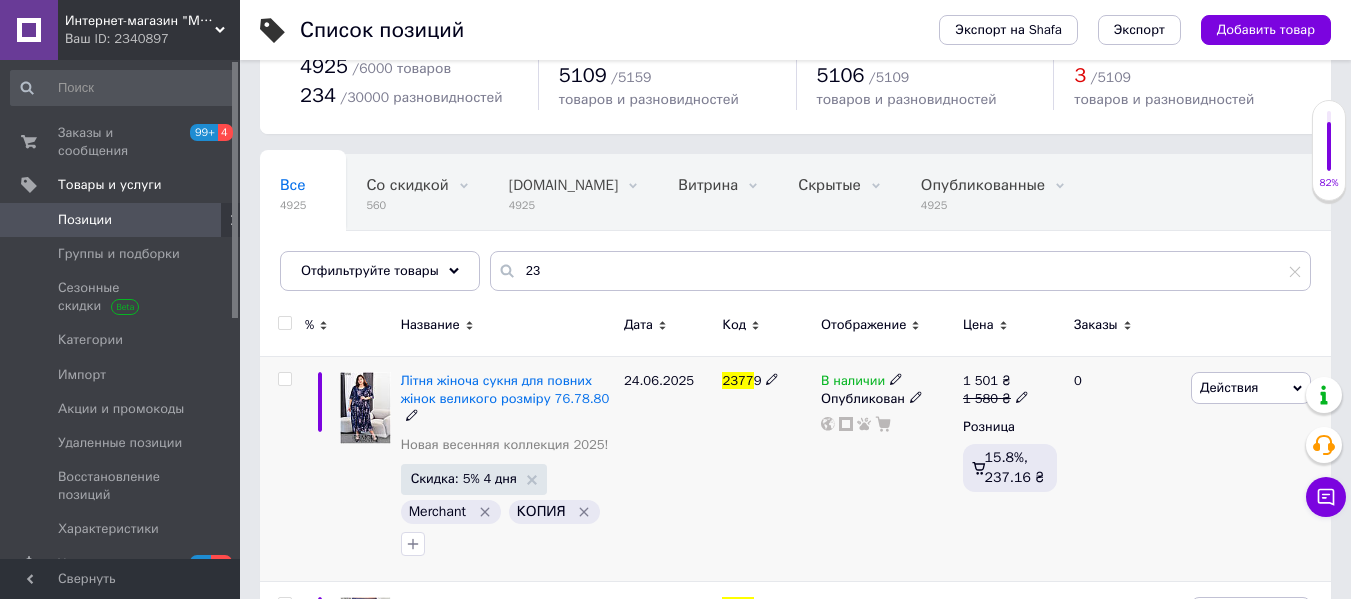 click on "Літня жіноча сукня для повних жінок великого розміру  76.78.80 Новая весенняя  коллекция 2025!" at bounding box center (507, 418) 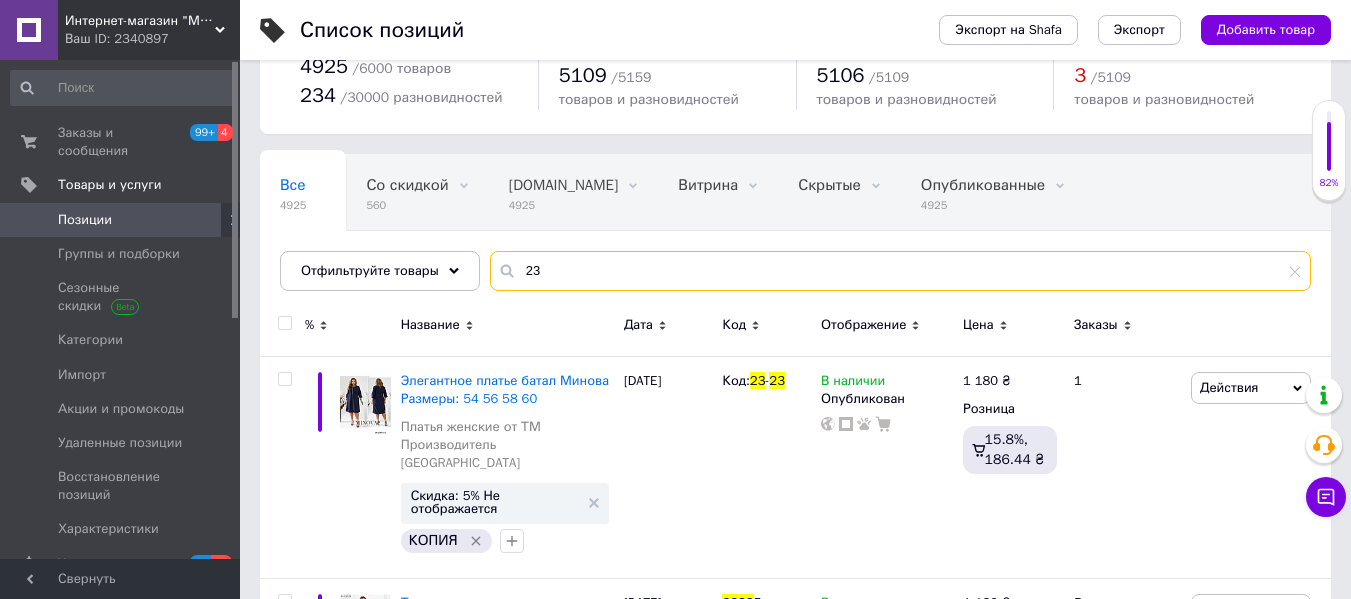 click on "23" at bounding box center [900, 271] 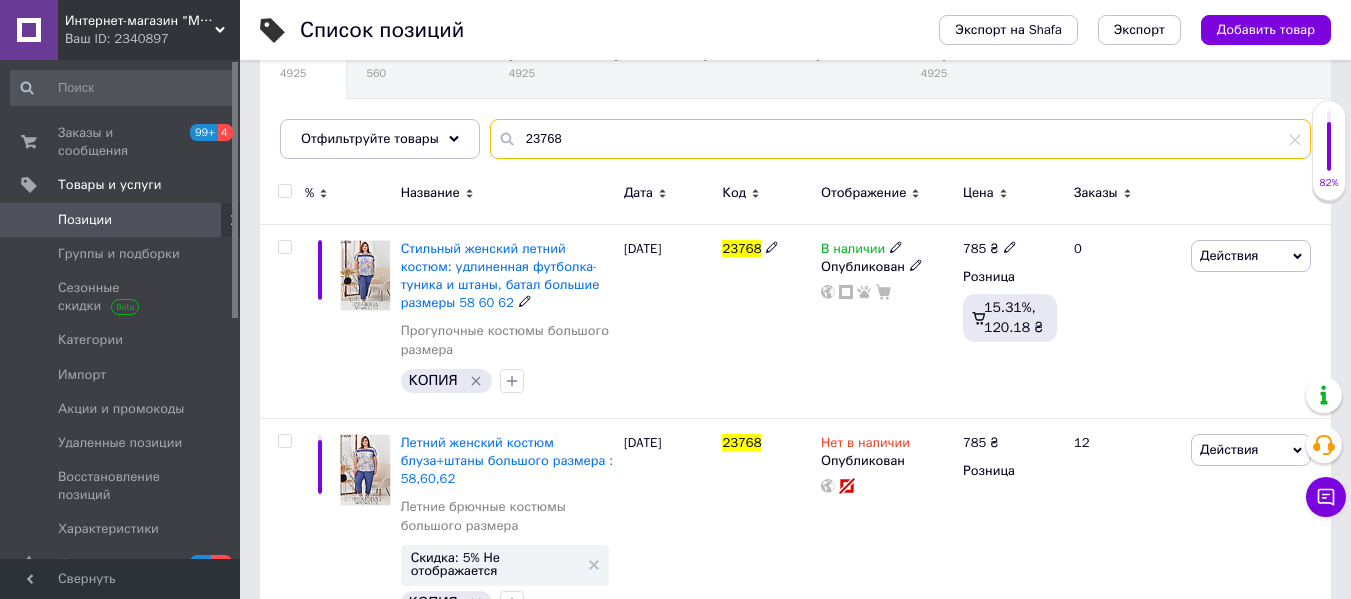 scroll, scrollTop: 268, scrollLeft: 0, axis: vertical 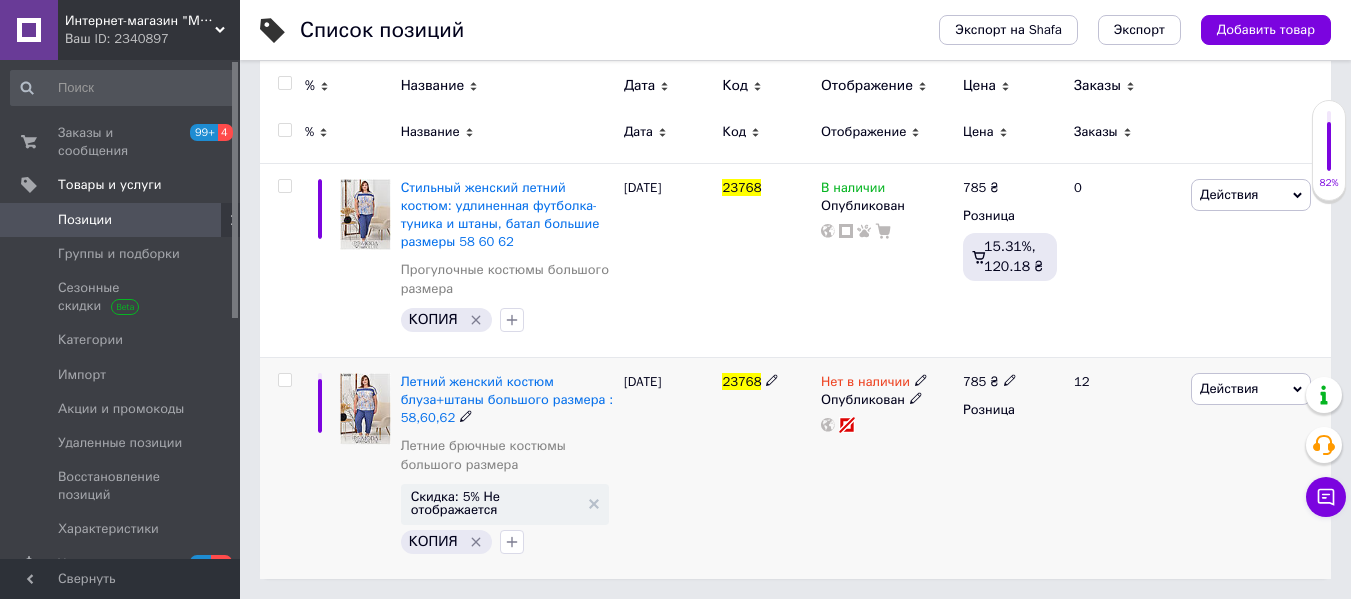 type on "23768" 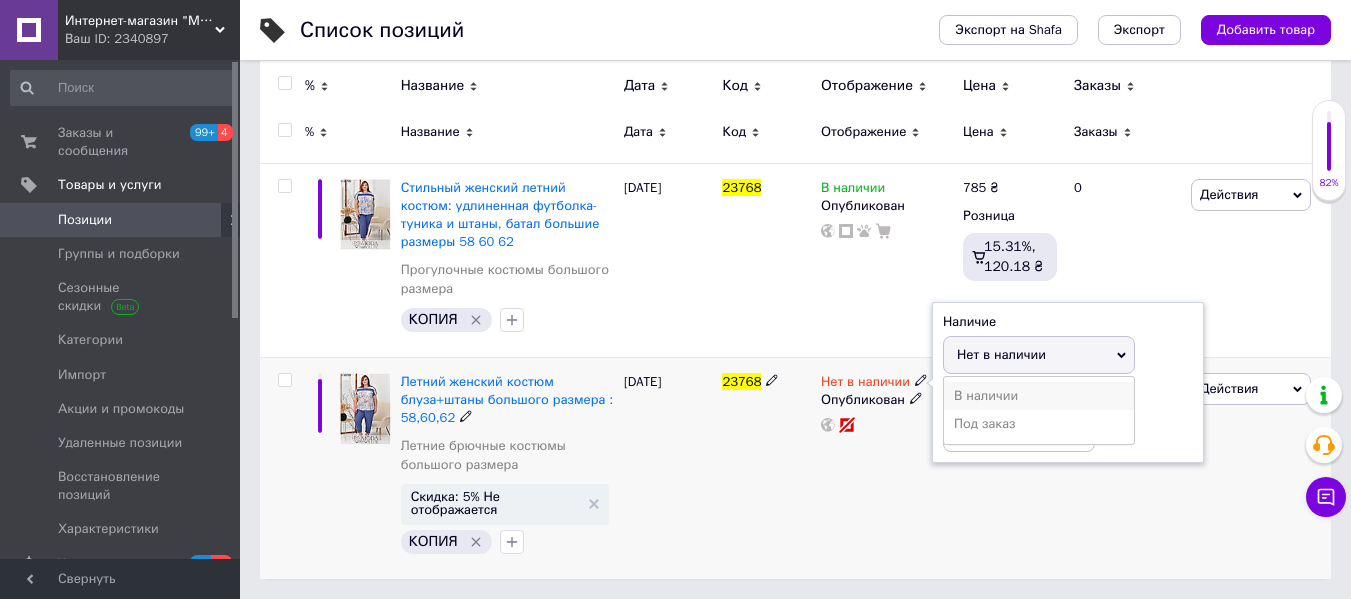 click on "В наличии" at bounding box center [1039, 396] 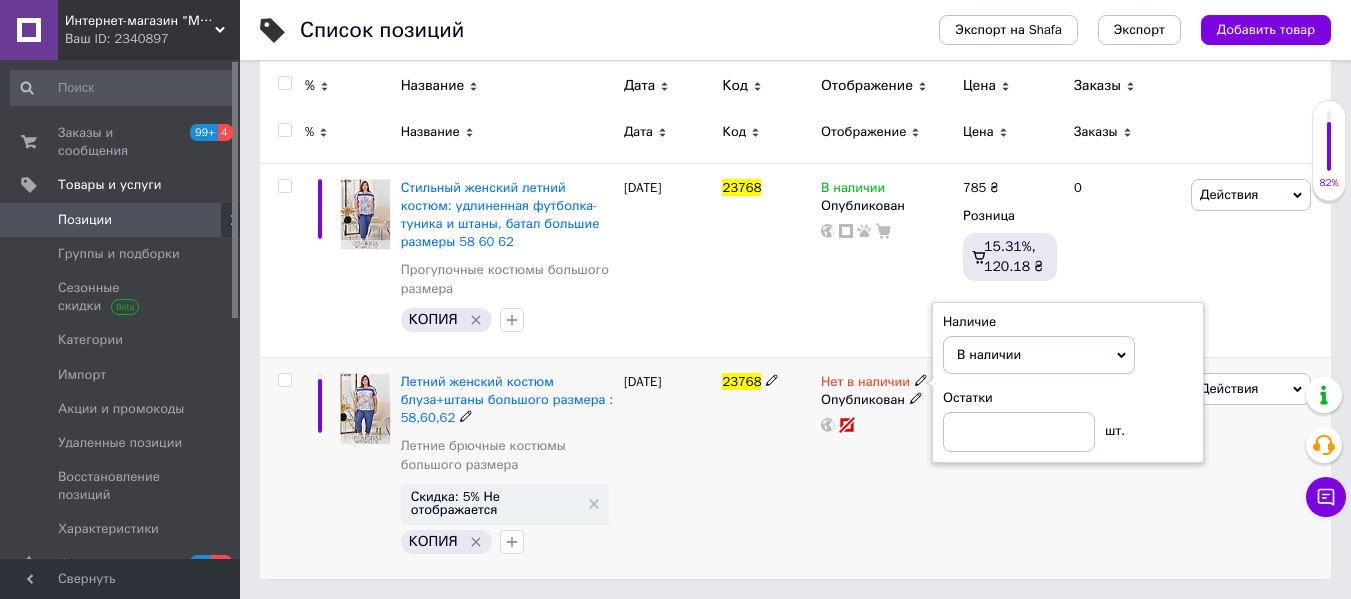 click on "Нет в наличии Наличие В наличии Нет в наличии Под заказ Остатки шт. Опубликован" at bounding box center [887, 468] 